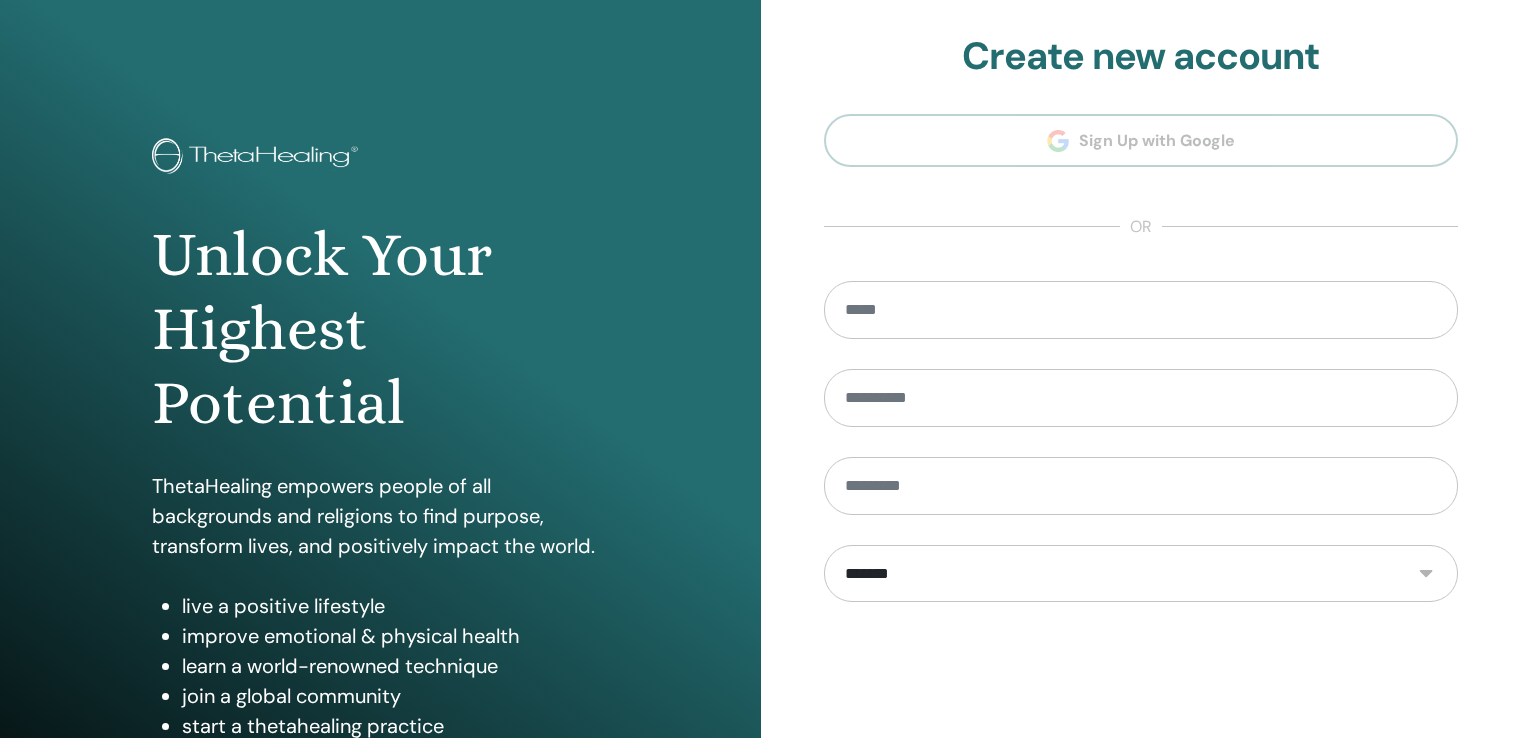 scroll, scrollTop: 0, scrollLeft: 0, axis: both 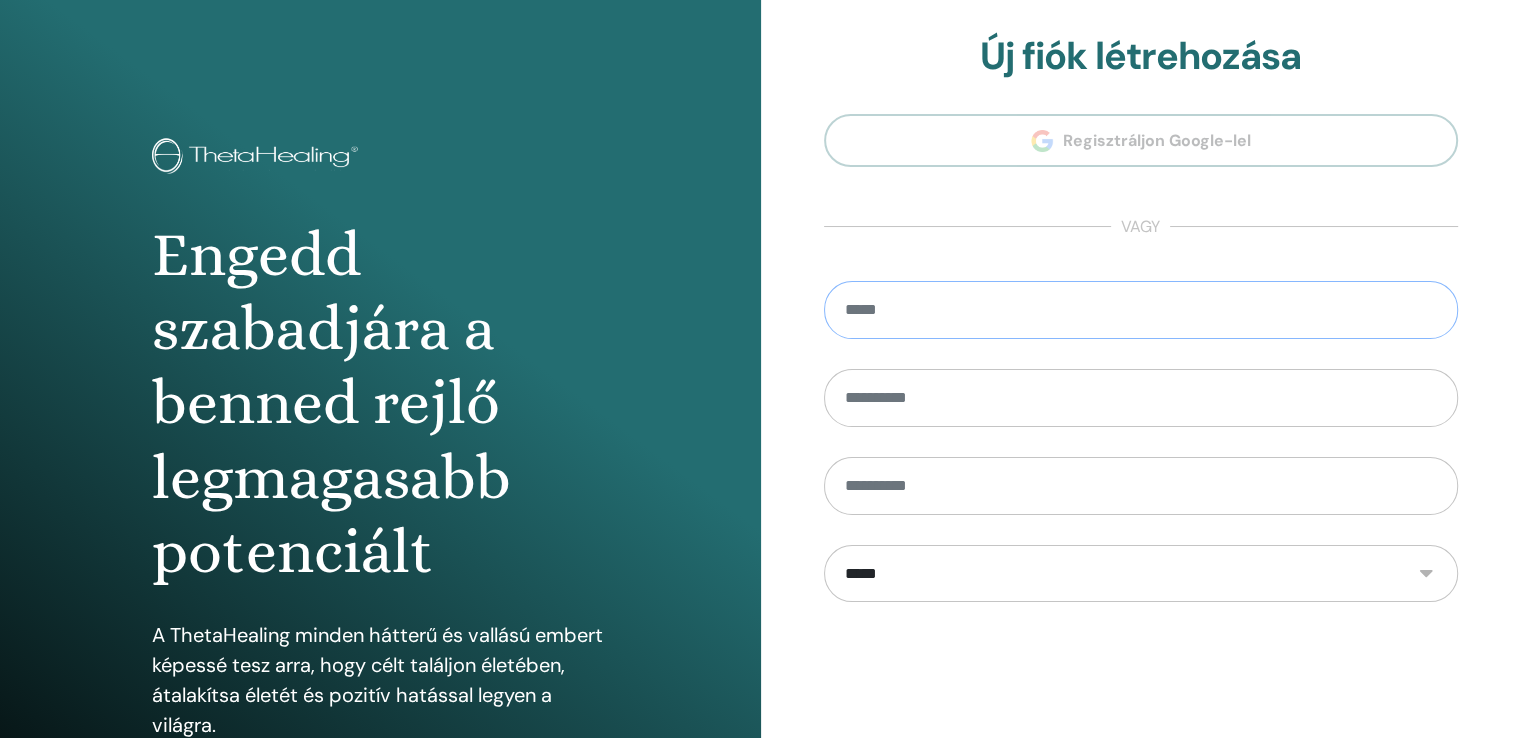 click at bounding box center [1141, 310] 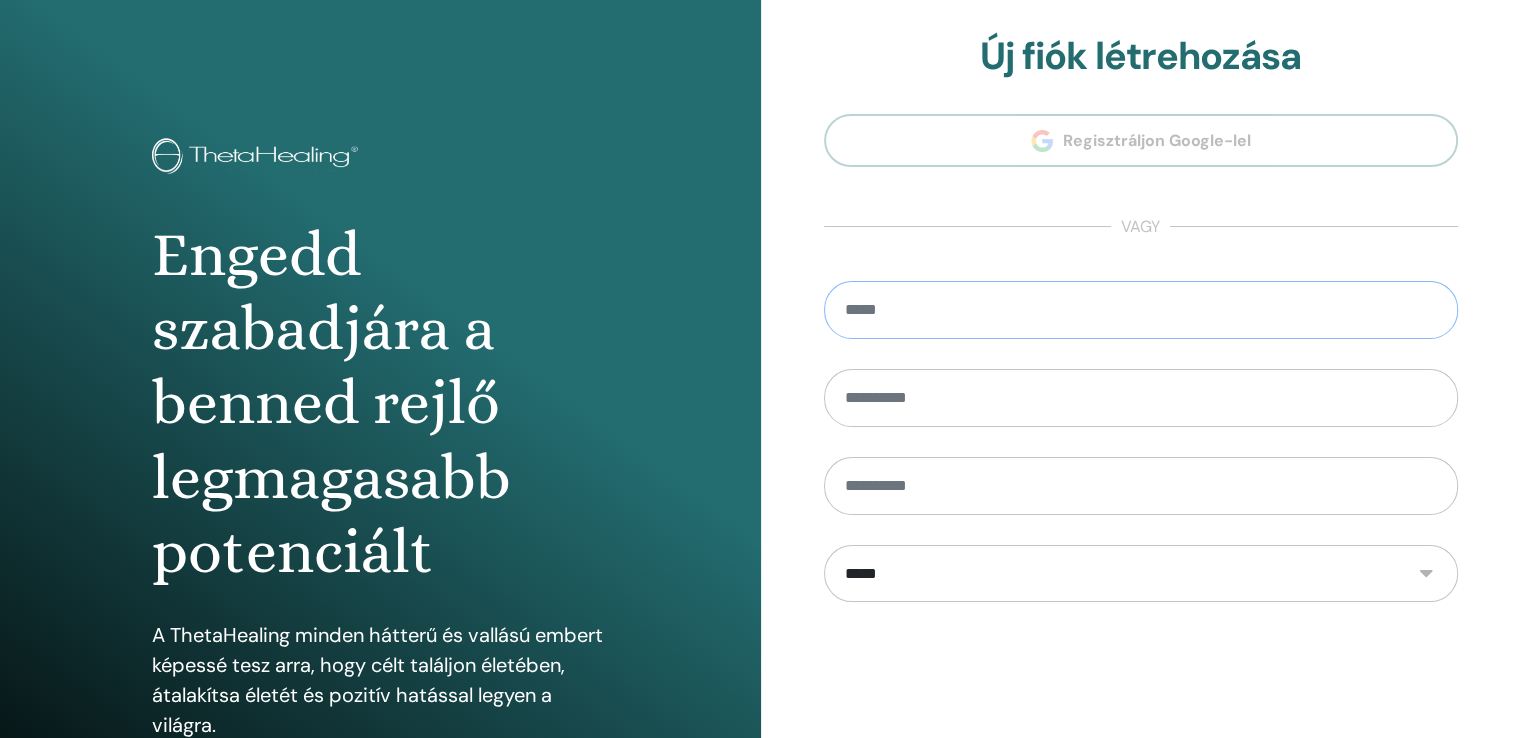 type on "**********" 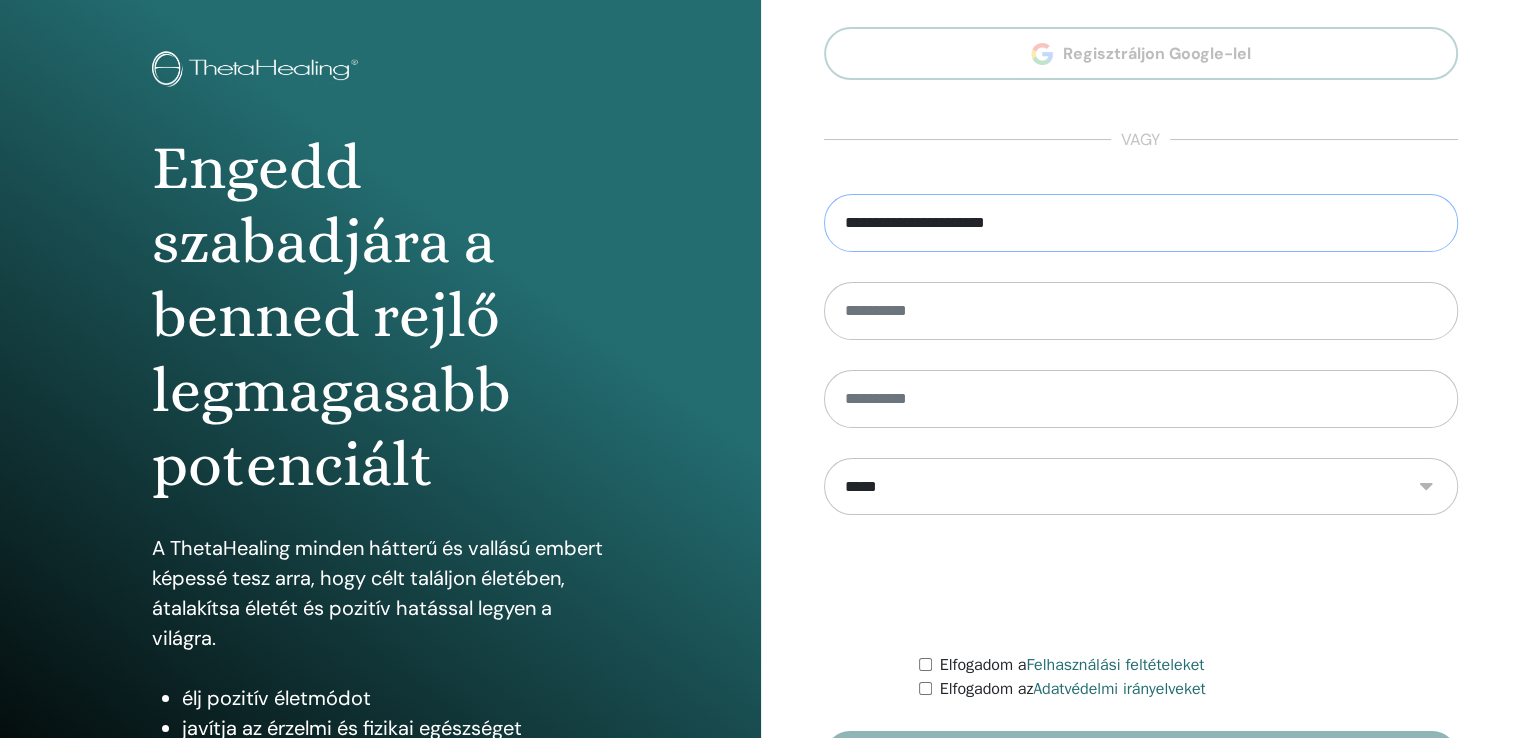 scroll, scrollTop: 200, scrollLeft: 0, axis: vertical 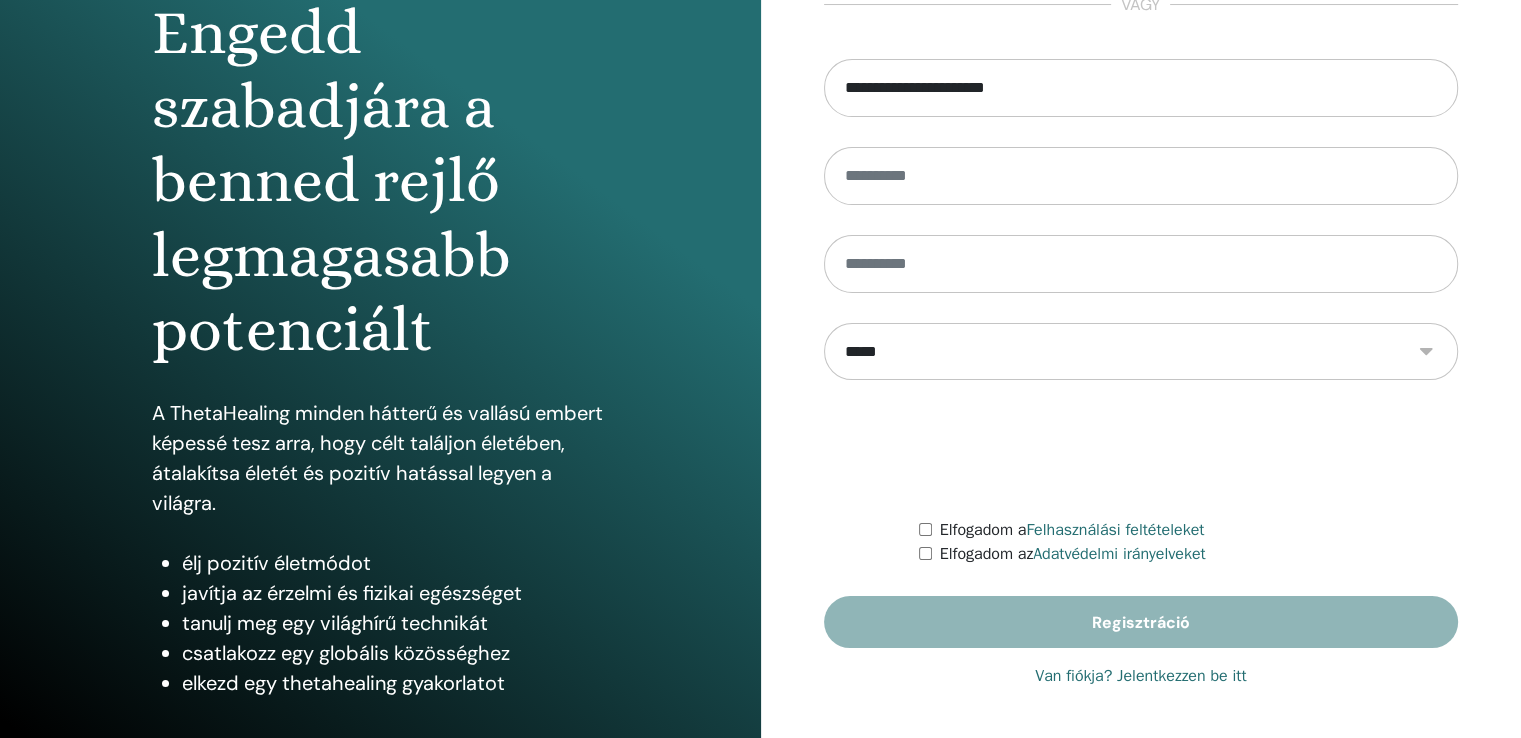 click on "Van fiókja? Jelentkezzen be itt" at bounding box center (1140, 676) 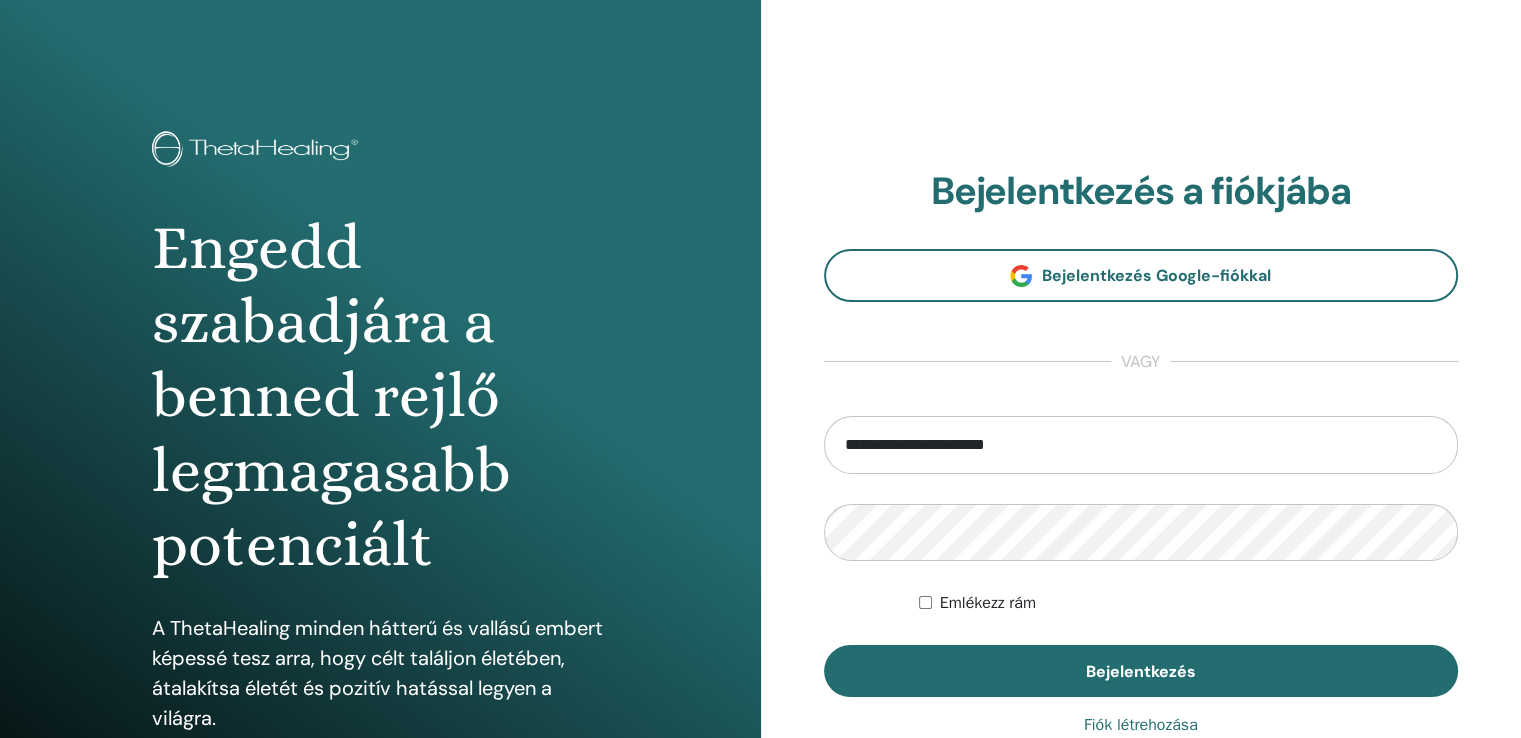 scroll, scrollTop: 0, scrollLeft: 0, axis: both 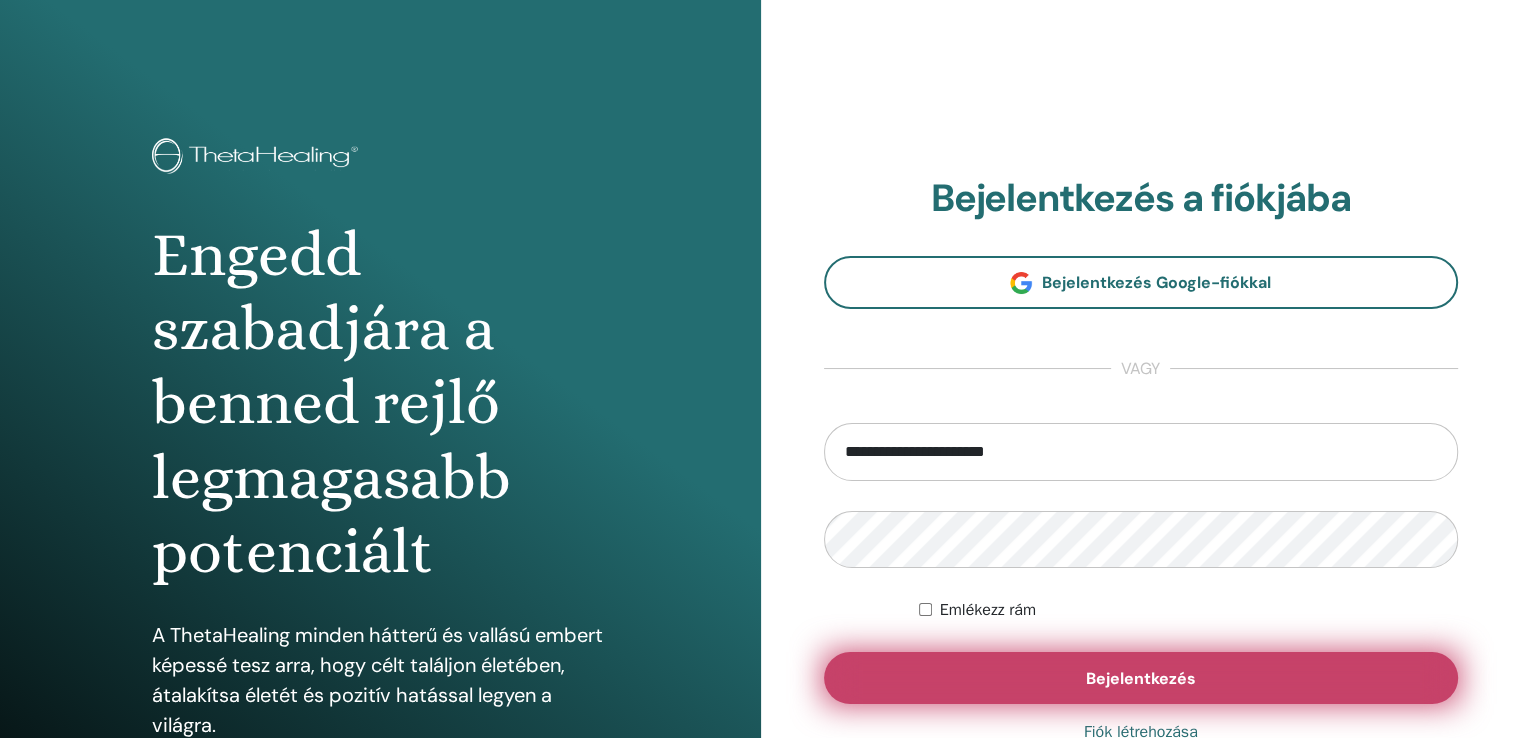 click on "Bejelentkezés" at bounding box center [1141, 678] 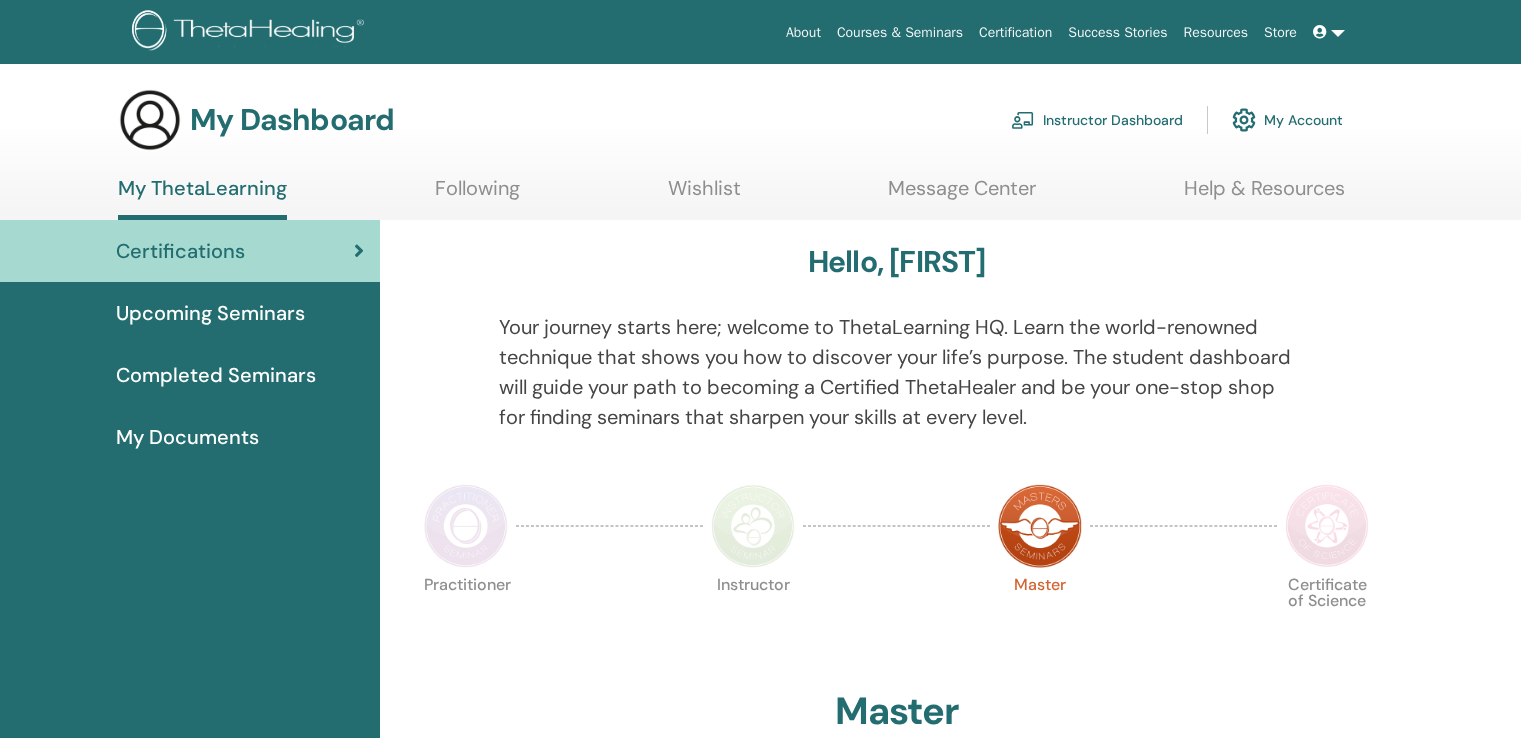 scroll, scrollTop: 0, scrollLeft: 0, axis: both 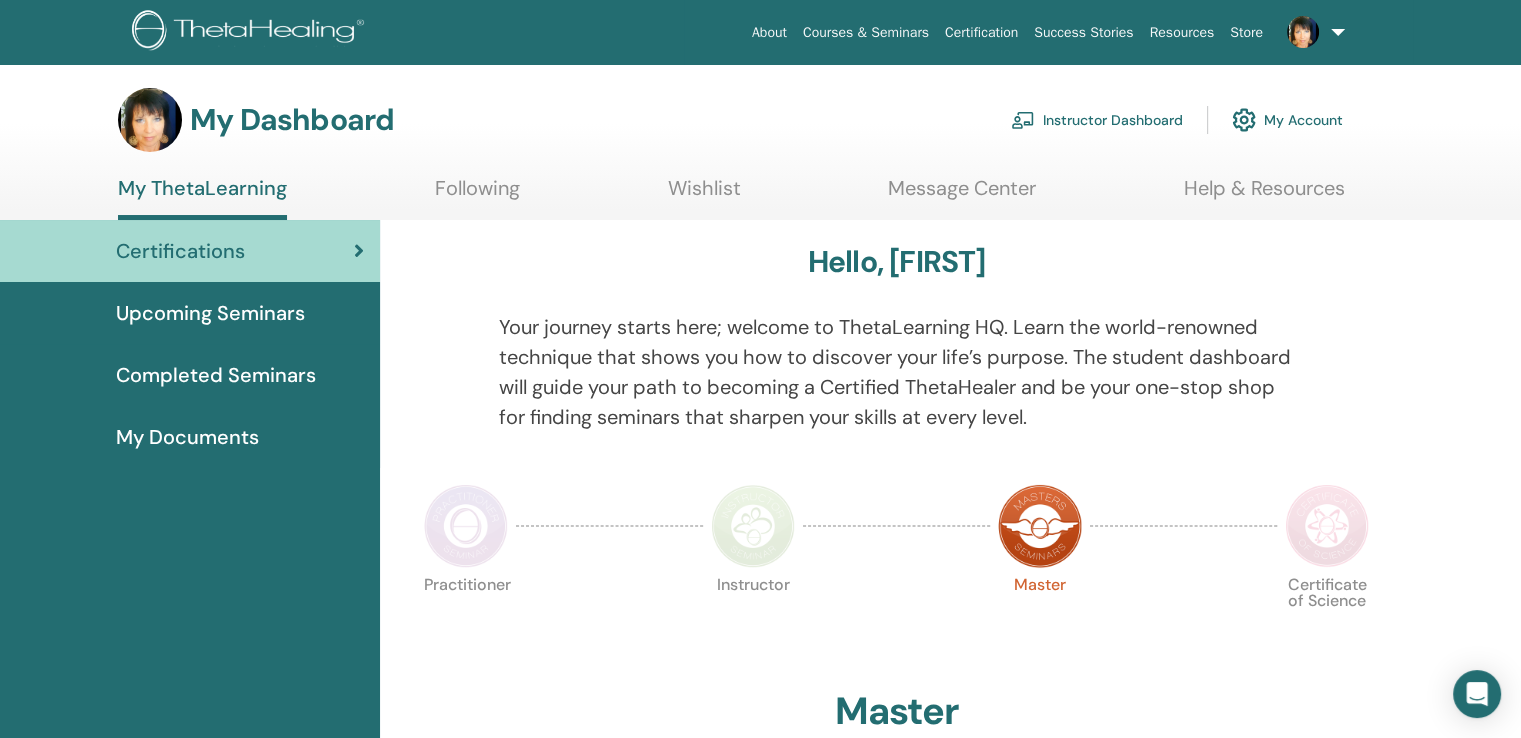 click at bounding box center (150, 120) 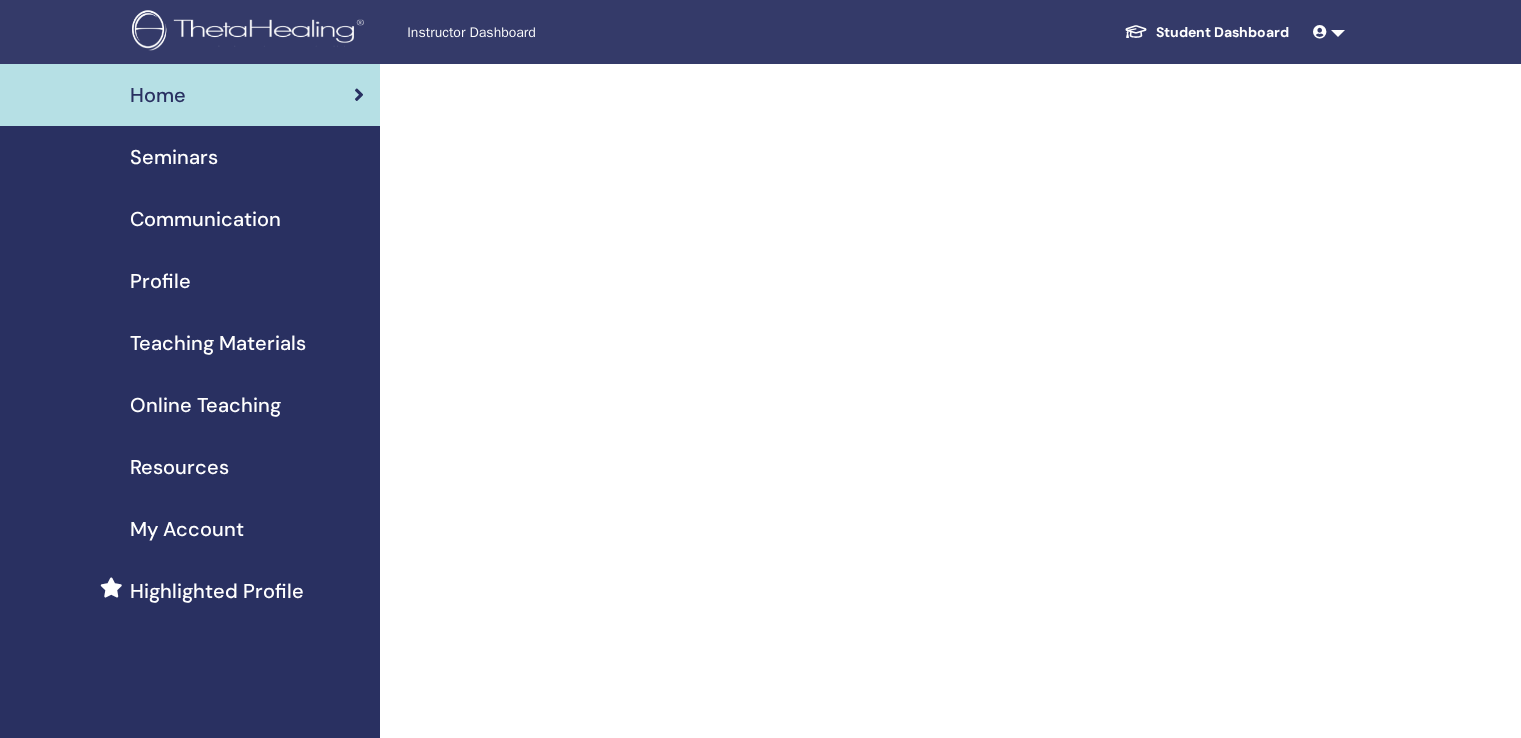 scroll, scrollTop: 0, scrollLeft: 0, axis: both 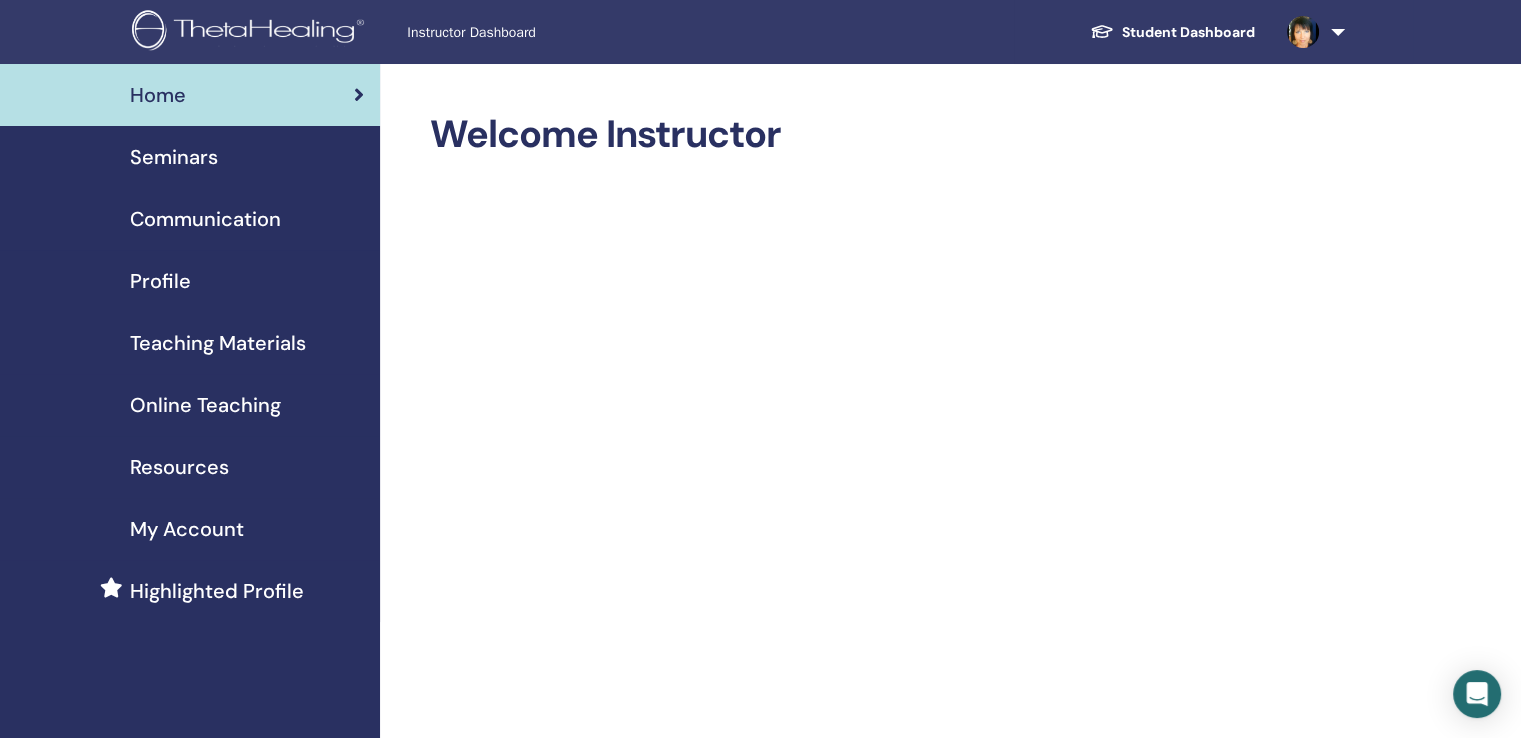 click on "Student Dashboard" at bounding box center (1172, 32) 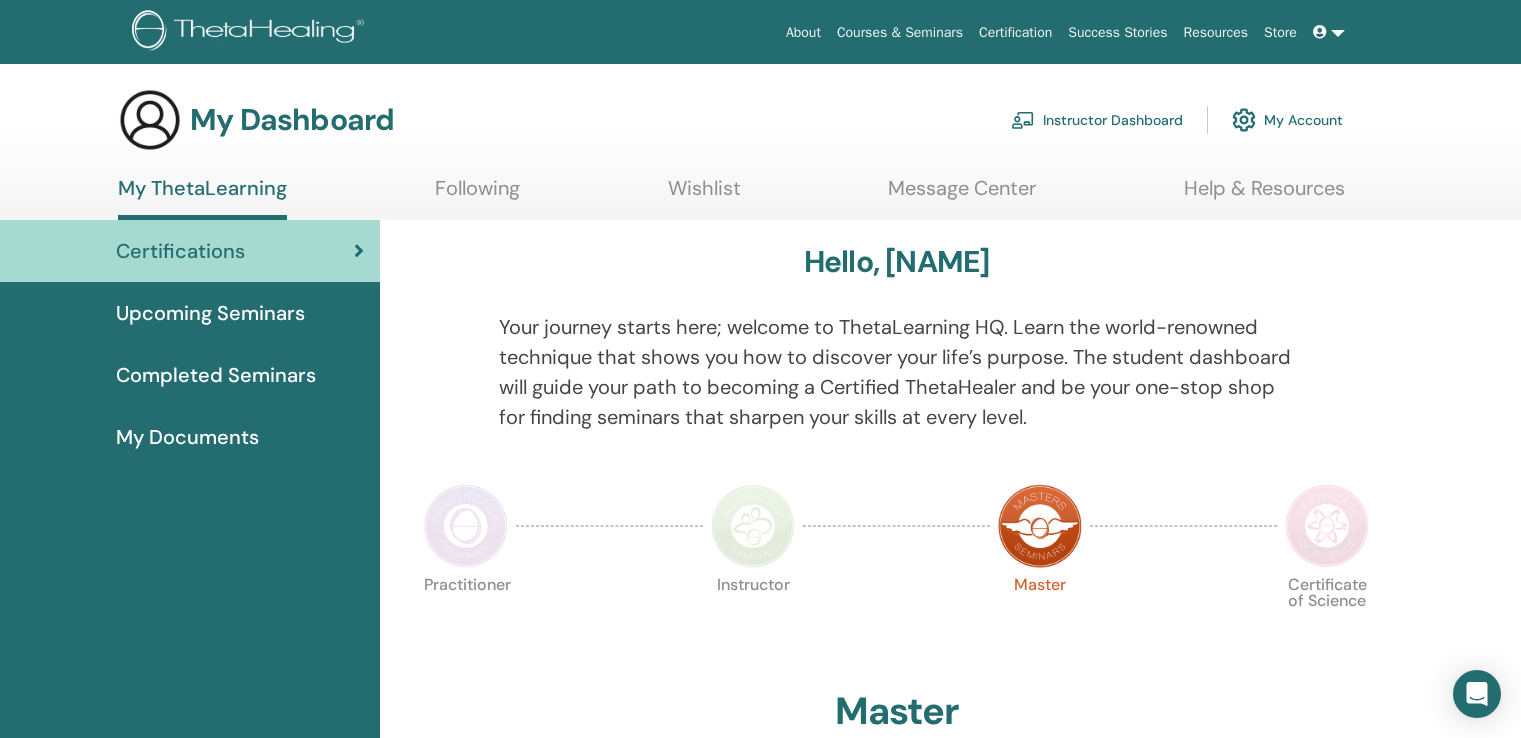 scroll, scrollTop: 0, scrollLeft: 0, axis: both 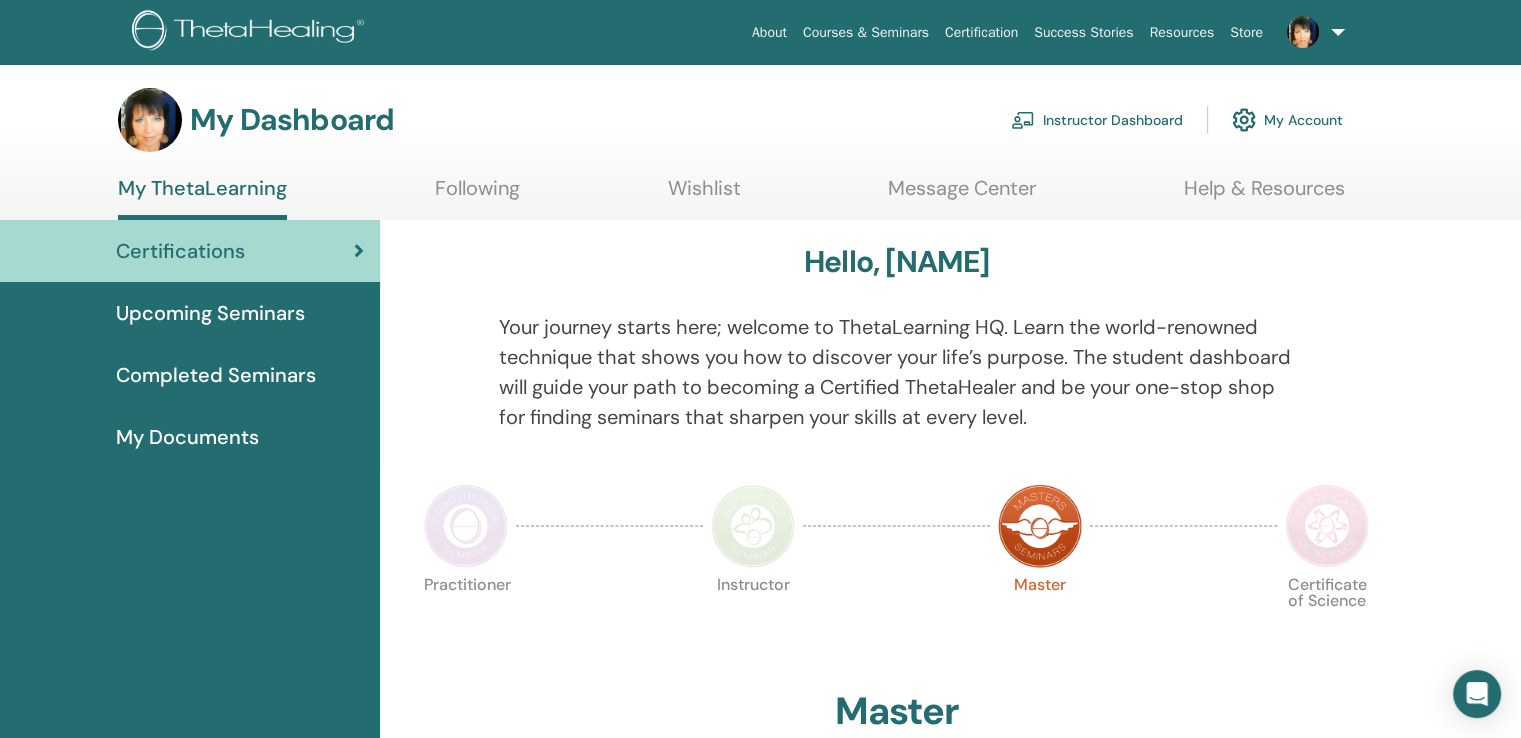 click on "Instructor Dashboard" at bounding box center [1097, 120] 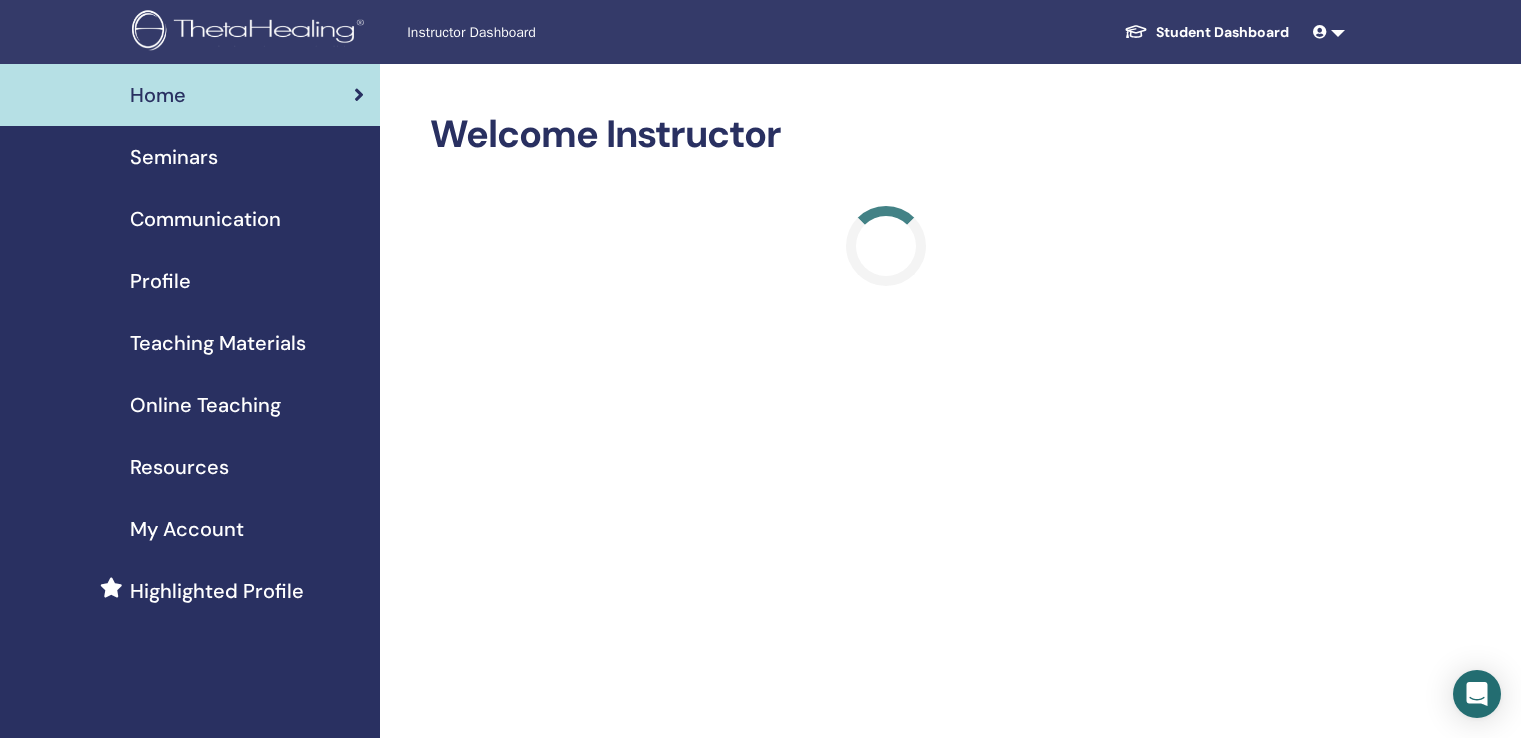 scroll, scrollTop: 0, scrollLeft: 0, axis: both 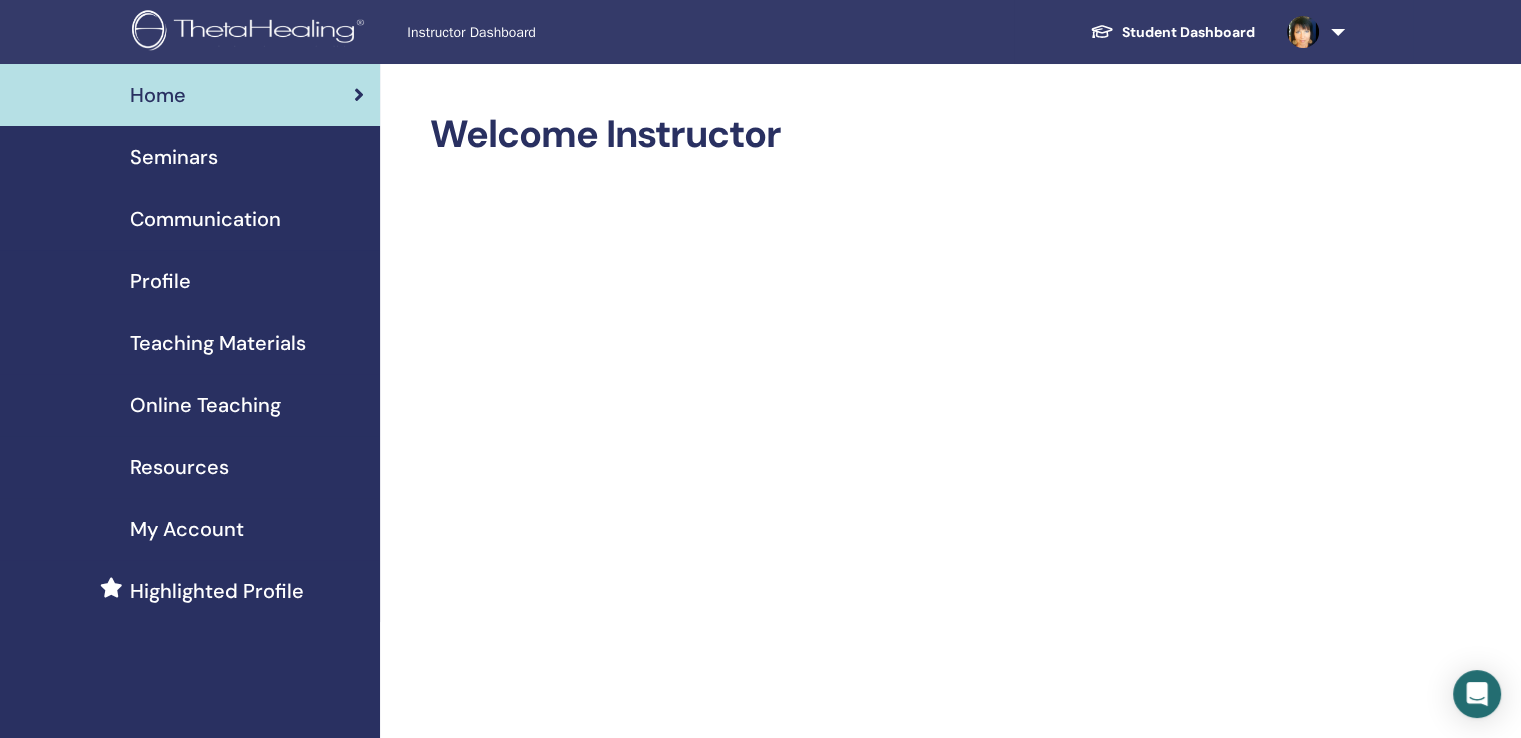 drag, startPoint x: 1346, startPoint y: 330, endPoint x: 1377, endPoint y: 234, distance: 100.88112 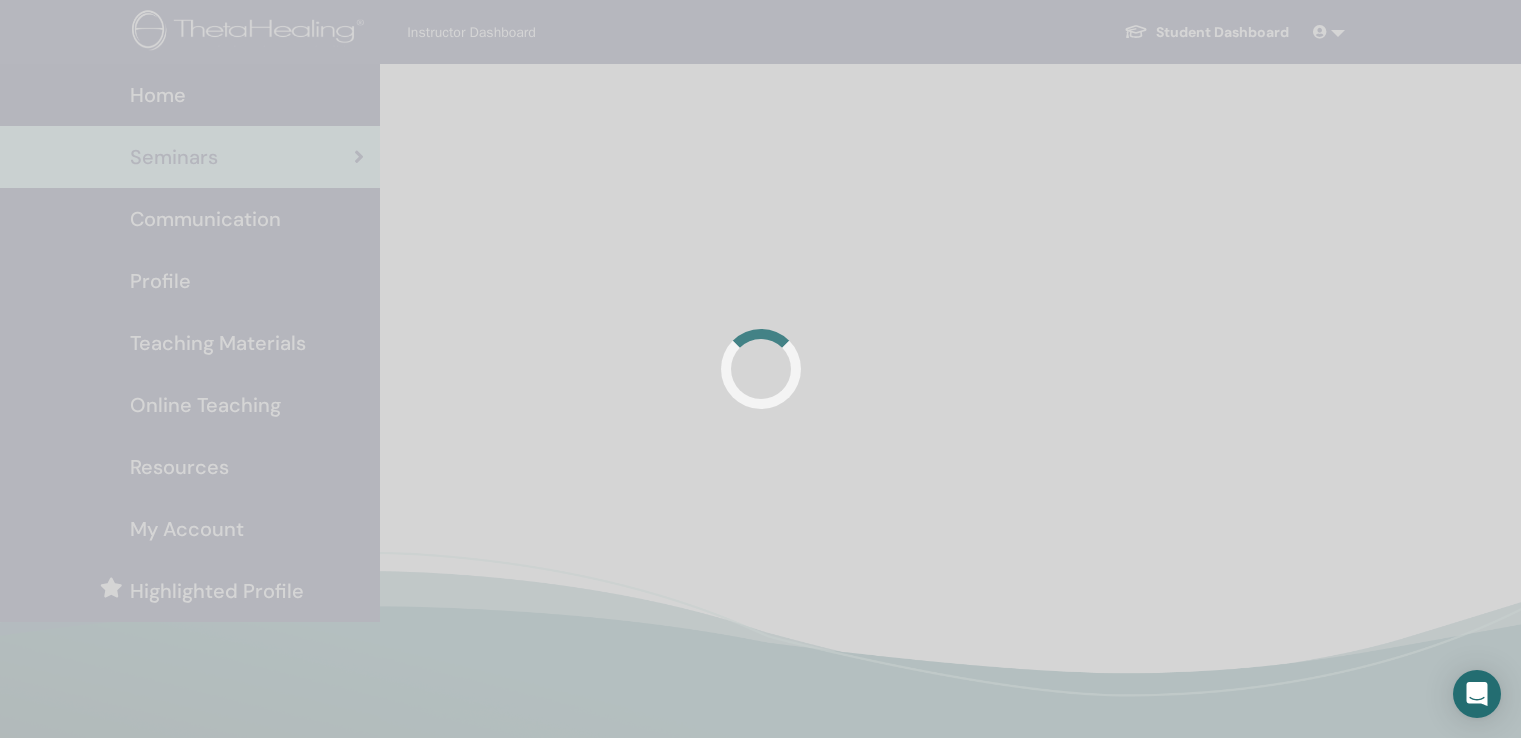 scroll, scrollTop: 0, scrollLeft: 0, axis: both 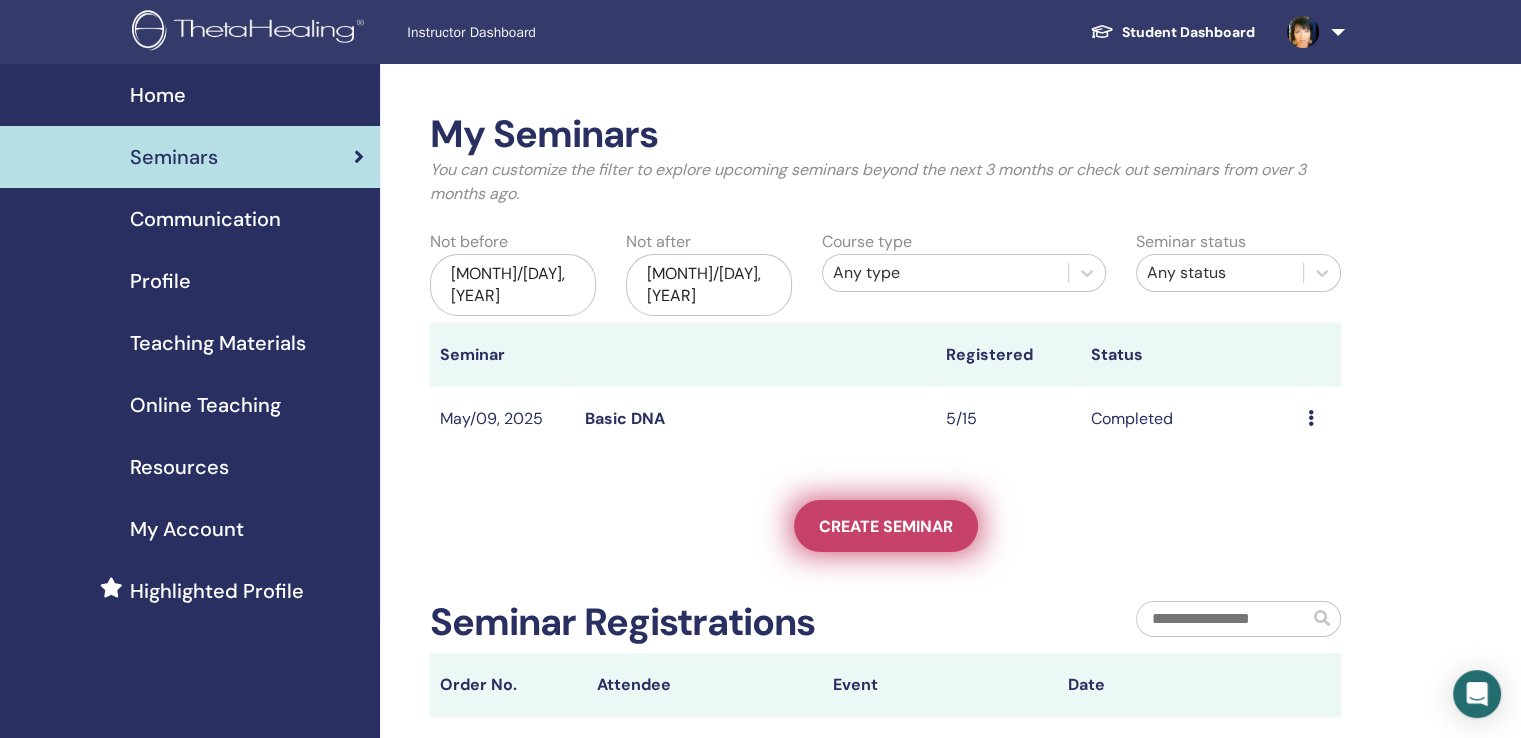 click on "Create seminar" at bounding box center [886, 526] 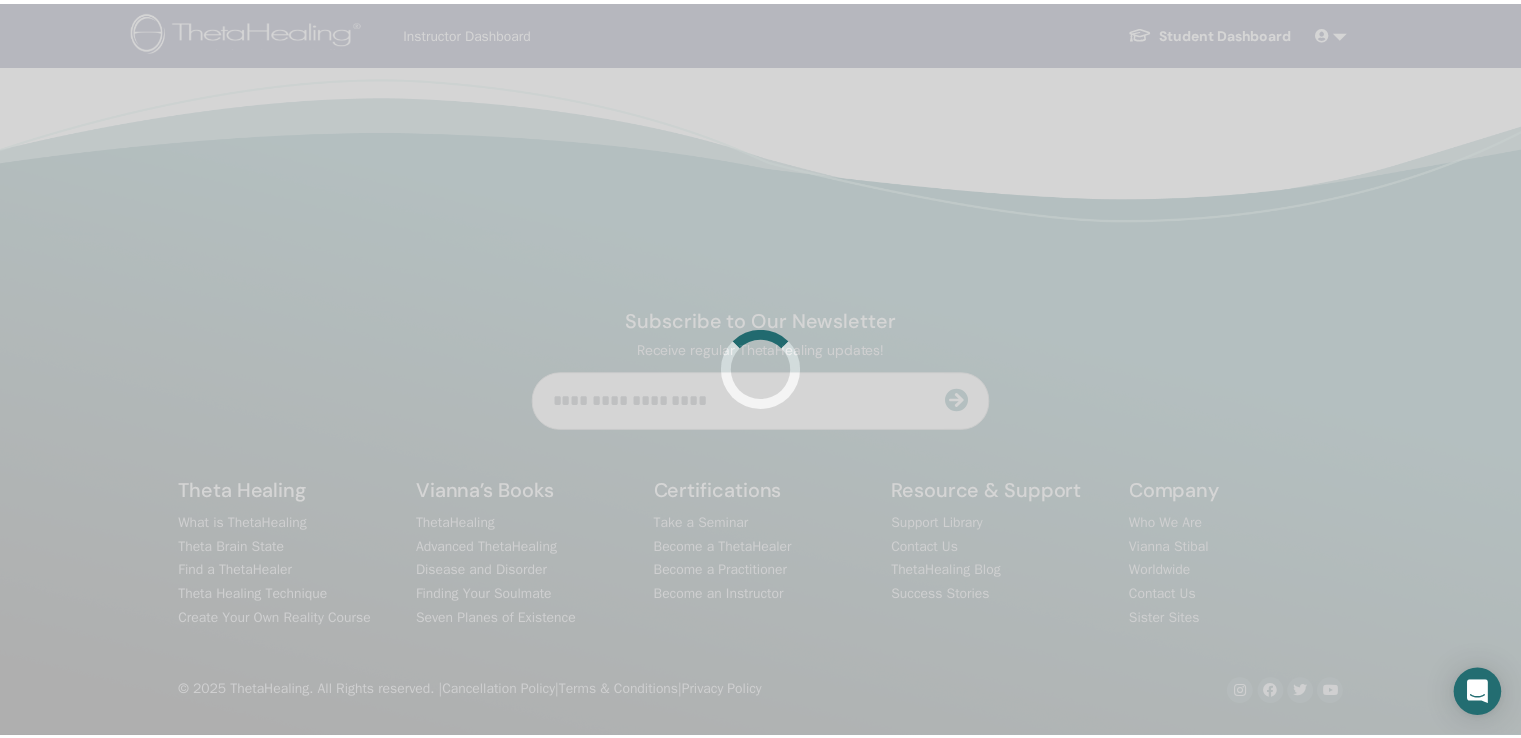 scroll, scrollTop: 0, scrollLeft: 0, axis: both 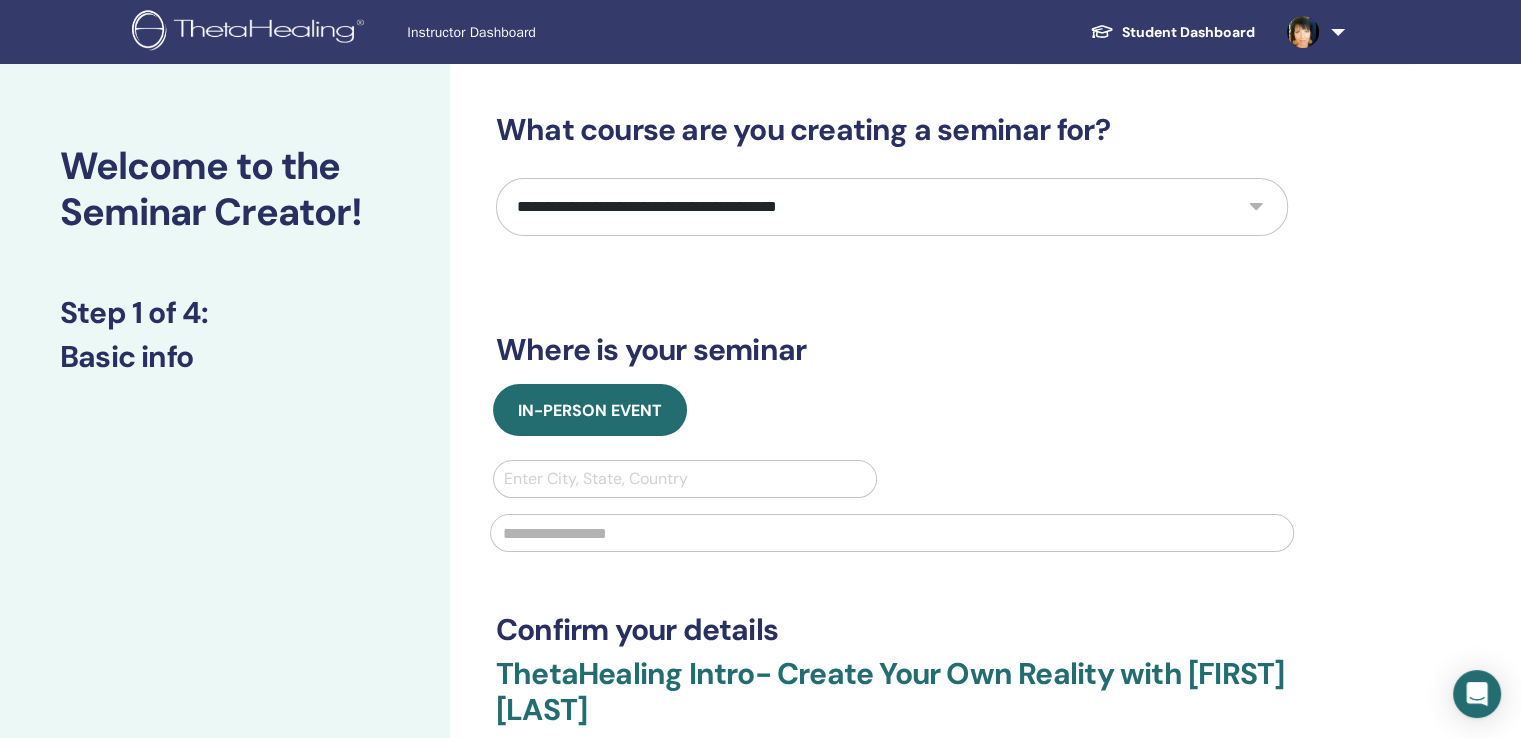 click on "**********" at bounding box center (892, 207) 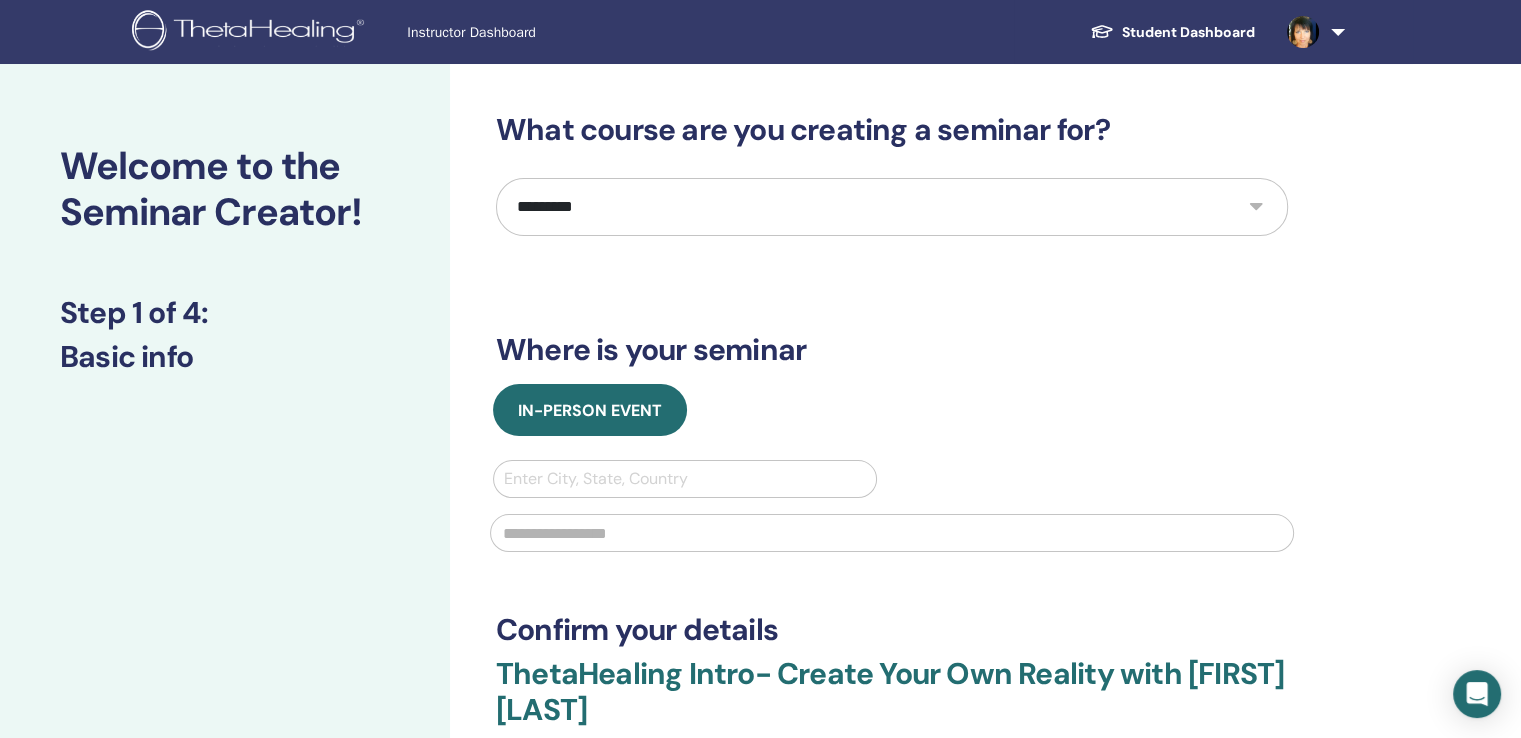 click on "**********" at bounding box center [892, 207] 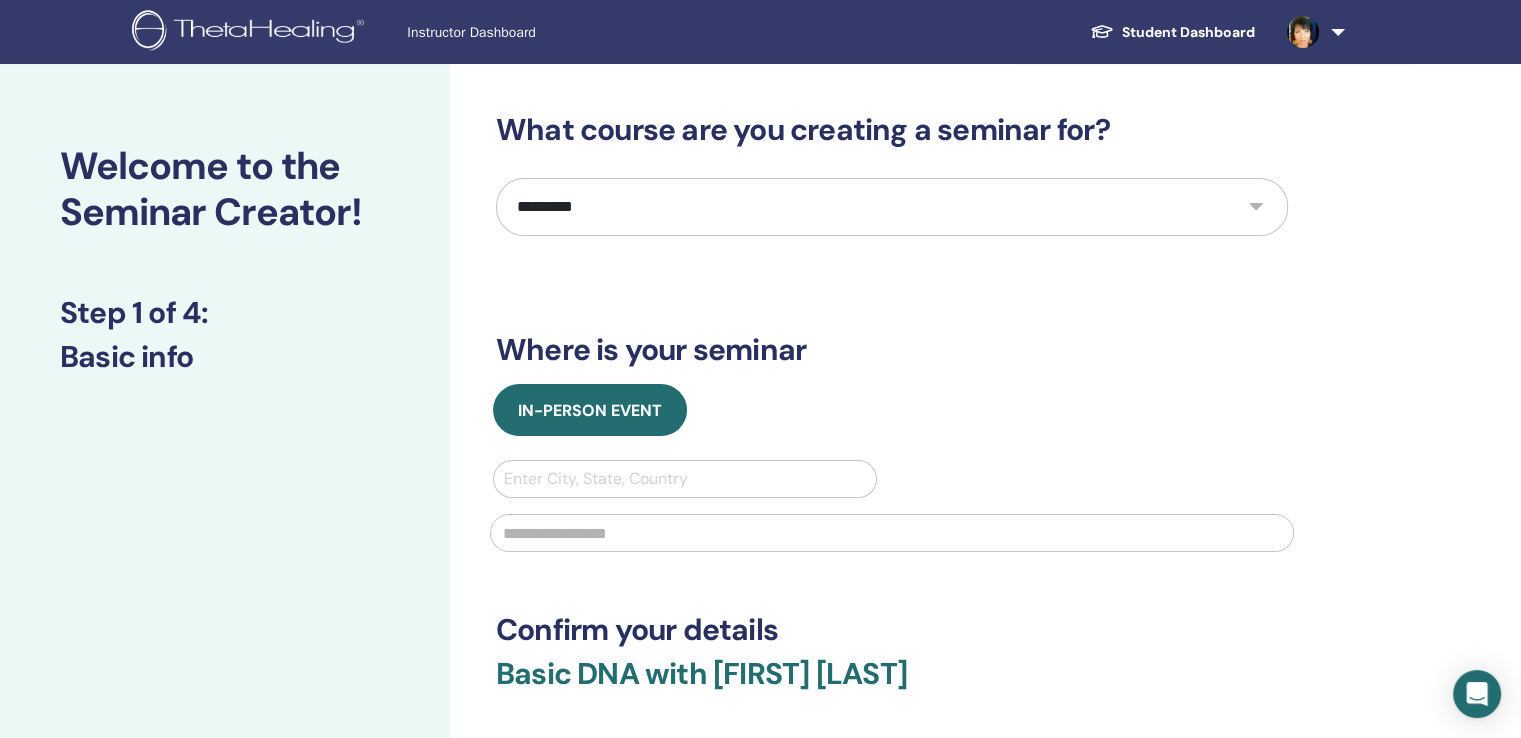 click on "**********" at bounding box center [892, 466] 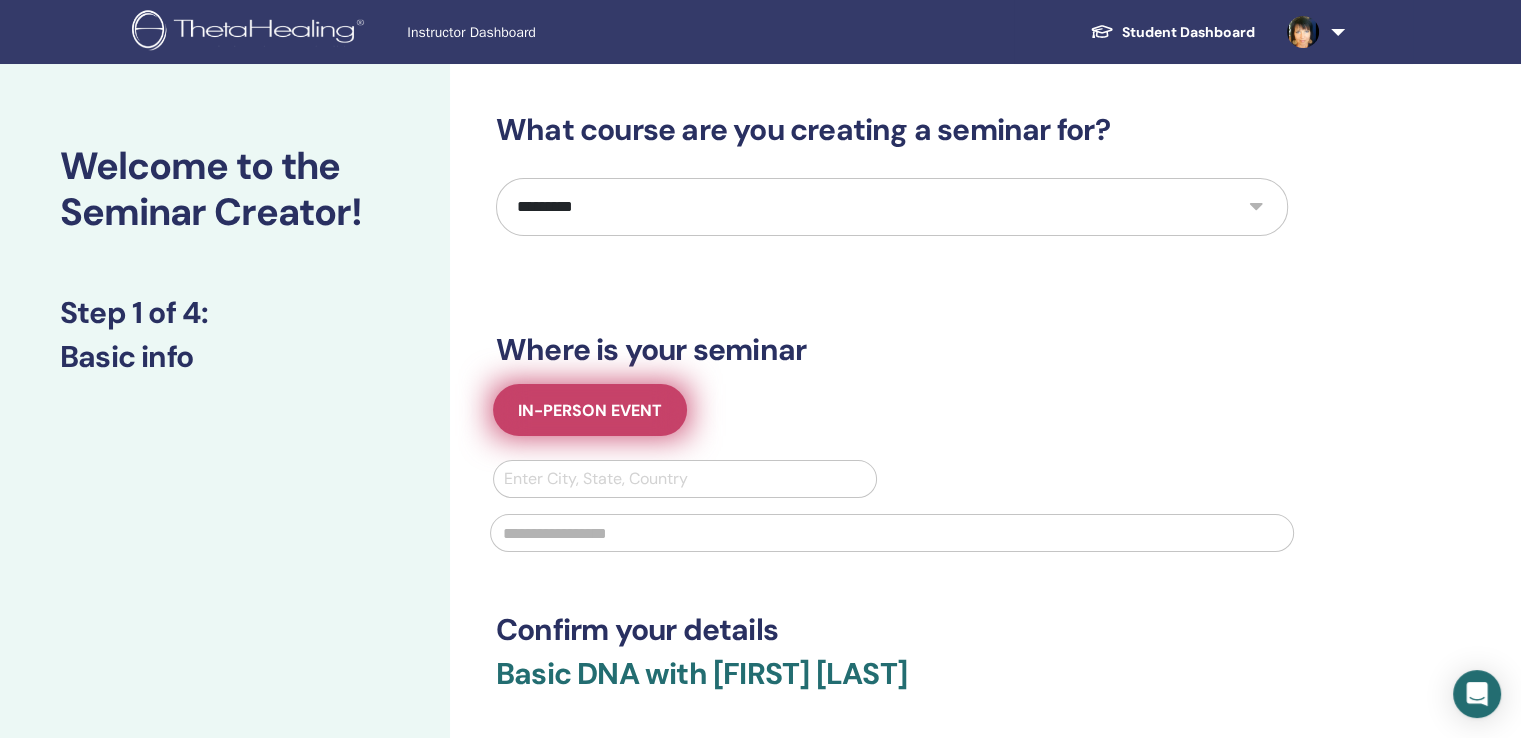 click on "In-Person Event" at bounding box center [590, 410] 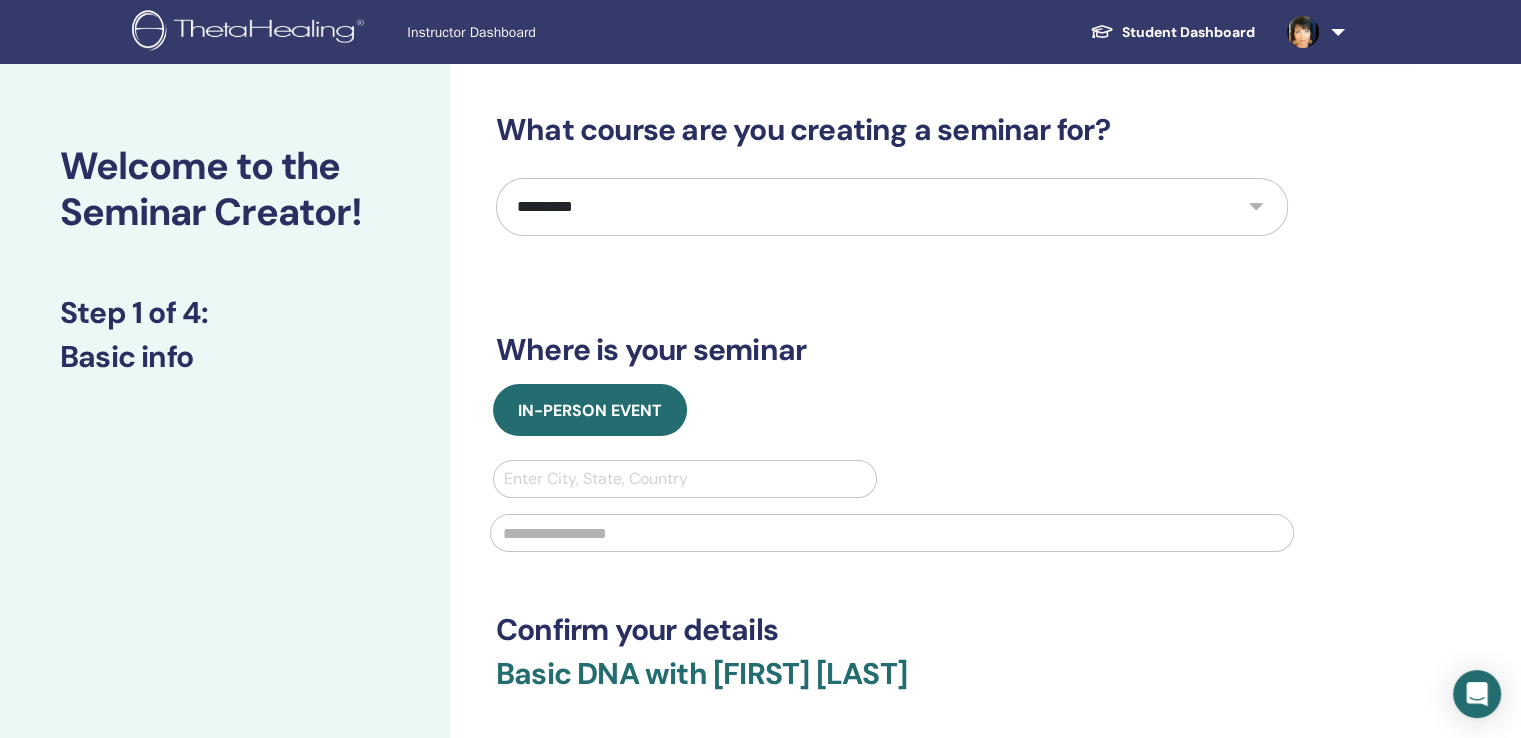 click at bounding box center [685, 479] 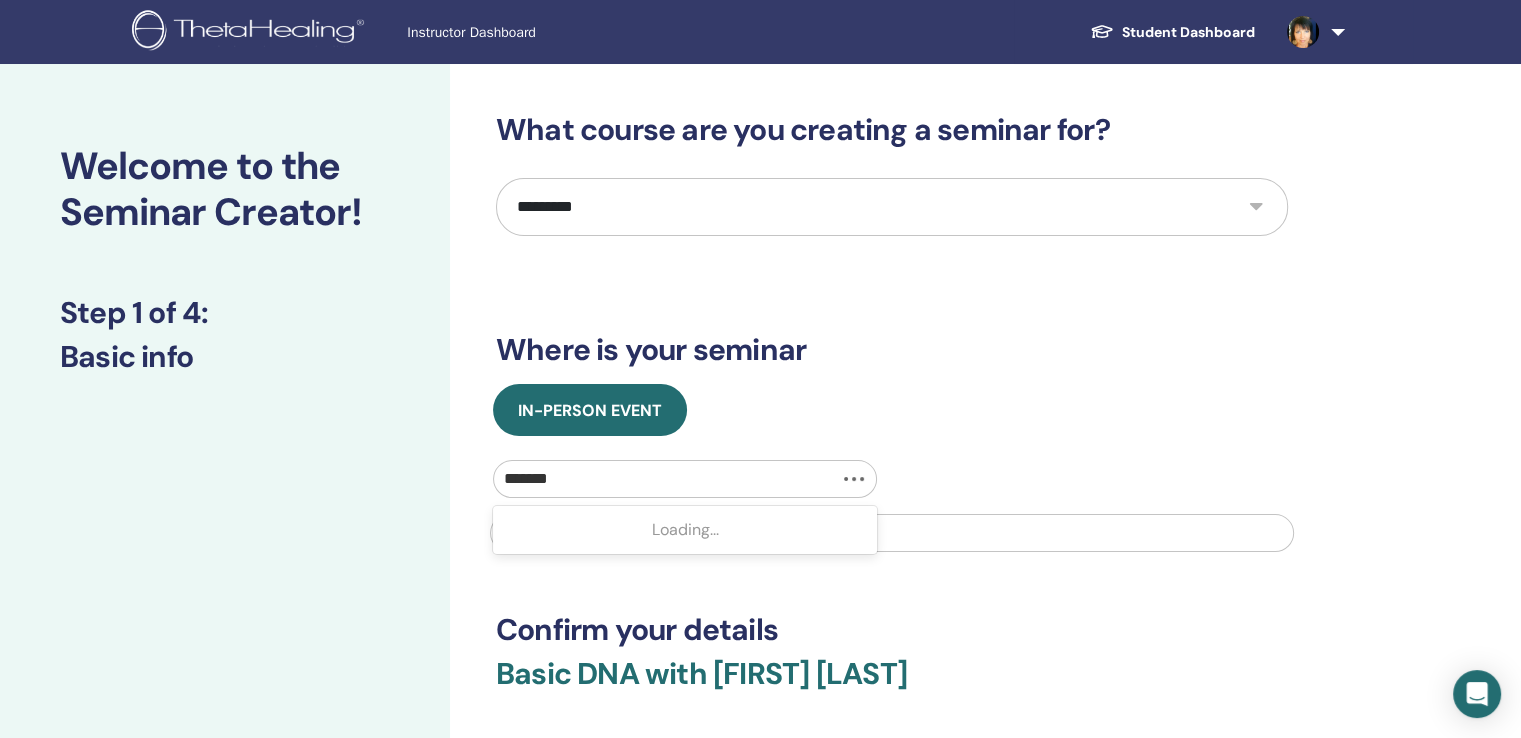 type on "********" 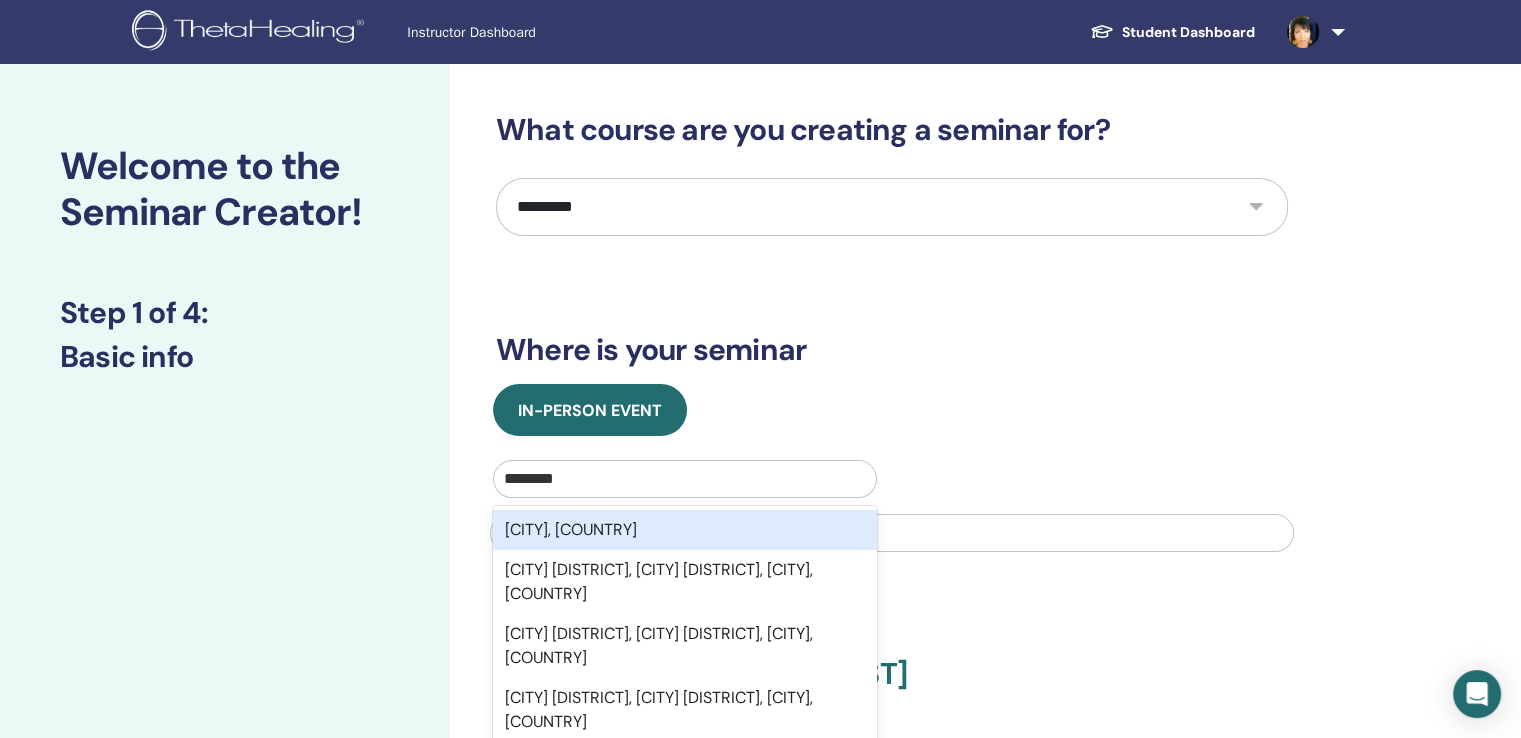 click on "Budapest, HUN" at bounding box center [685, 530] 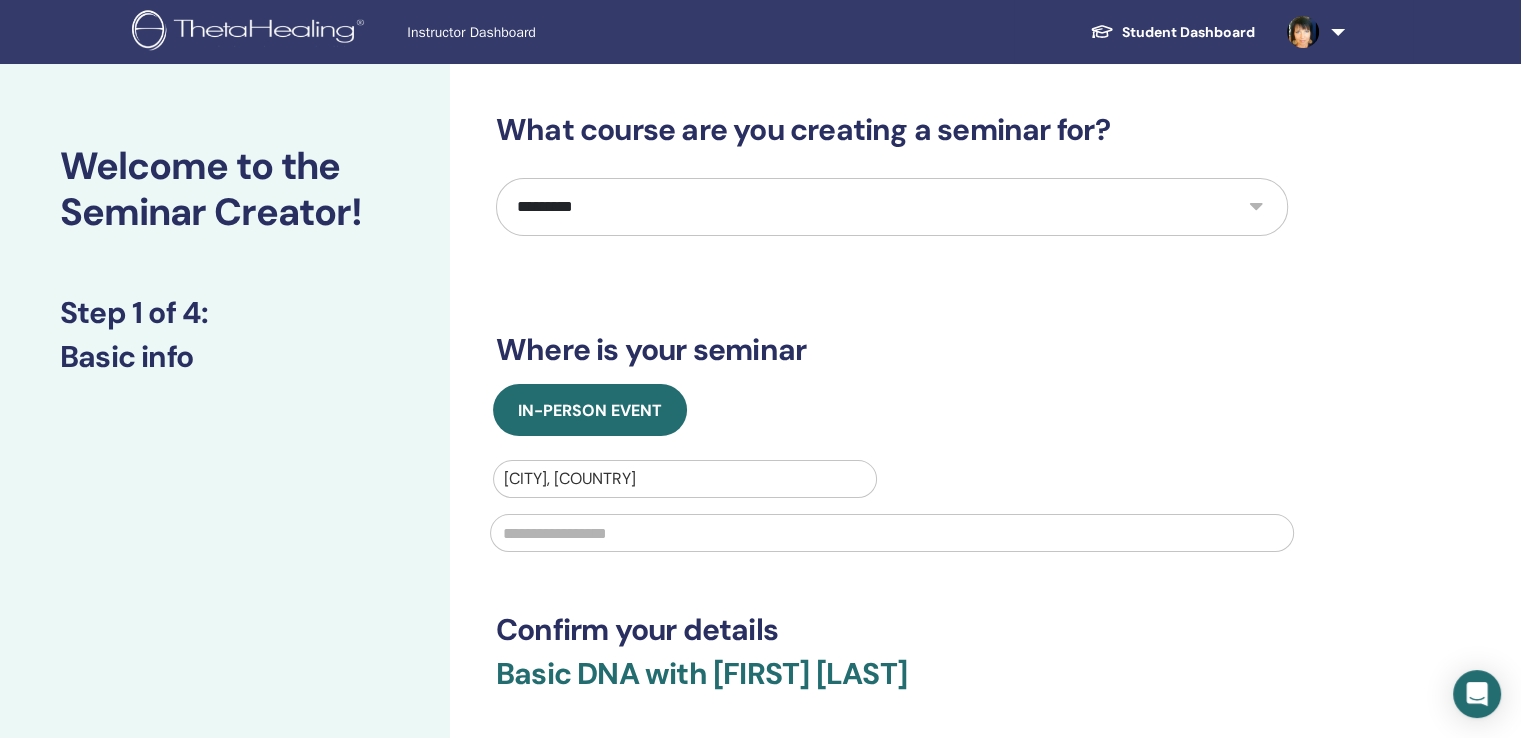 click at bounding box center (892, 533) 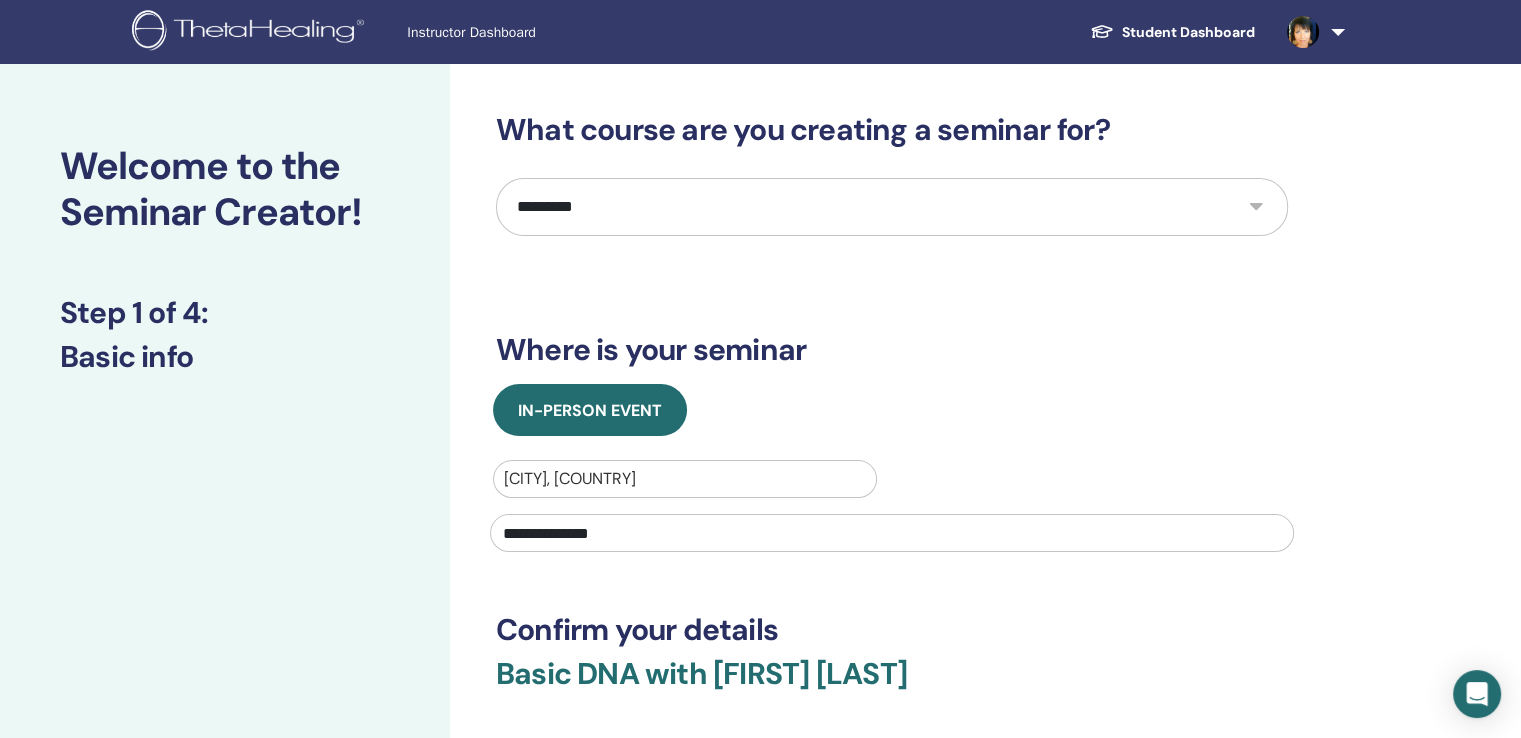 click at bounding box center [685, 479] 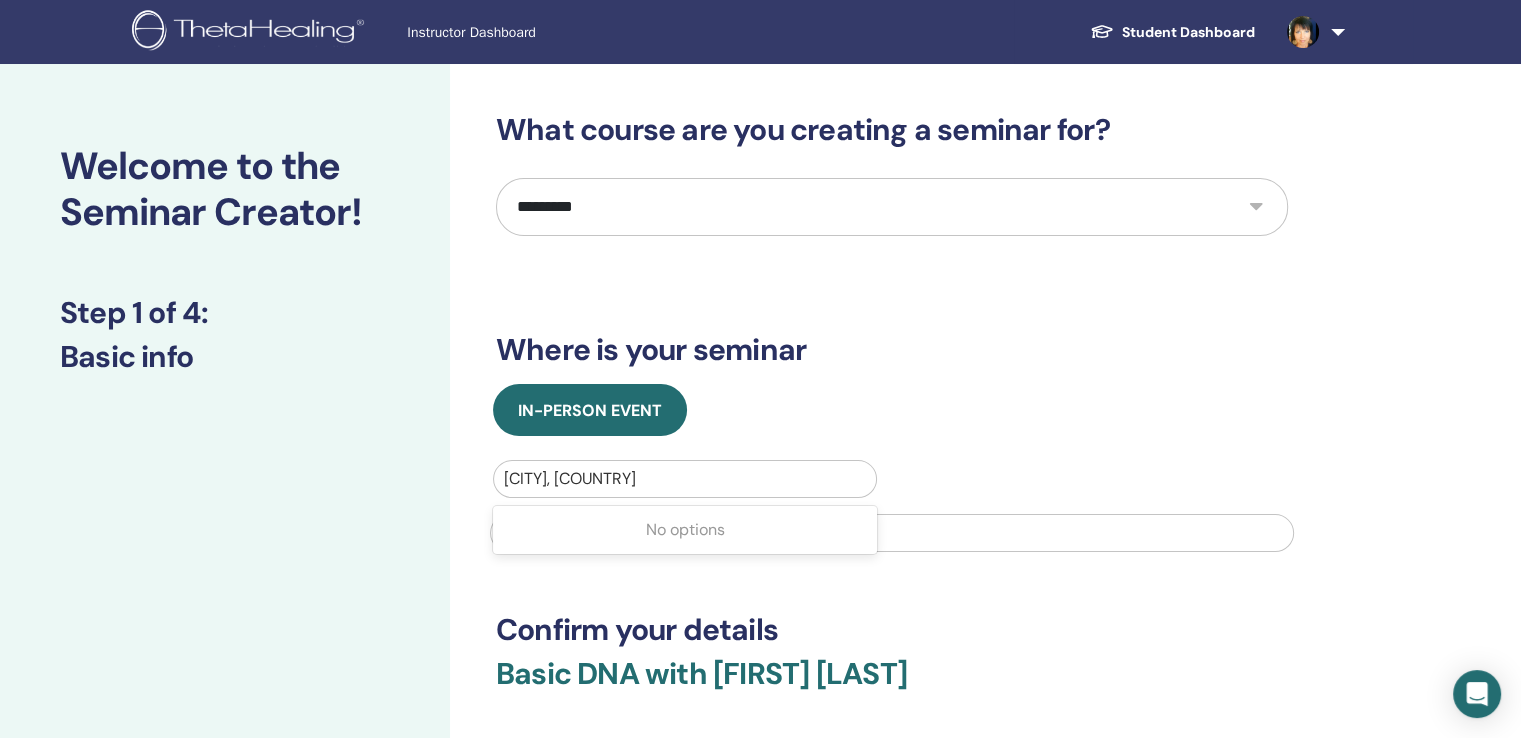 click on "No options" at bounding box center [685, 530] 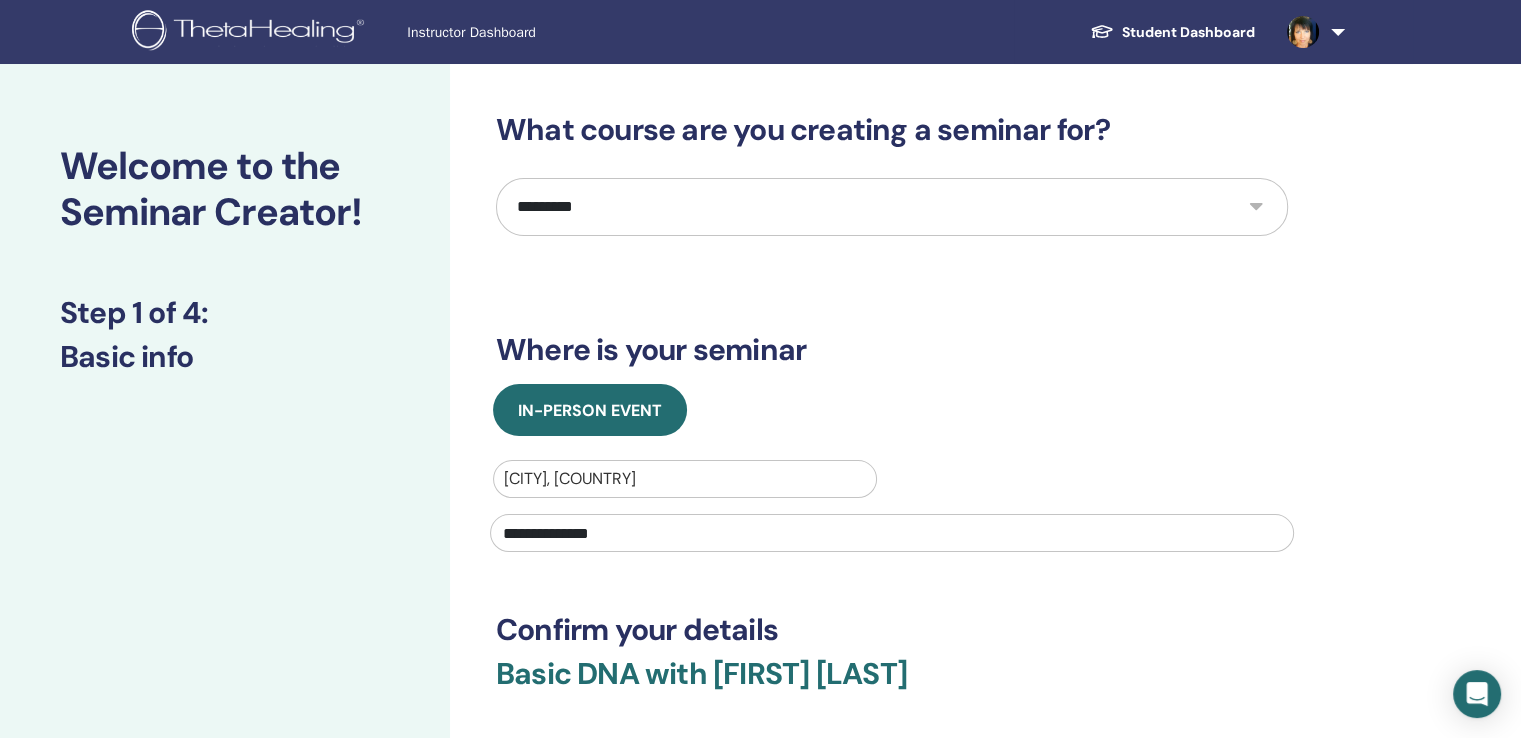 click on "**********" at bounding box center [892, 533] 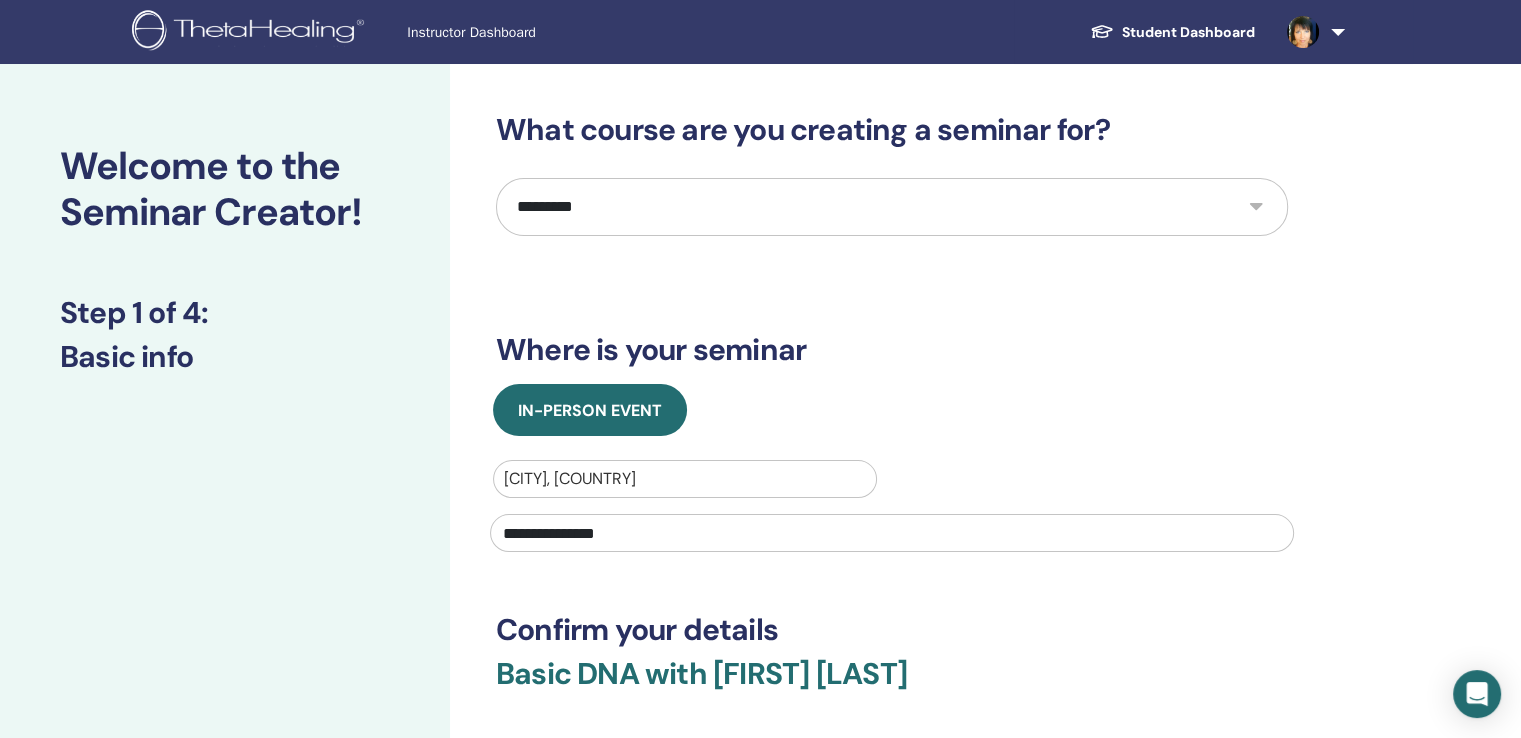 type on "**********" 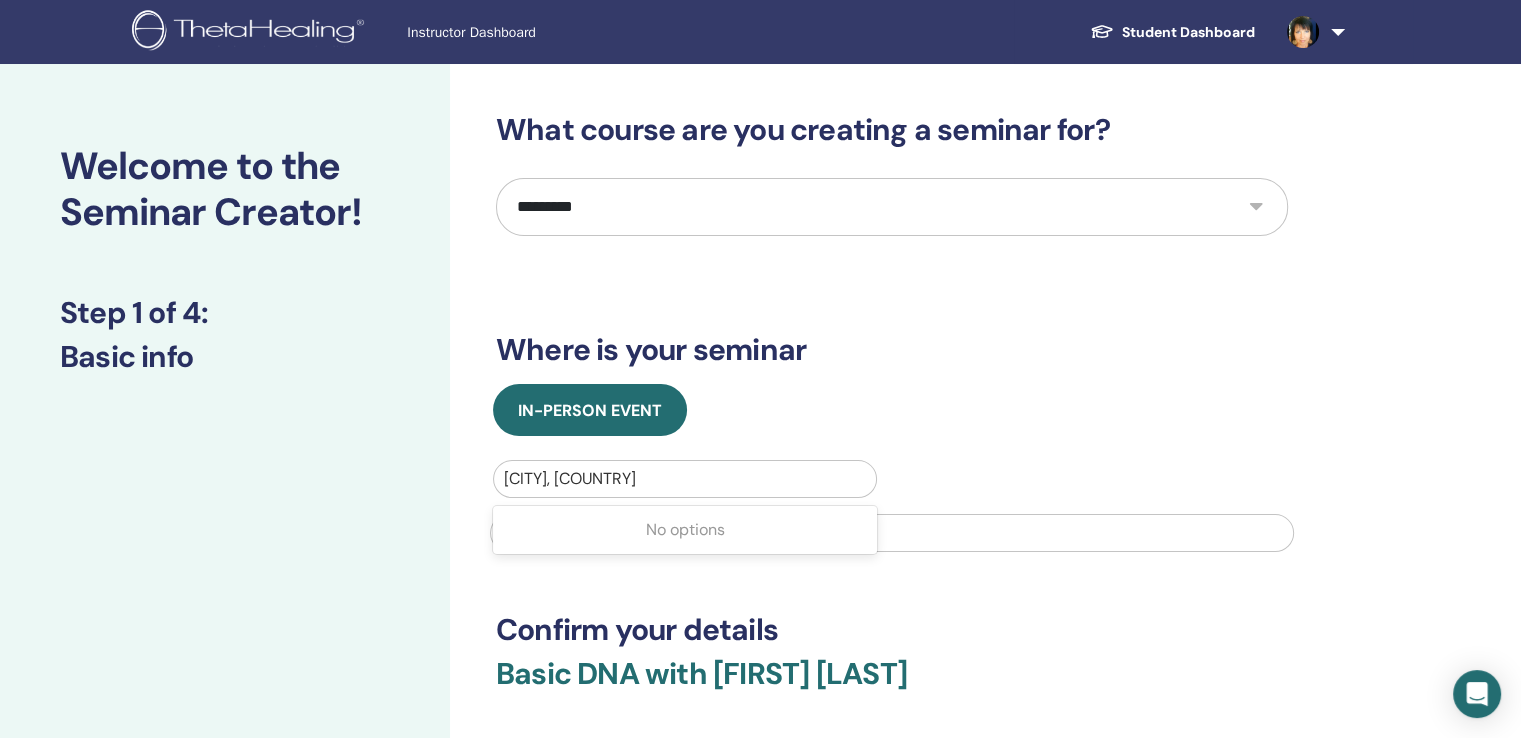 click on "**********" at bounding box center [892, 533] 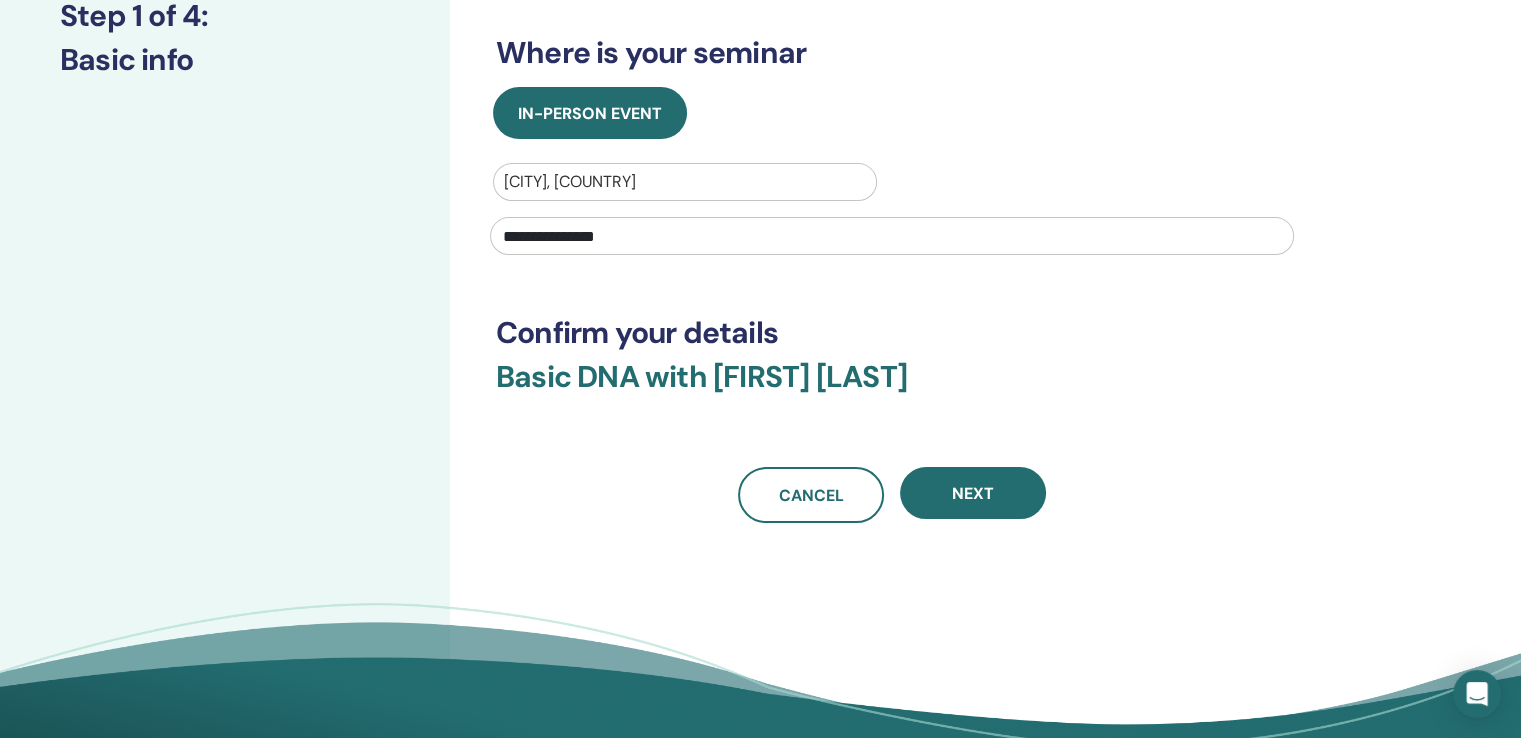 scroll, scrollTop: 300, scrollLeft: 0, axis: vertical 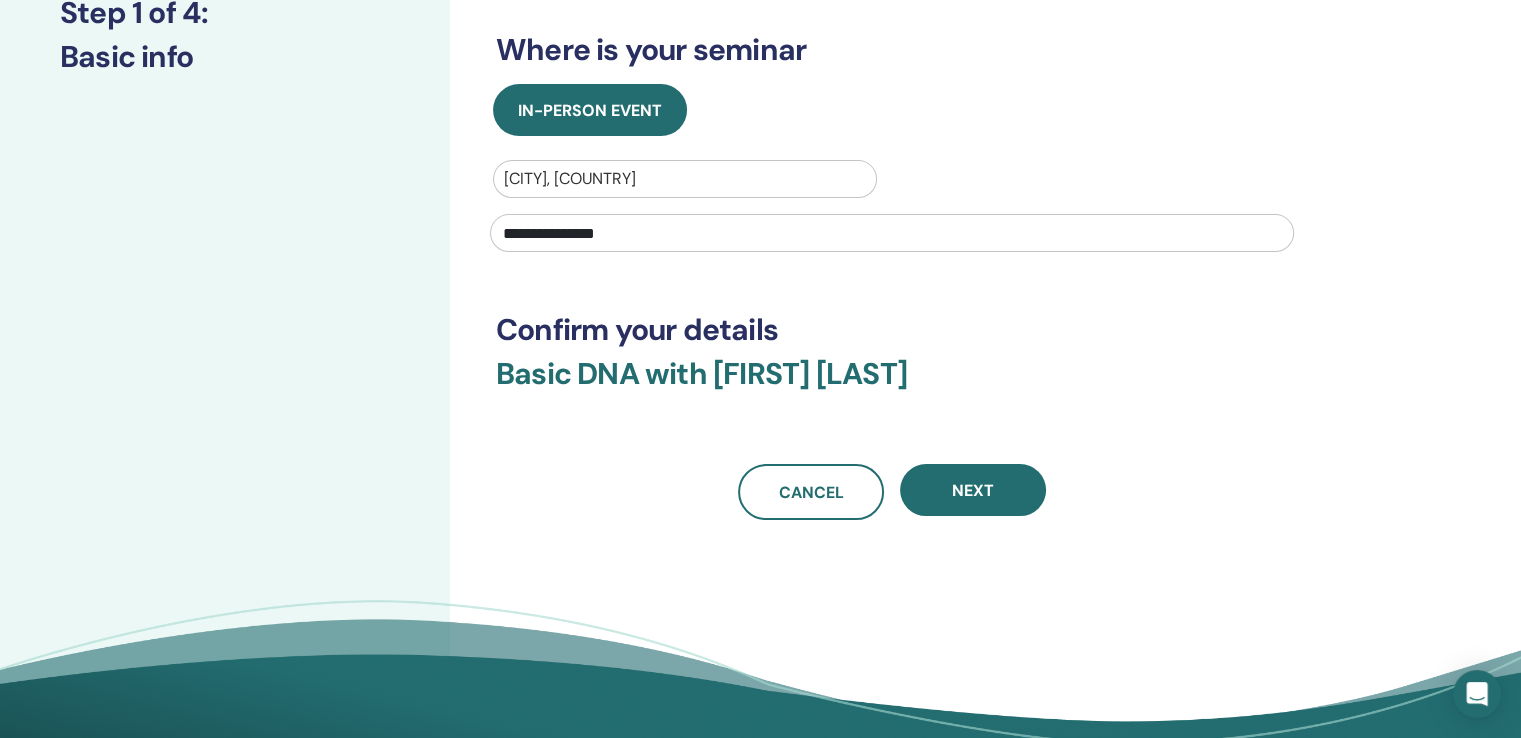 click on "Cancel Next" at bounding box center [892, 492] 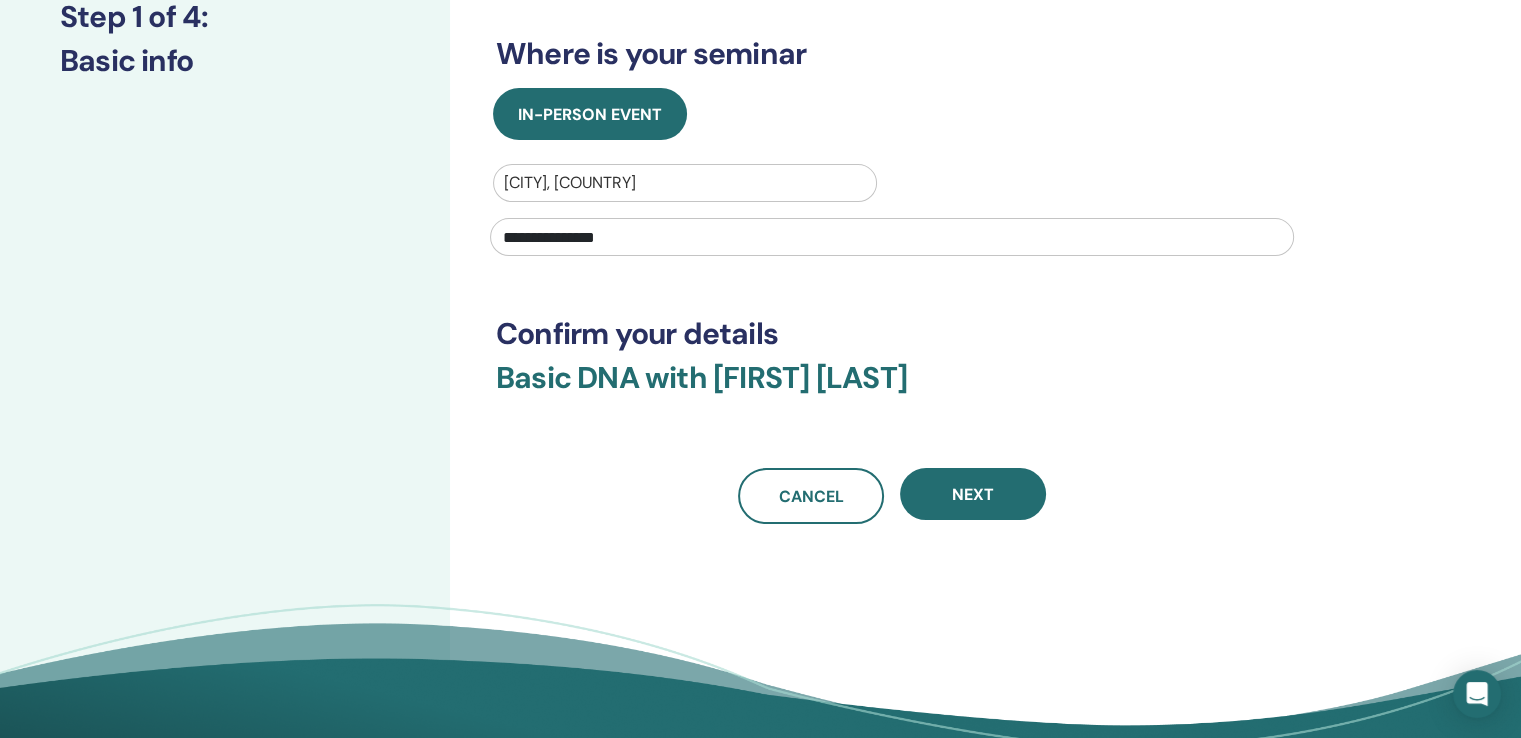 scroll, scrollTop: 300, scrollLeft: 0, axis: vertical 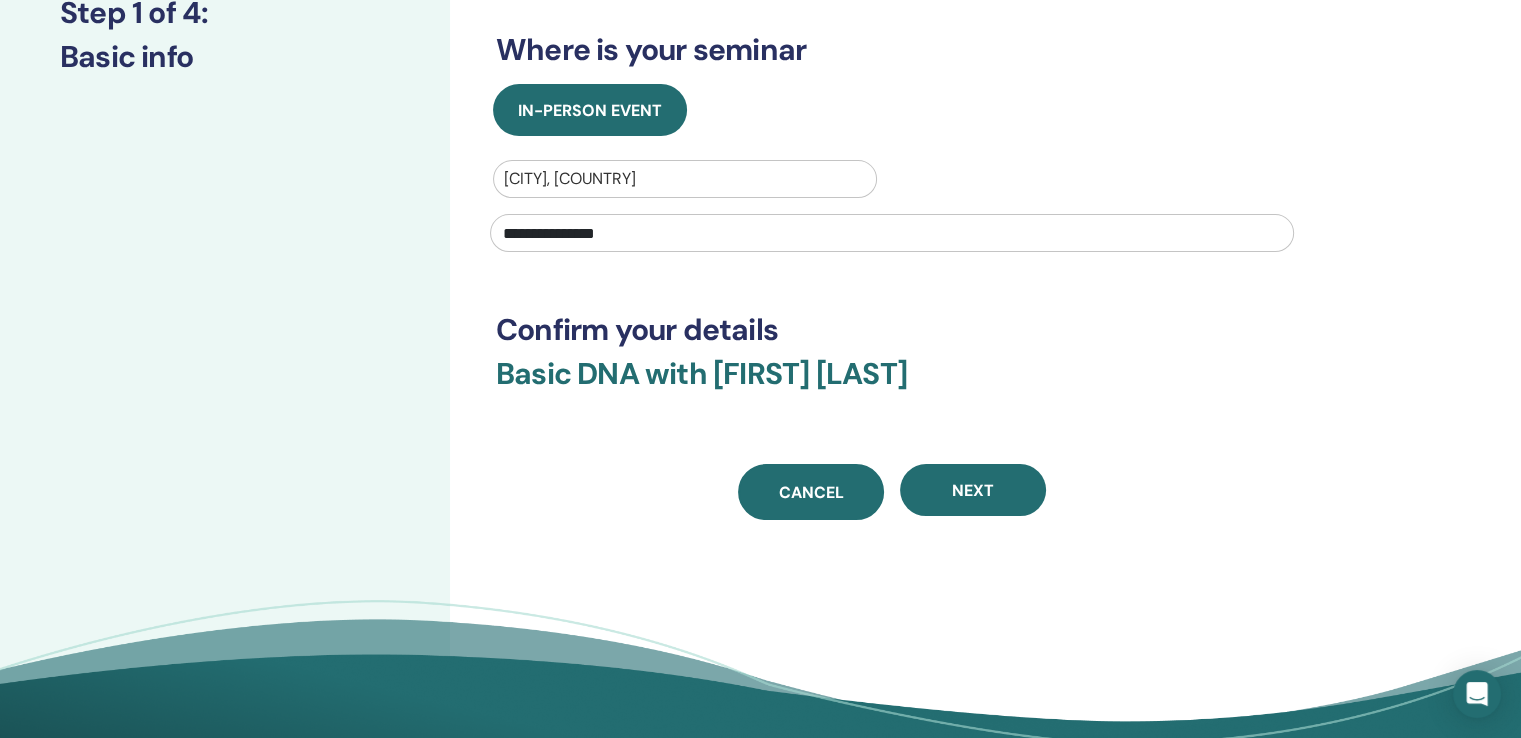 click on "Cancel" at bounding box center [811, 492] 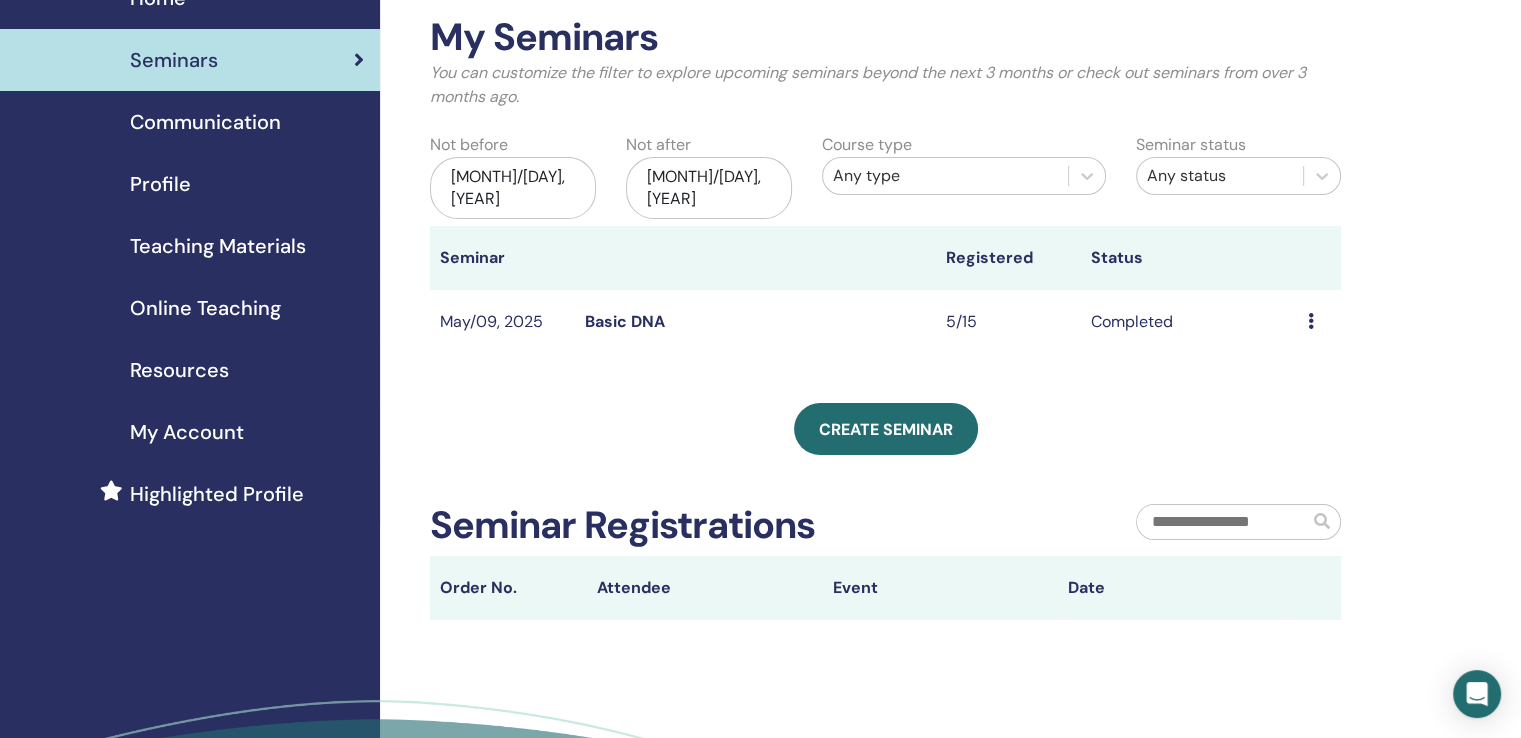 scroll, scrollTop: 0, scrollLeft: 0, axis: both 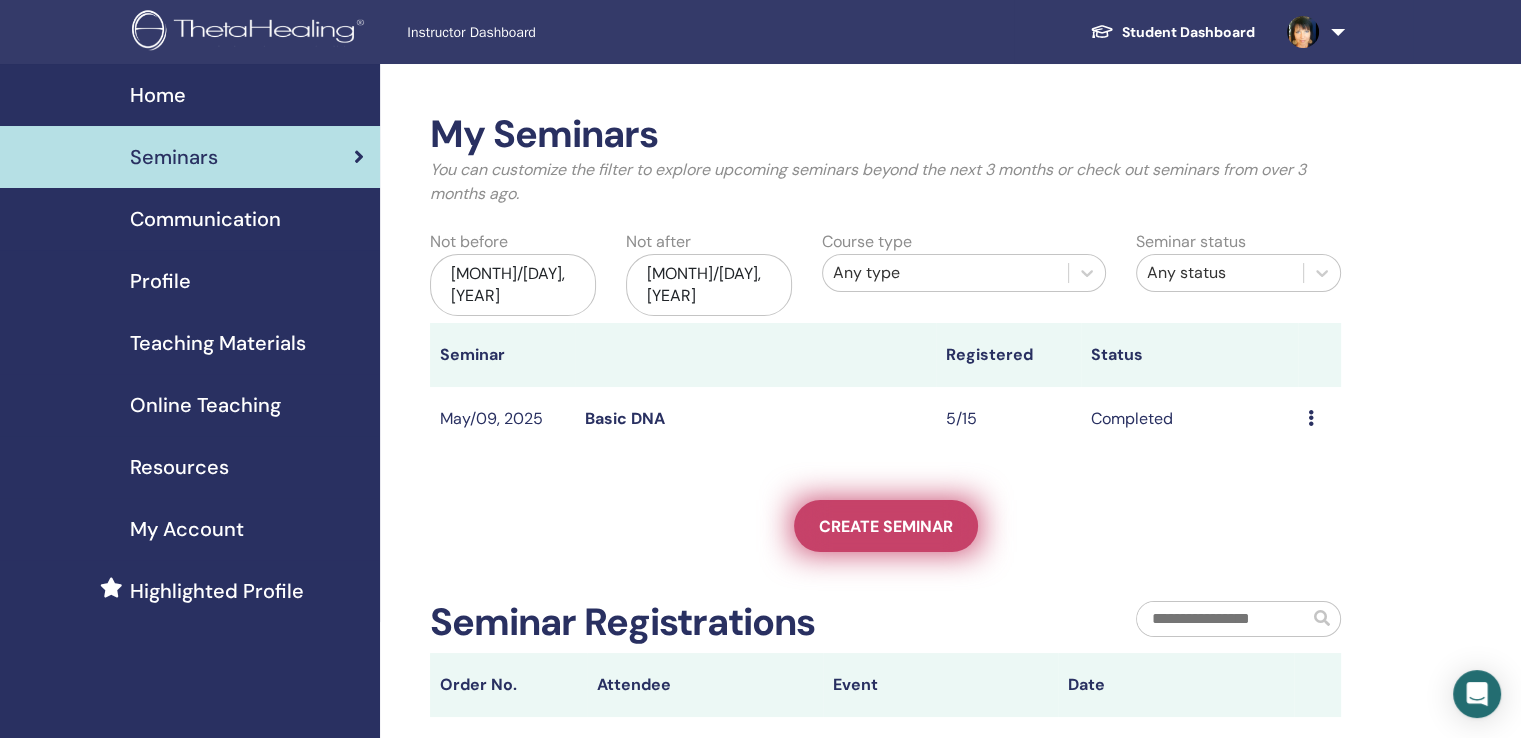 click on "Create seminar" at bounding box center [886, 526] 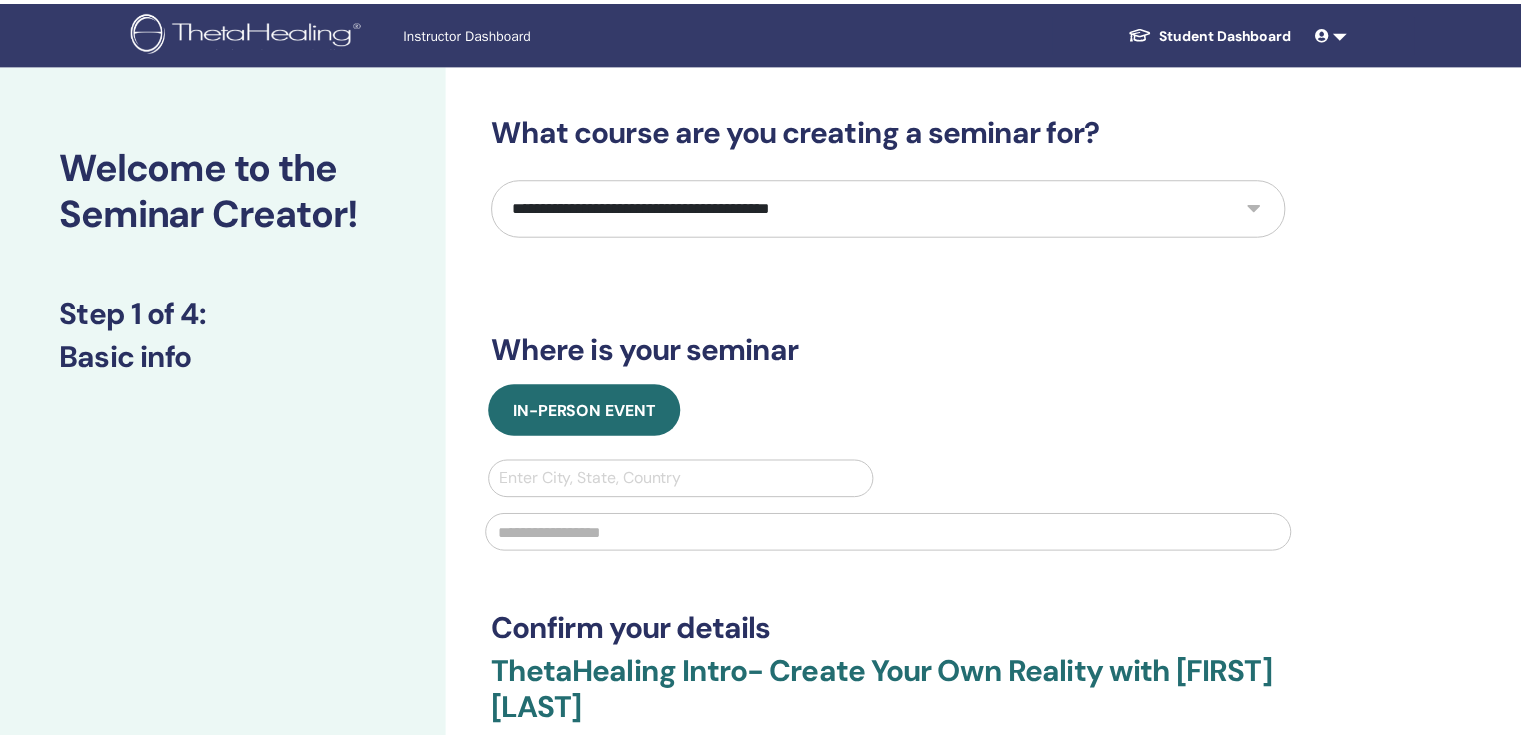 scroll, scrollTop: 0, scrollLeft: 0, axis: both 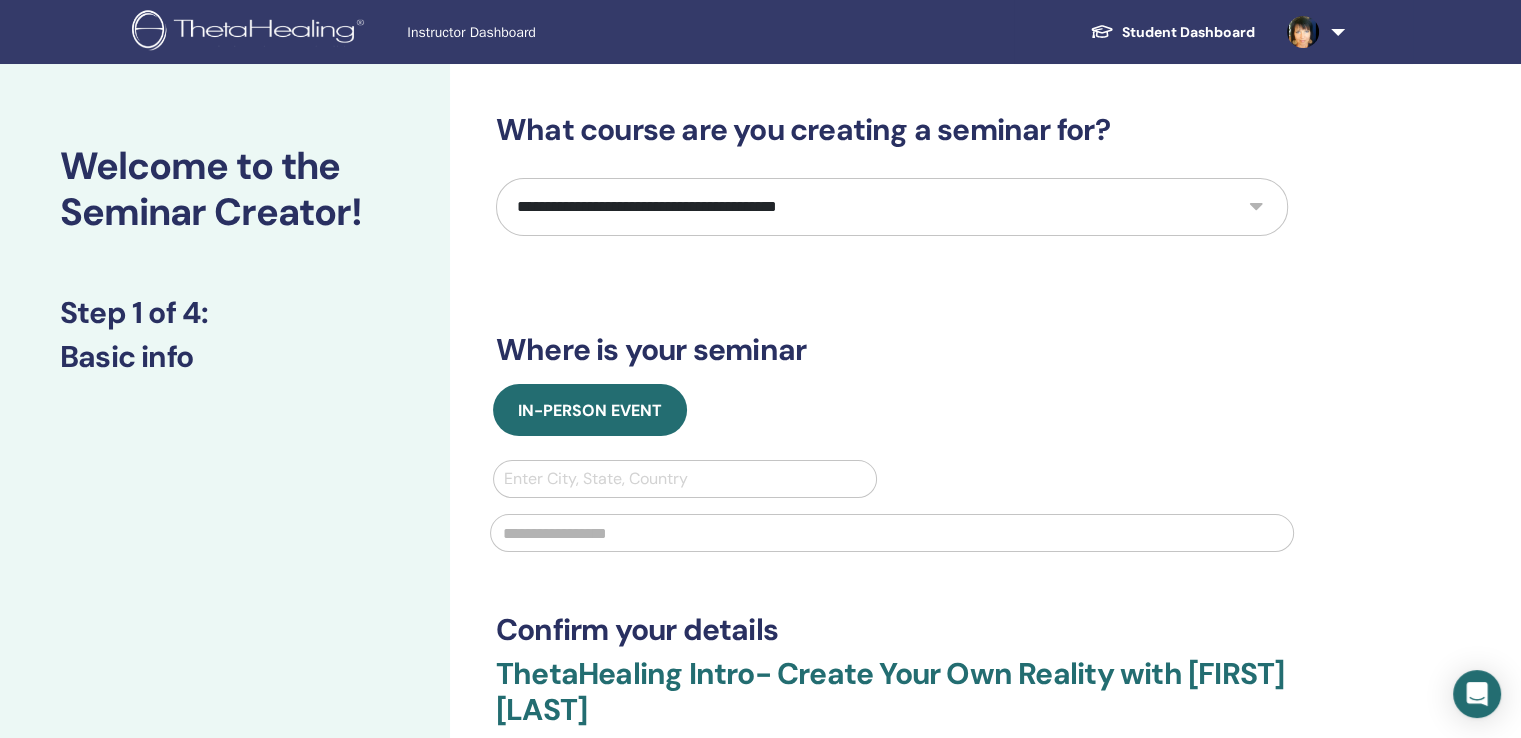 click on "**********" at bounding box center [892, 207] 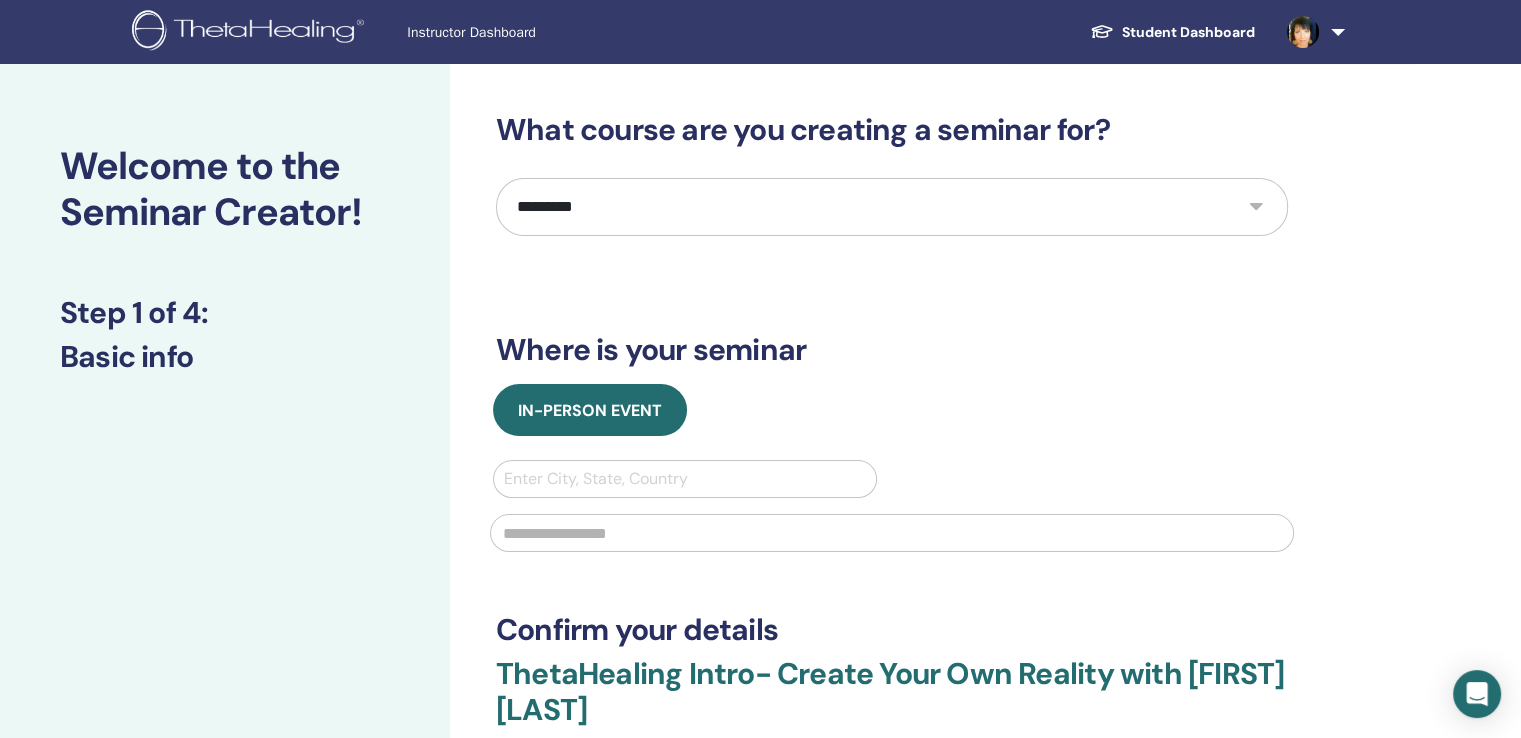 click on "**********" at bounding box center [892, 207] 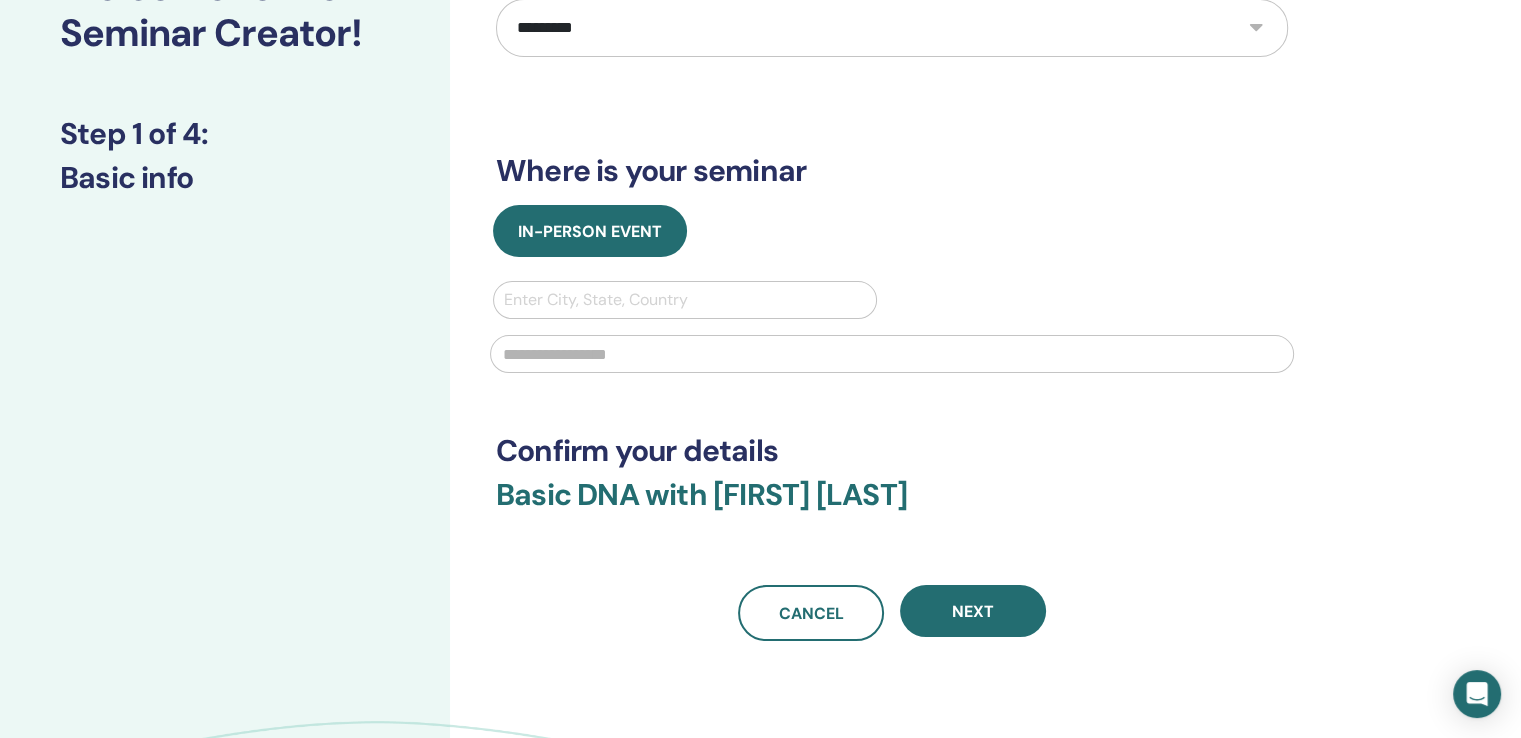 scroll, scrollTop: 200, scrollLeft: 0, axis: vertical 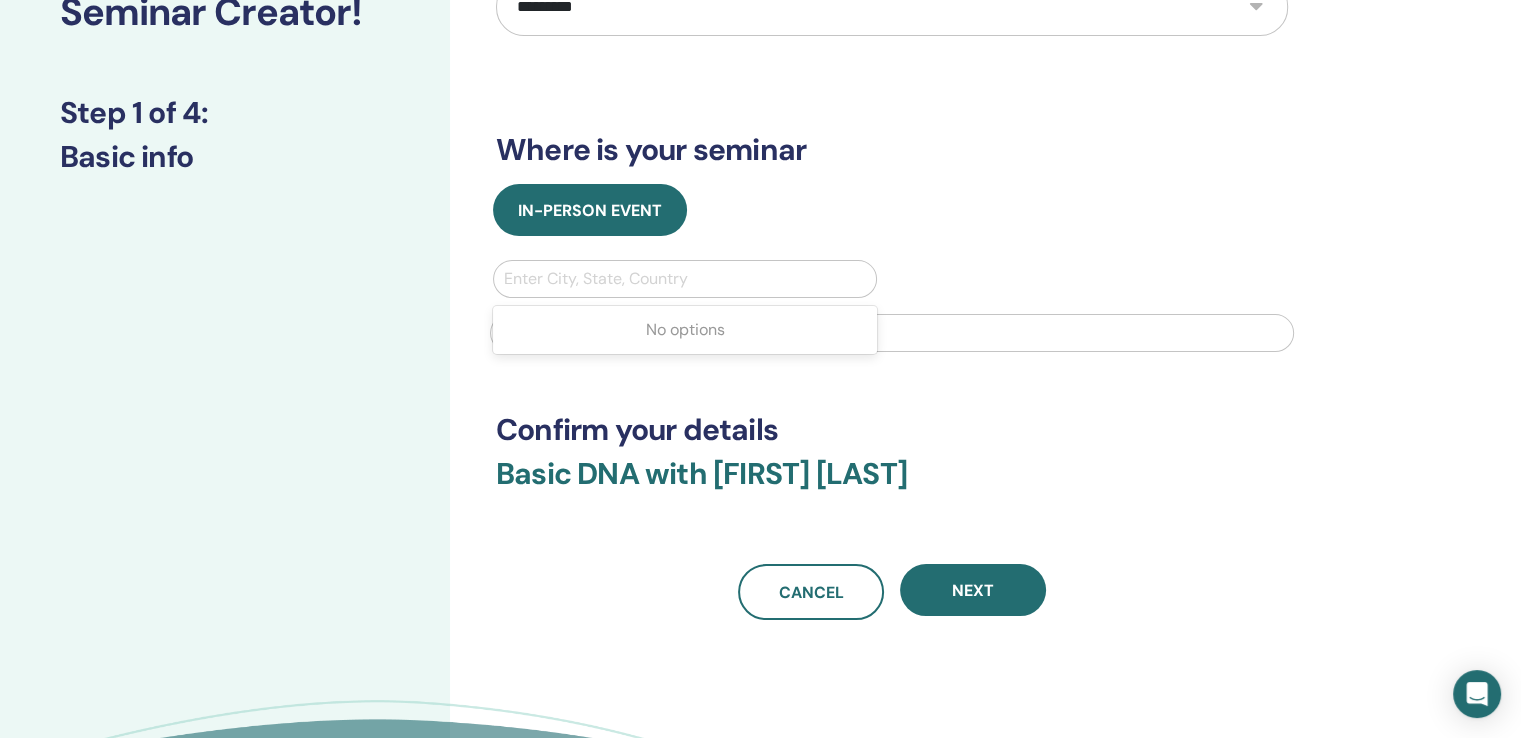 click at bounding box center (685, 279) 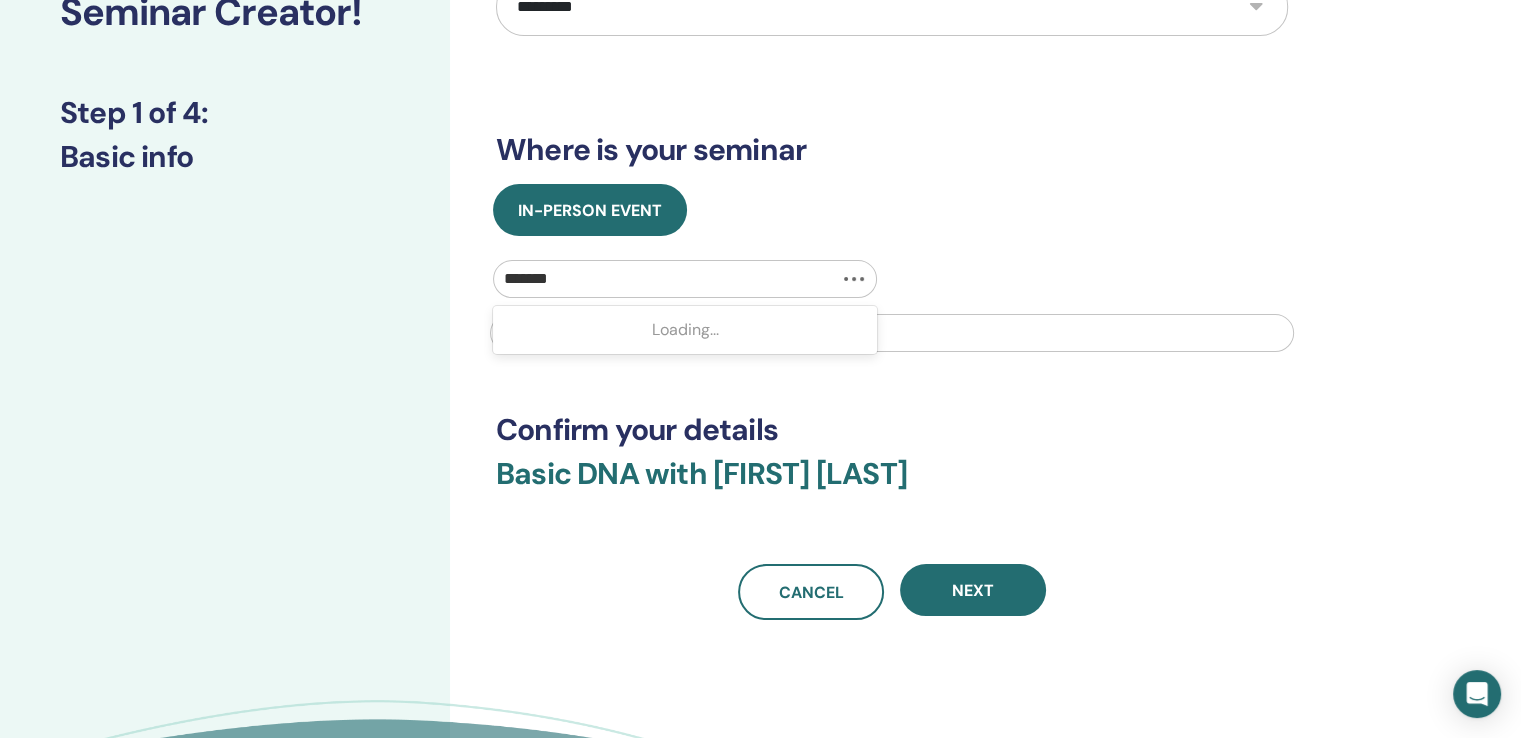 type on "********" 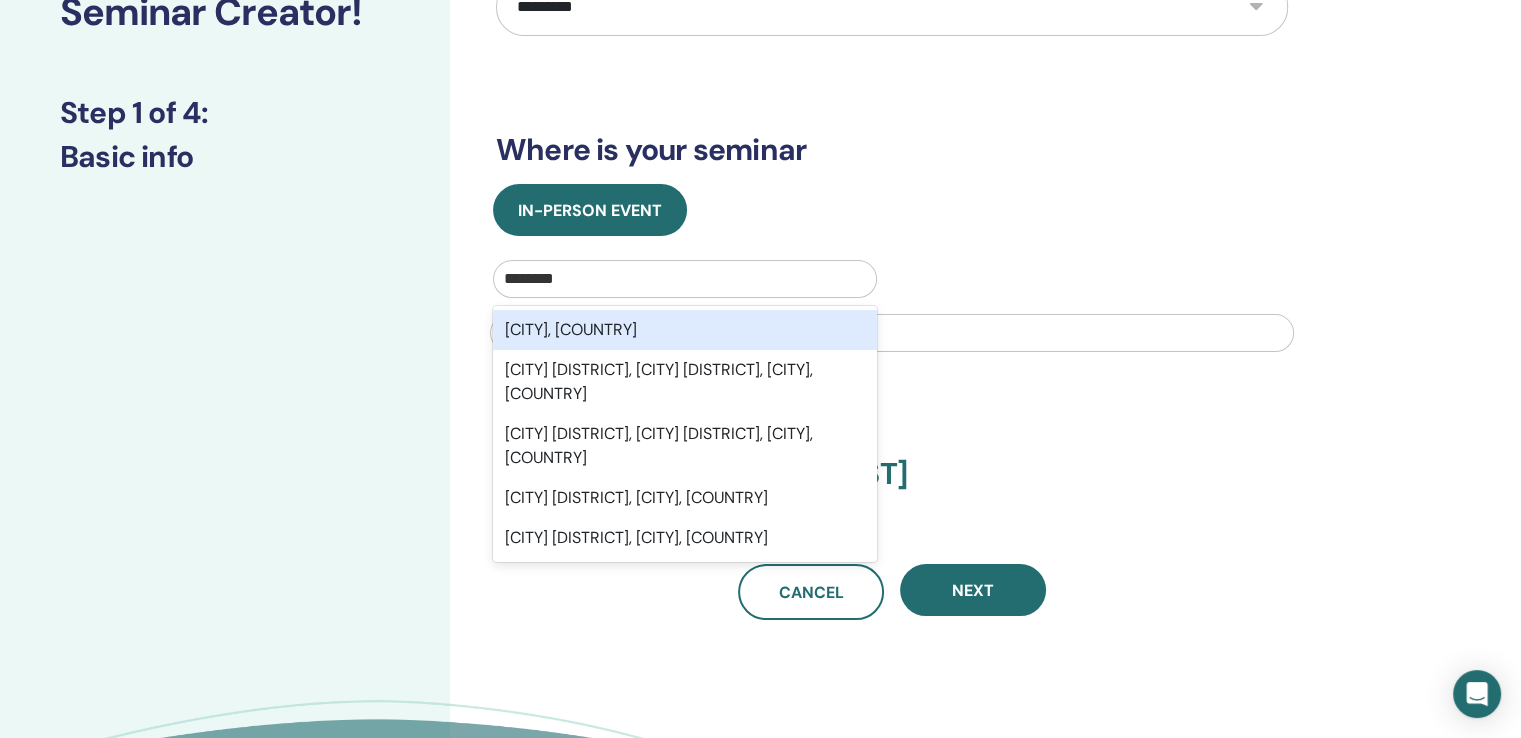 click on "[CITY], [COUNTRY]" at bounding box center [685, 330] 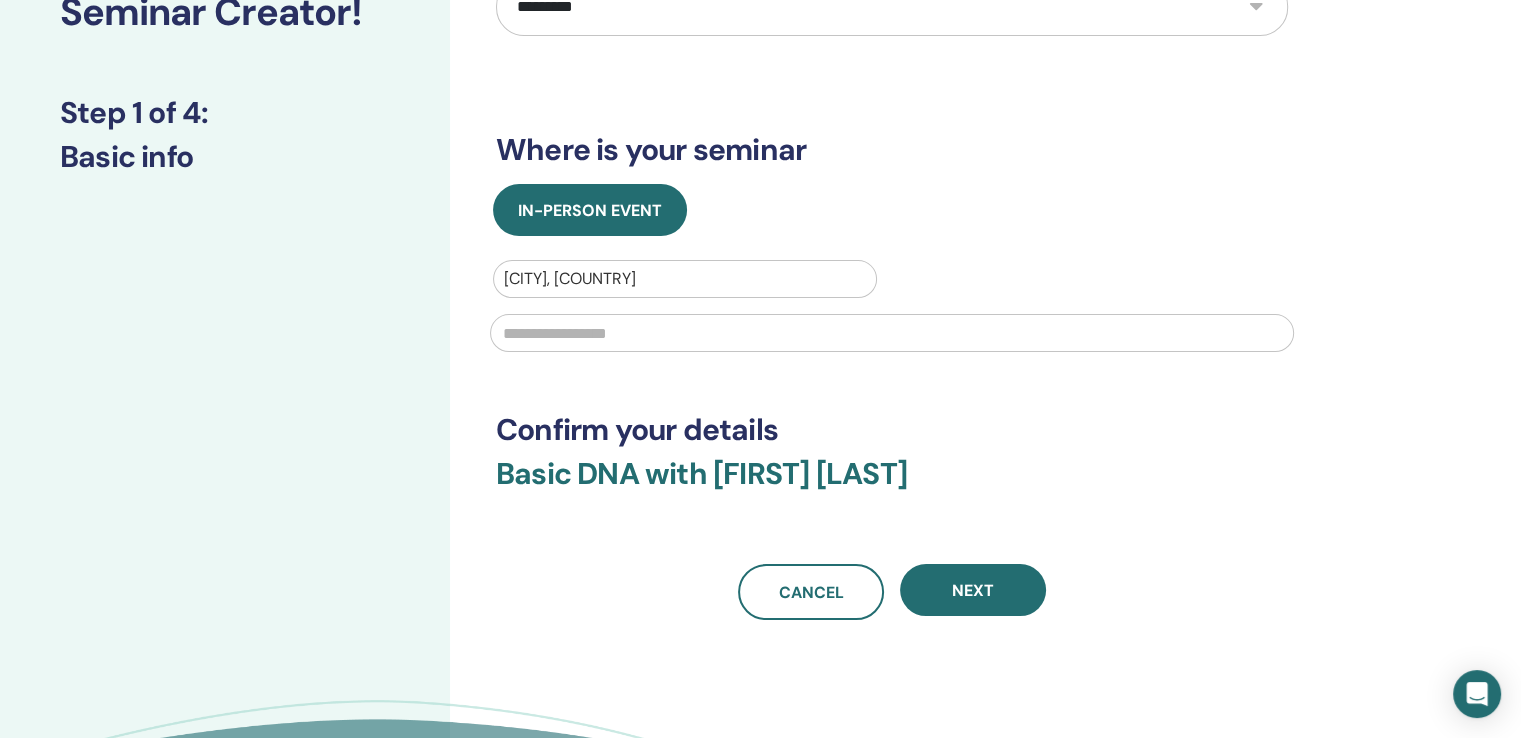 click at bounding box center (892, 333) 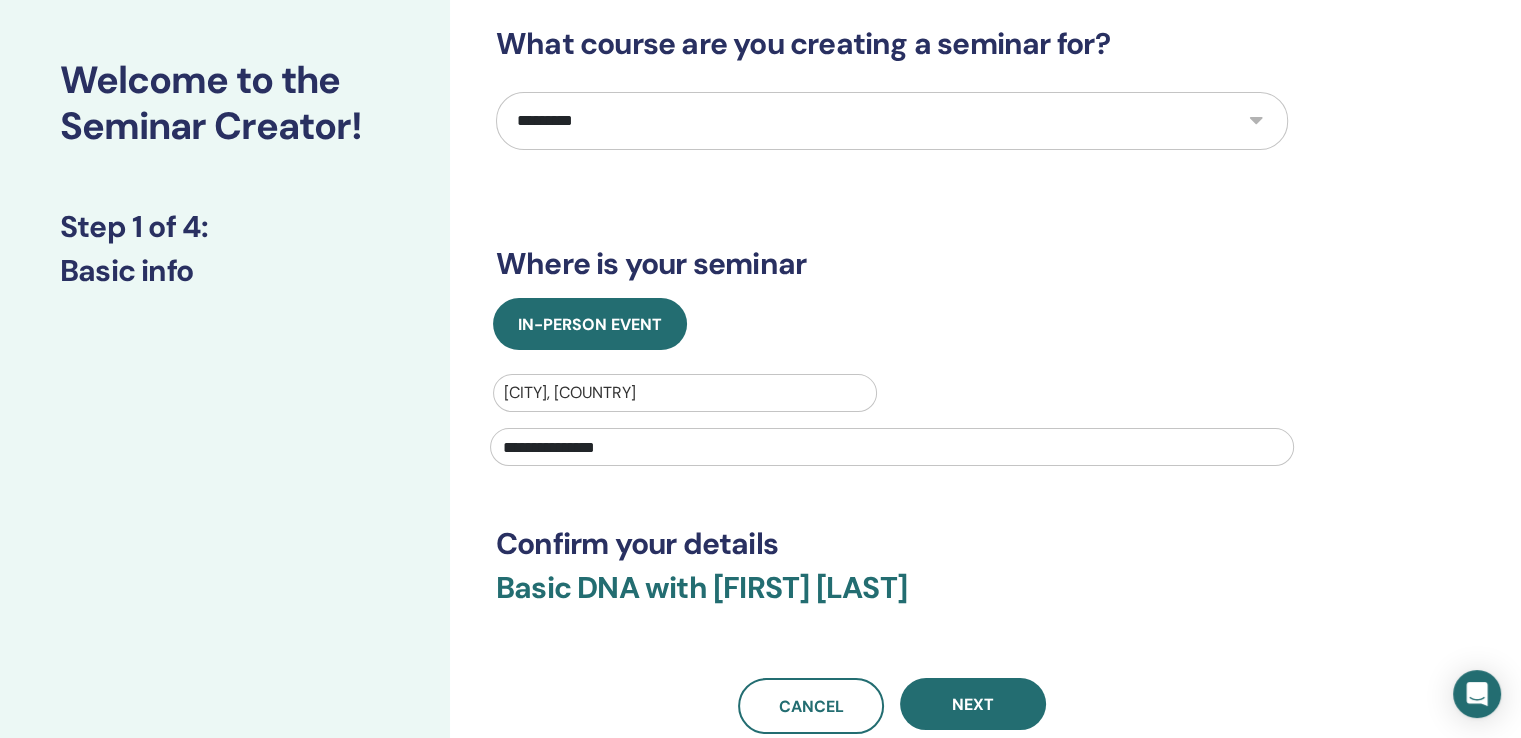scroll, scrollTop: 0, scrollLeft: 0, axis: both 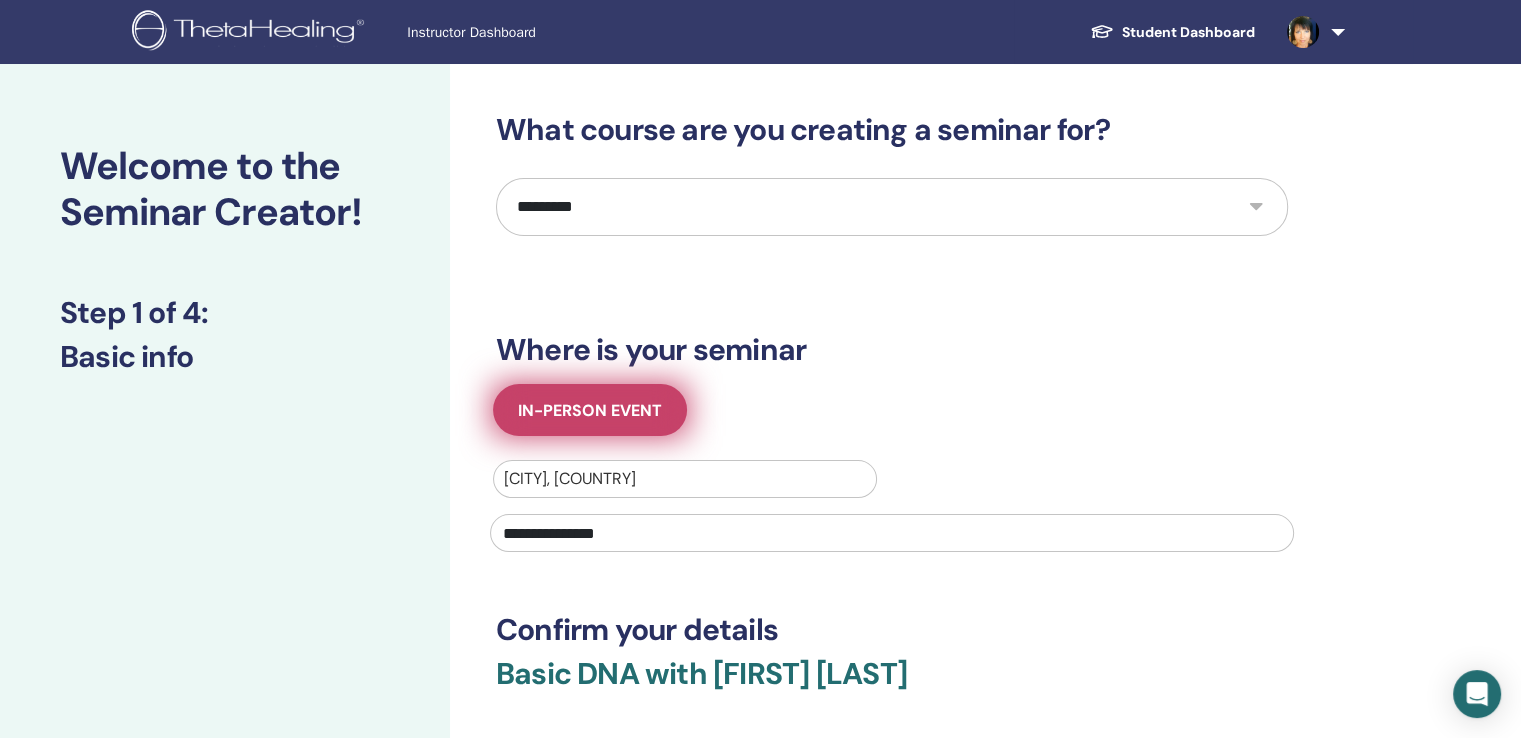 type on "**********" 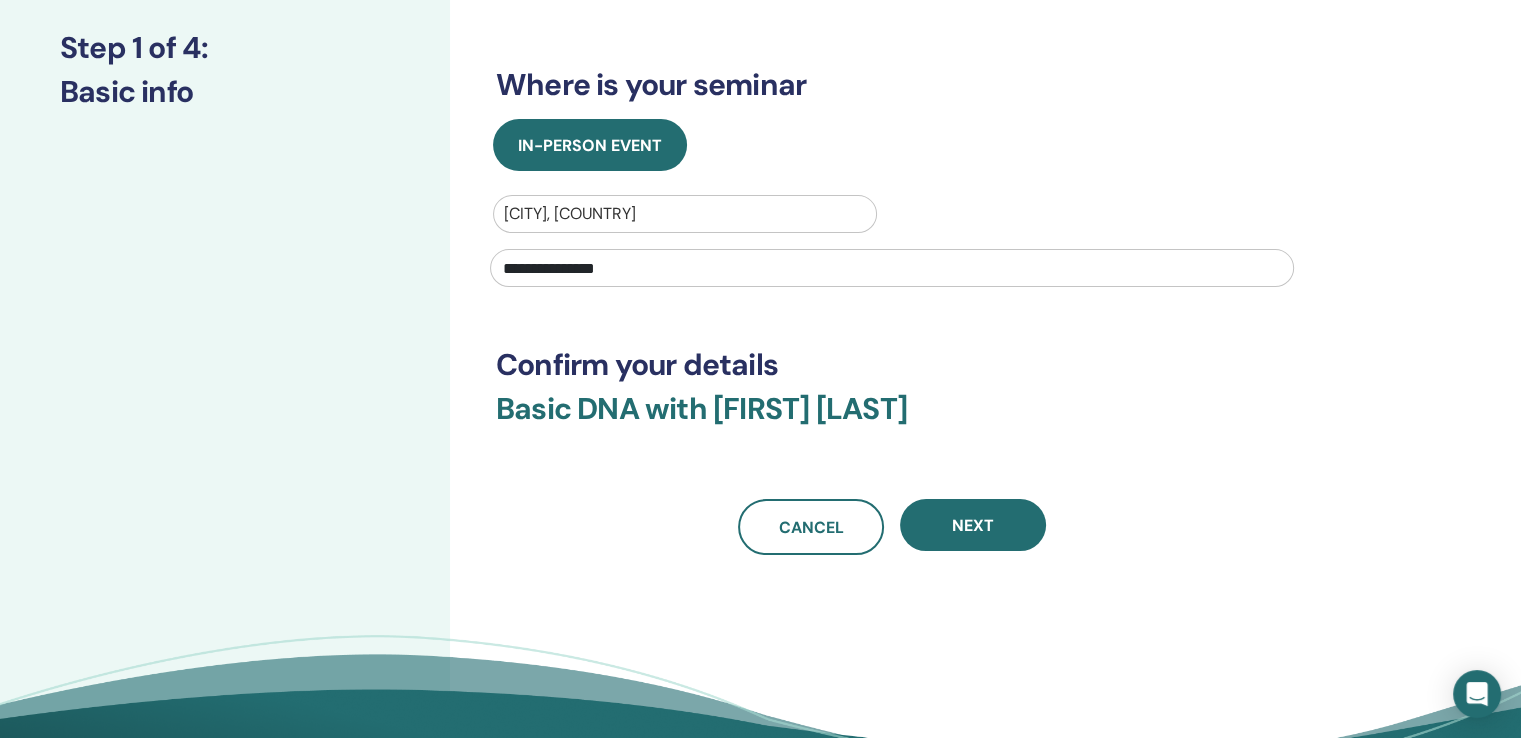 scroll, scrollTop: 300, scrollLeft: 0, axis: vertical 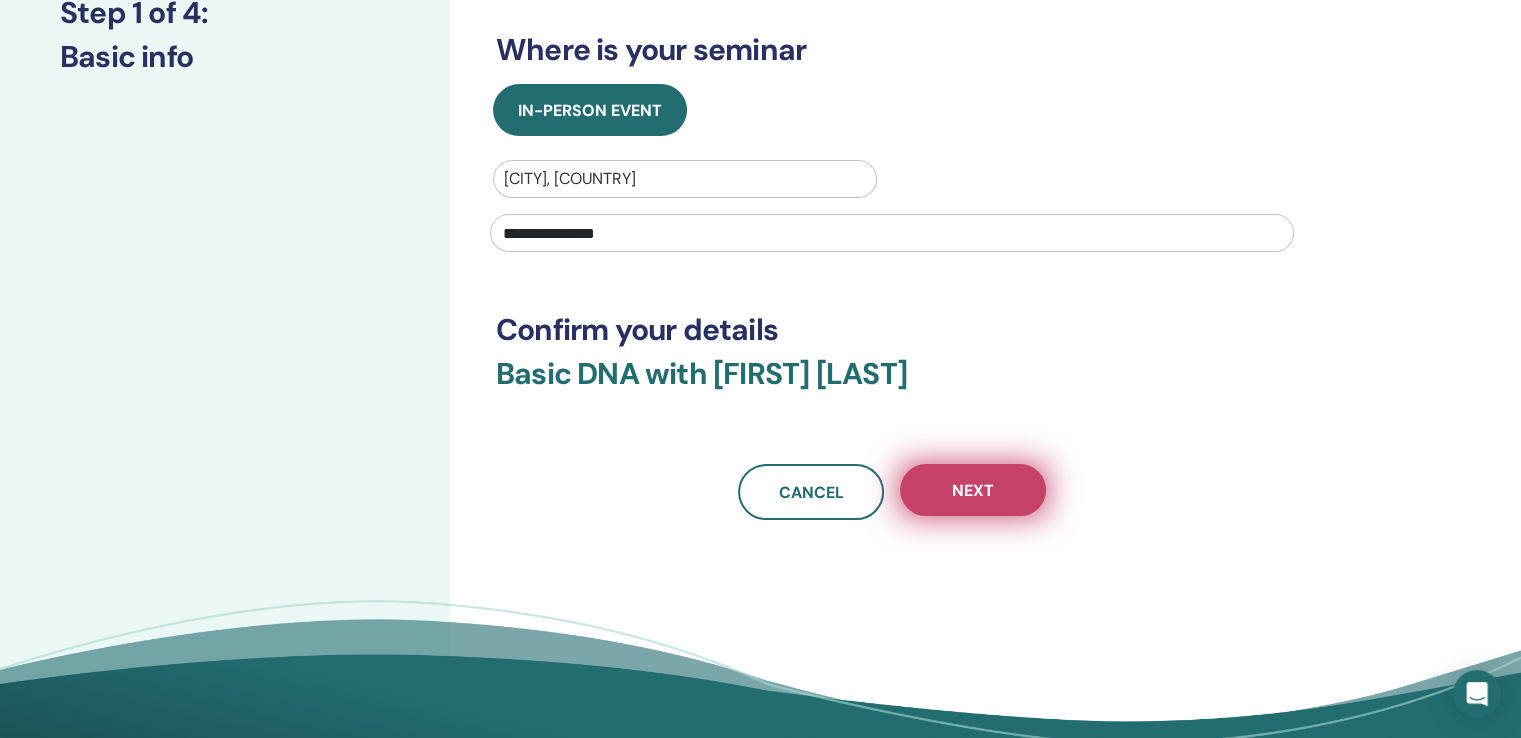 click on "Next" at bounding box center [973, 490] 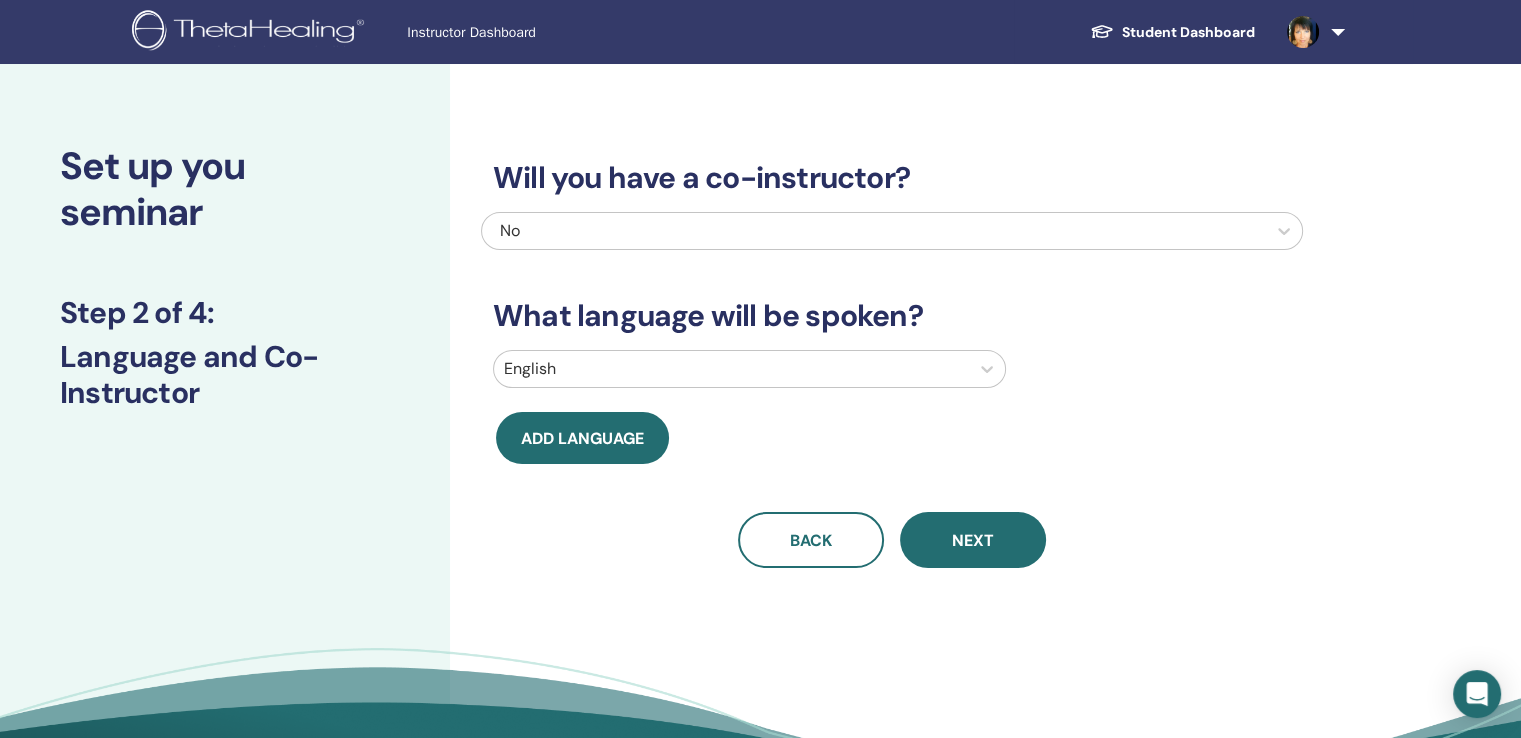 scroll, scrollTop: 0, scrollLeft: 0, axis: both 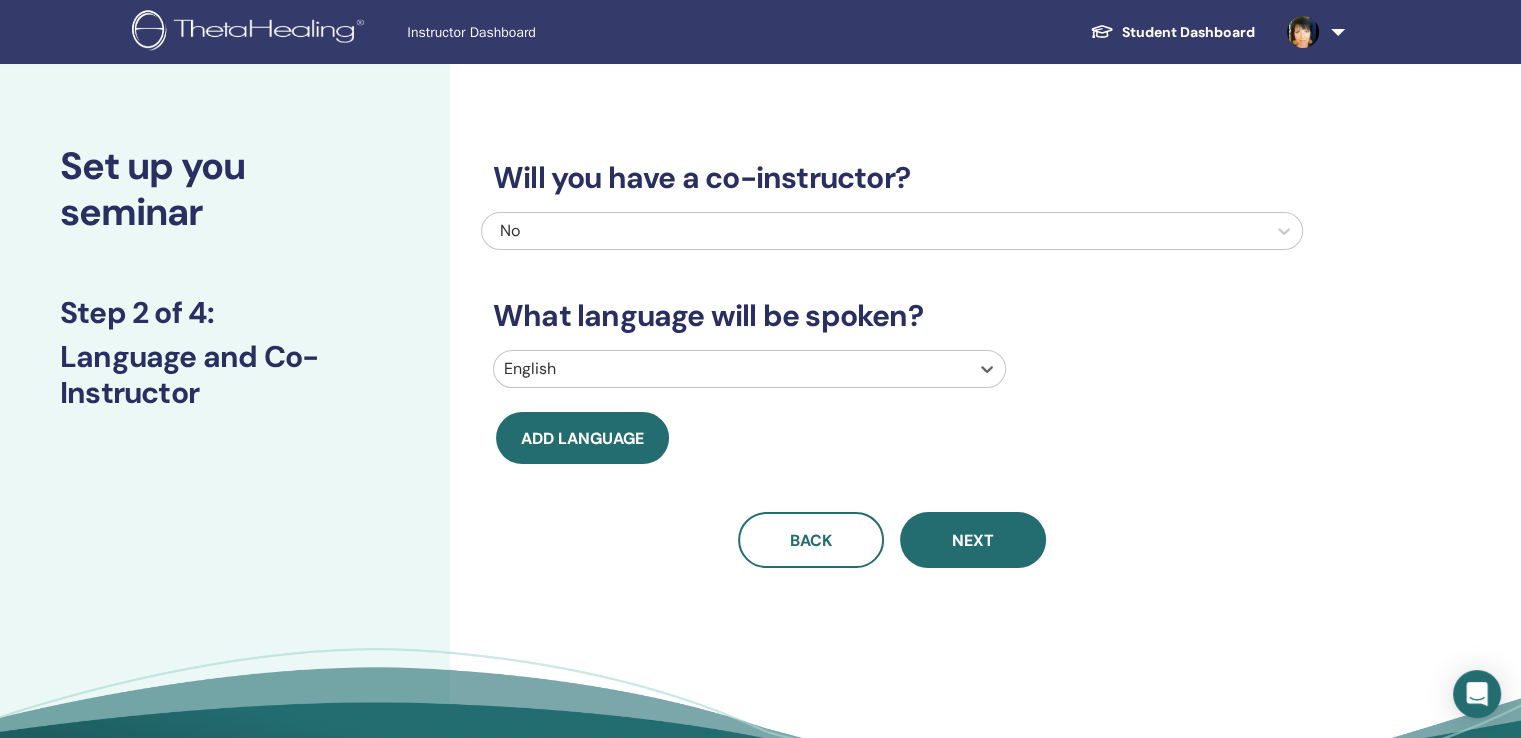 click at bounding box center [731, 369] 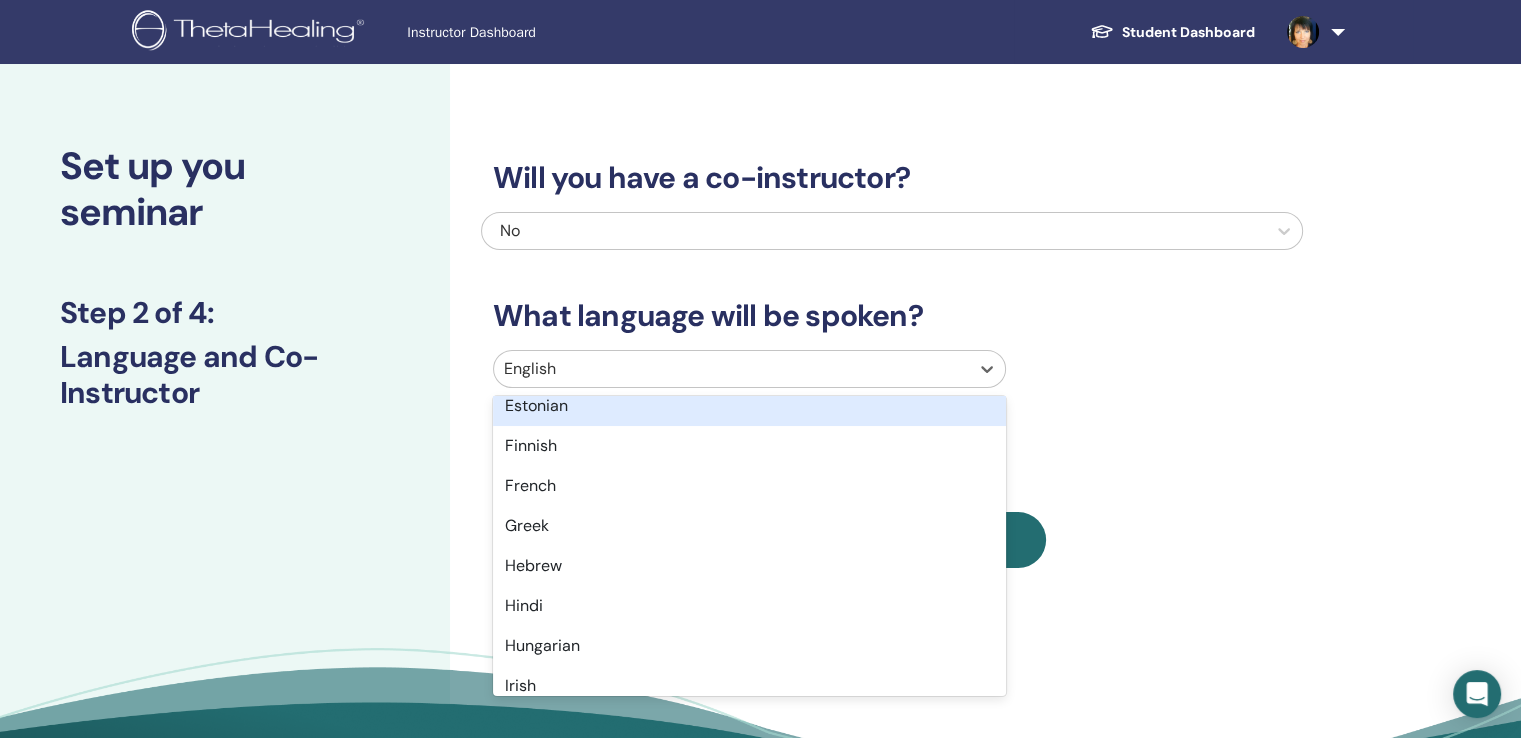 scroll, scrollTop: 800, scrollLeft: 0, axis: vertical 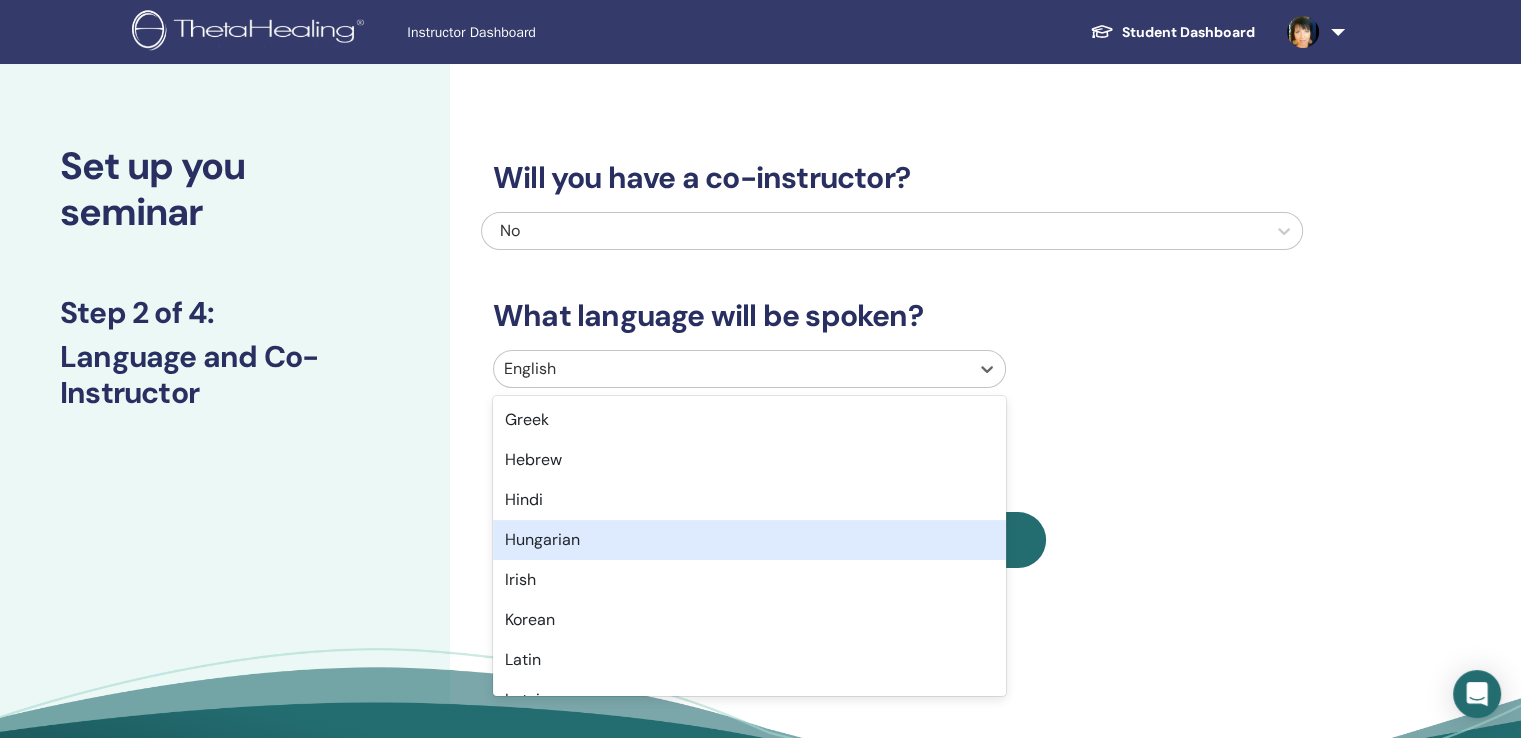 click on "Hungarian" at bounding box center (749, 540) 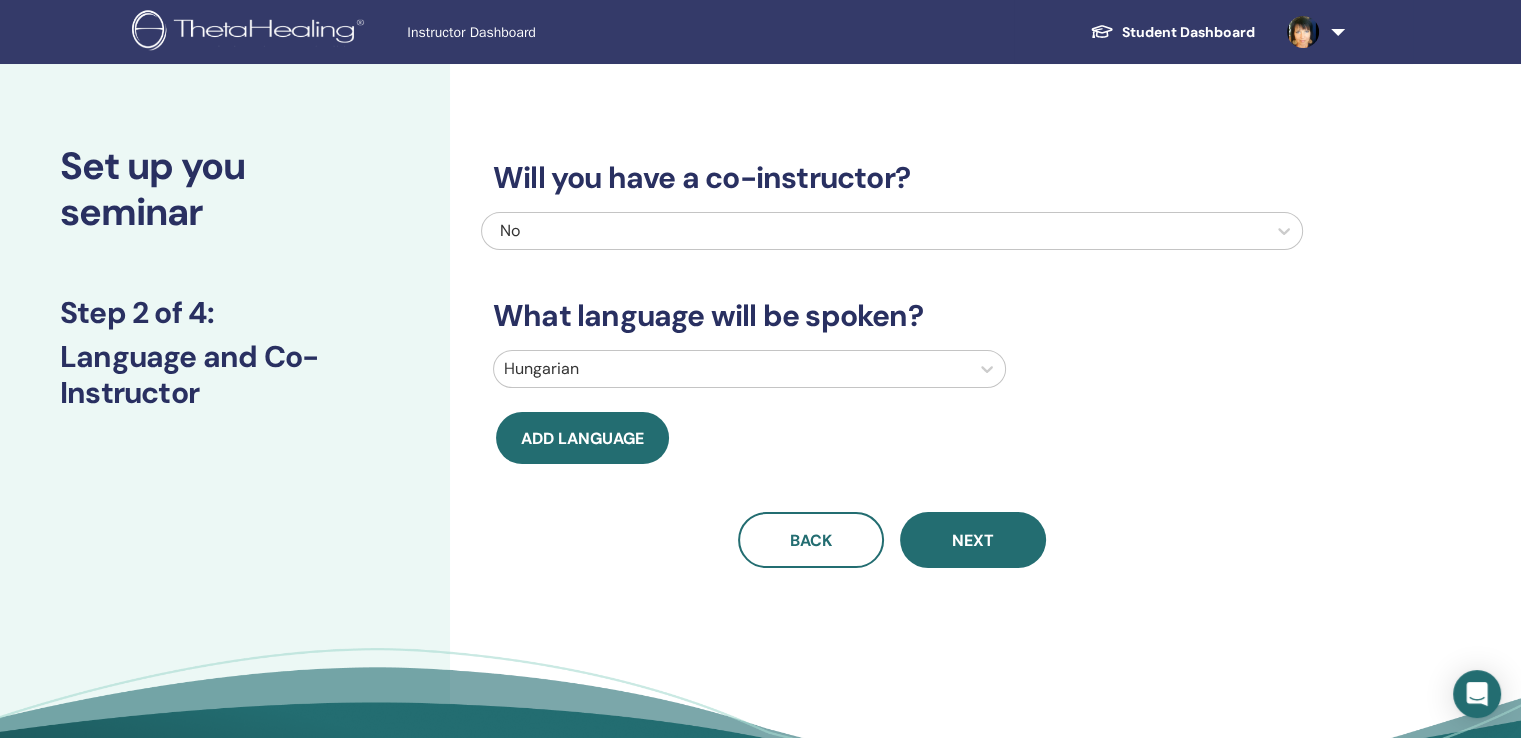click on "Back Next" at bounding box center [892, 540] 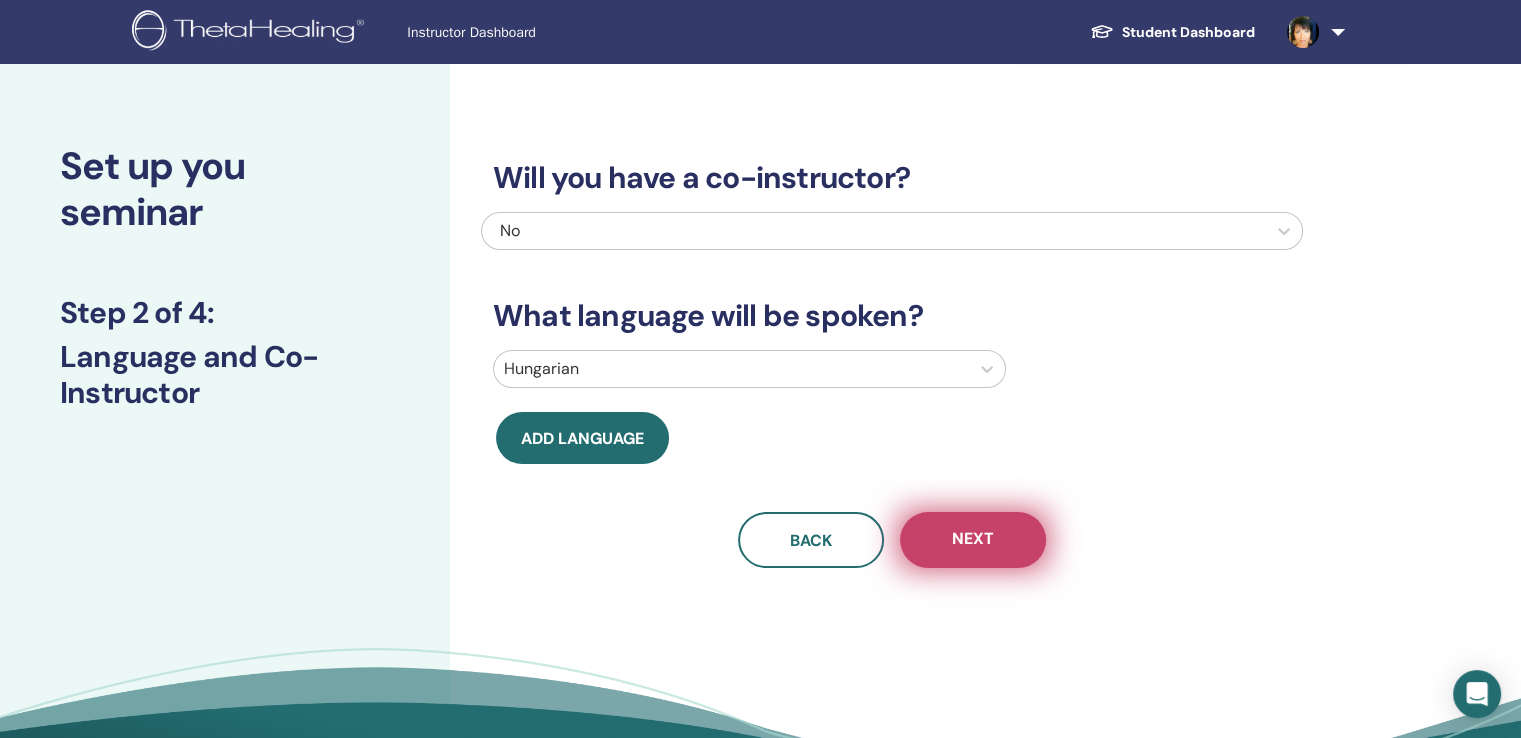 click on "Next" at bounding box center (973, 540) 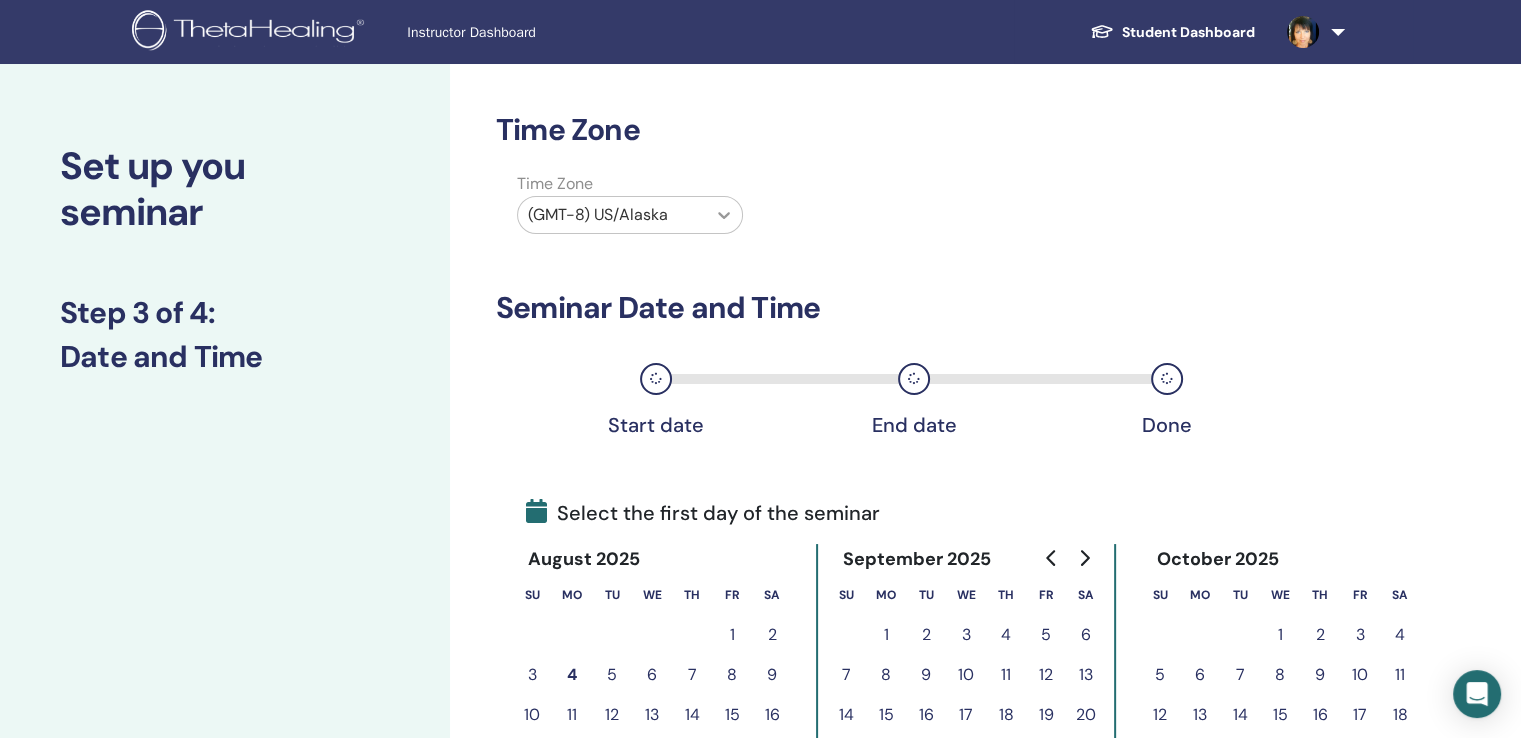 click 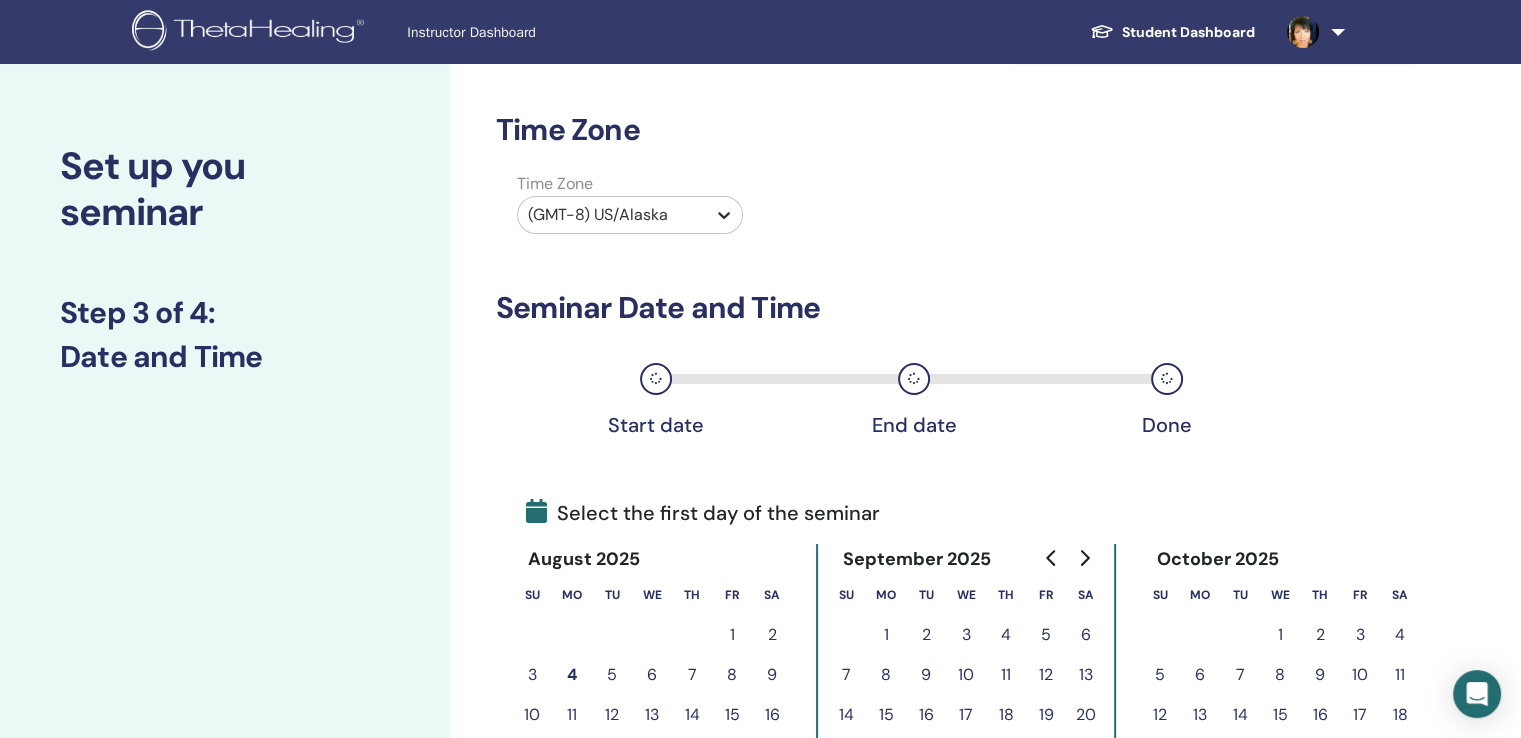 click 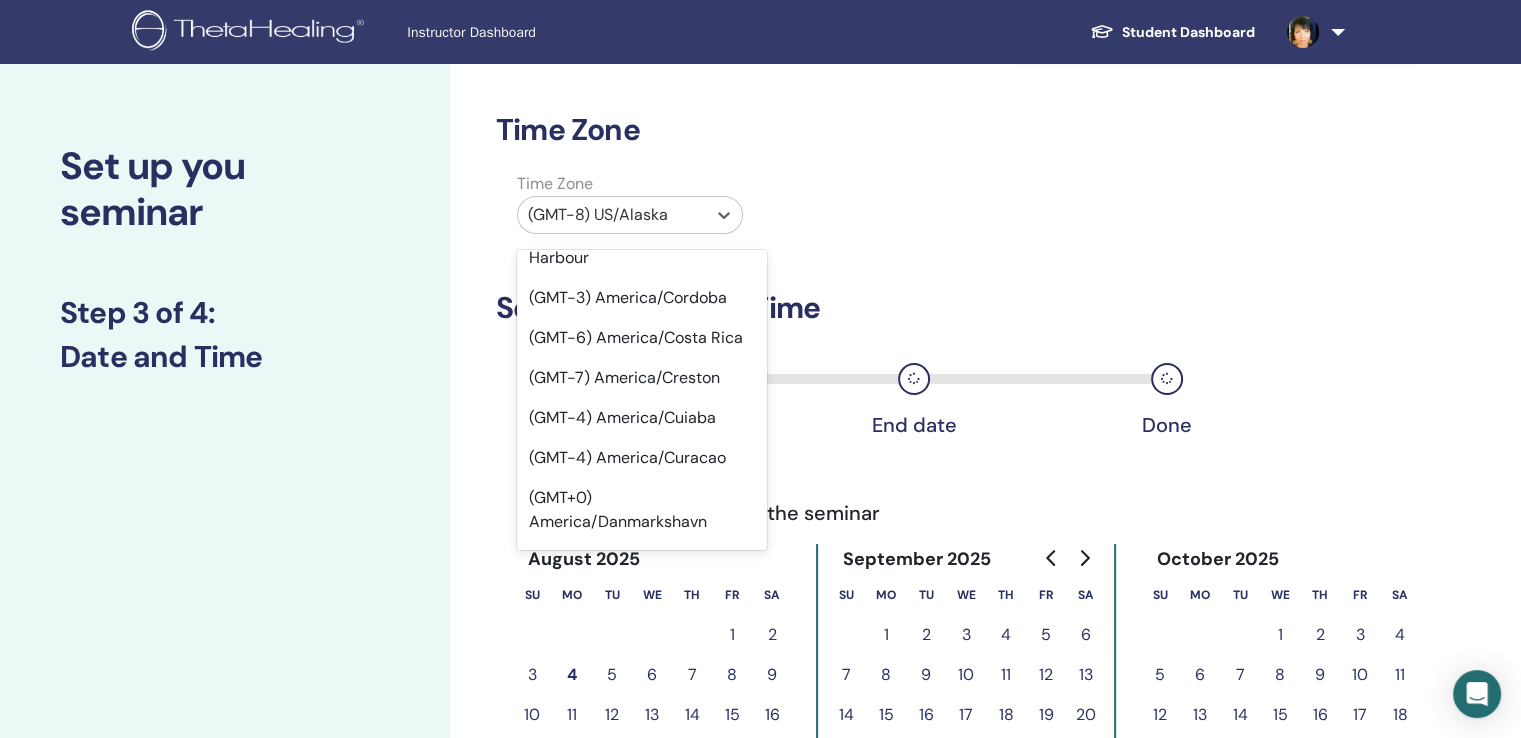 scroll, scrollTop: 6500, scrollLeft: 0, axis: vertical 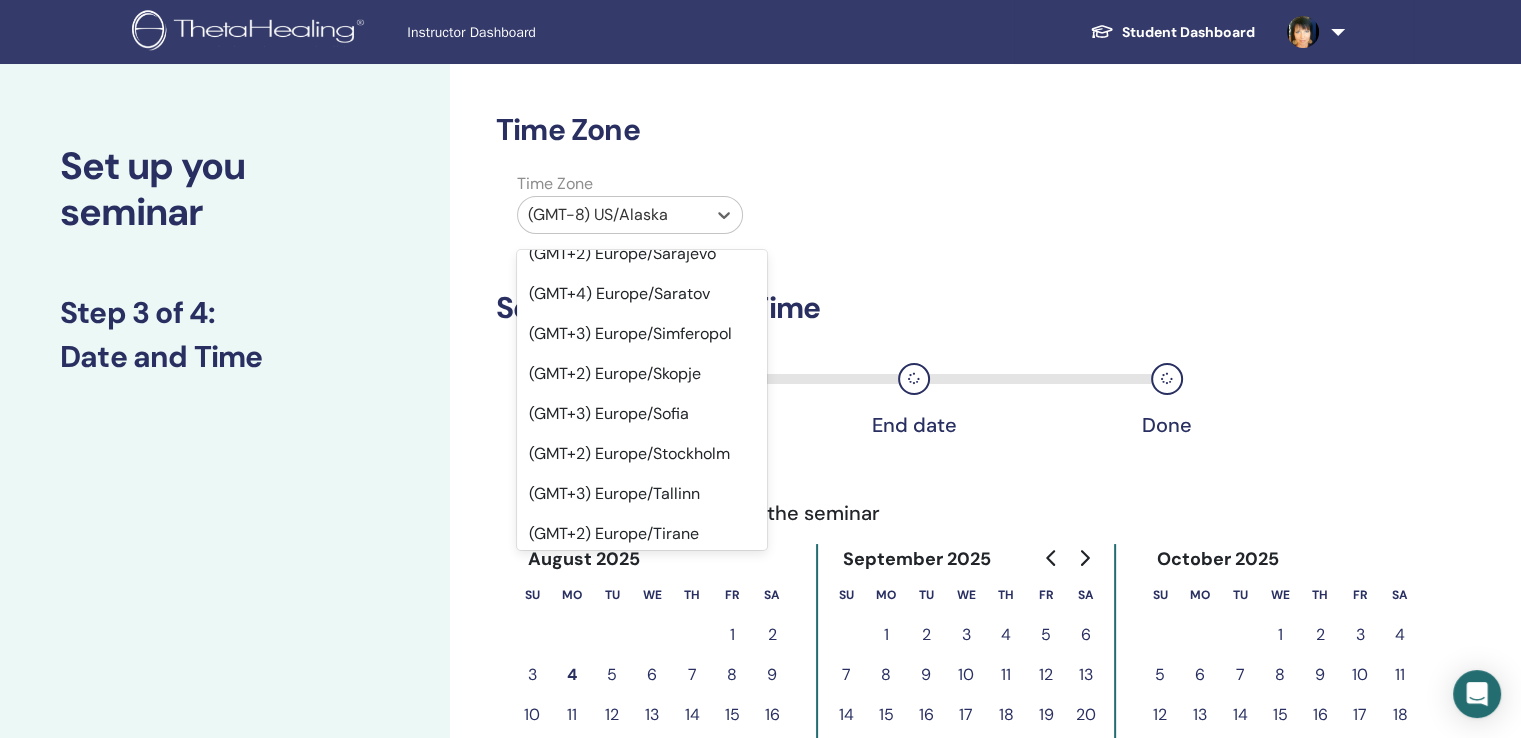 click on "(GMT+2) Europe/Gibraltar" at bounding box center (642, -866) 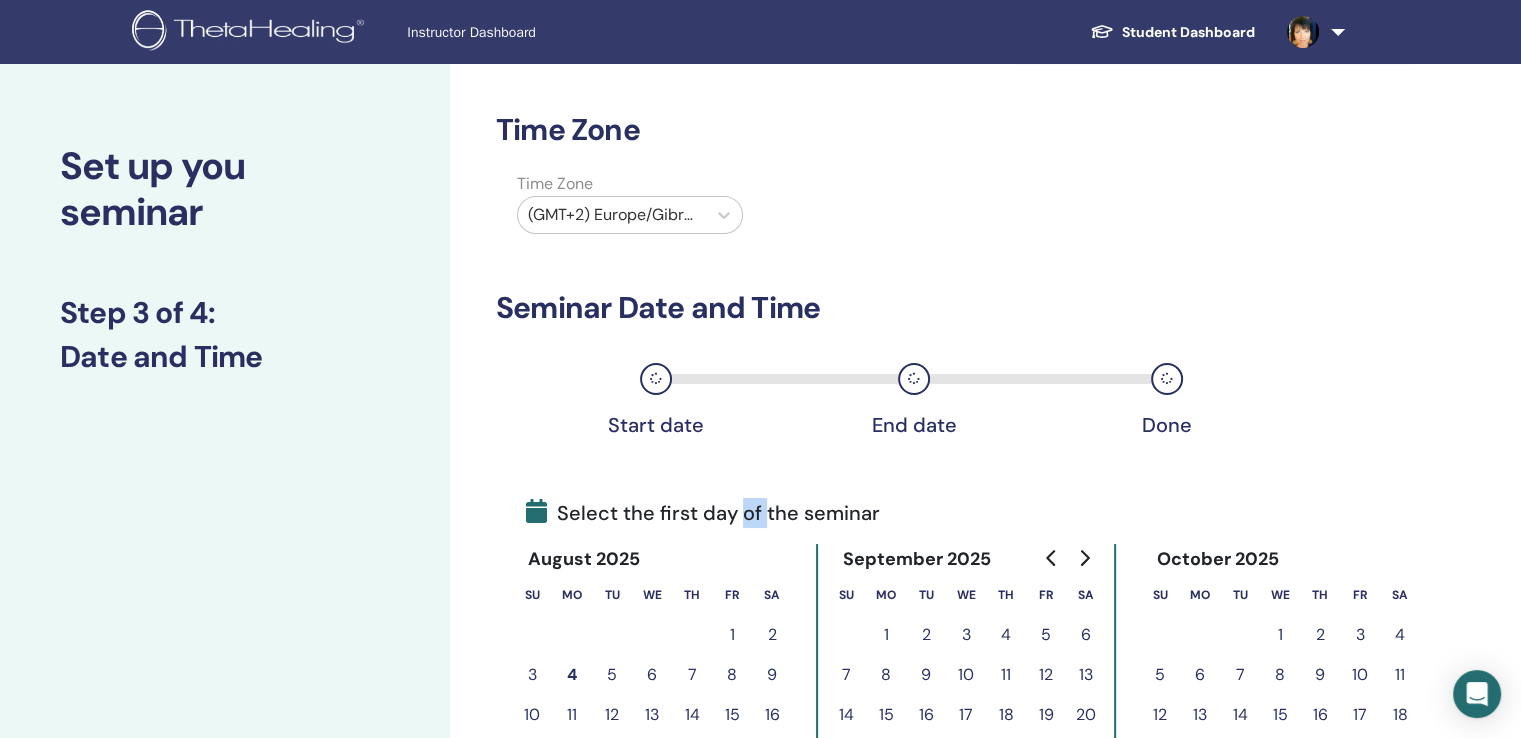 click on "Time Zone Time Zone (GMT+2) Europe/Gibraltar Seminar Date and Time Start date End date Done Select the first day of the seminar August 2025 Su Mo Tu We Th Fr Sa 1 2 3 4 5 6 7 8 9 10 11 12 13 14 15 16 17 18 19 20 21 22 23 24 25 26 27 28 29 30 31 September 2025 Su Mo Tu We Th Fr Sa 1 2 3 4 5 6 7 8 9 10 11 12 13 14 15 16 17 18 19 20 21 22 23 24 25 26 27 28 29 30 October 2025 Su Mo Tu We Th Fr Sa 1 2 3 4 5 6 7 8 9 10 11 12 13 14 15 16 17 18 19 20 21 22 23 24 25 26 27 28 29 30 31 Back Next" at bounding box center (892, 543) 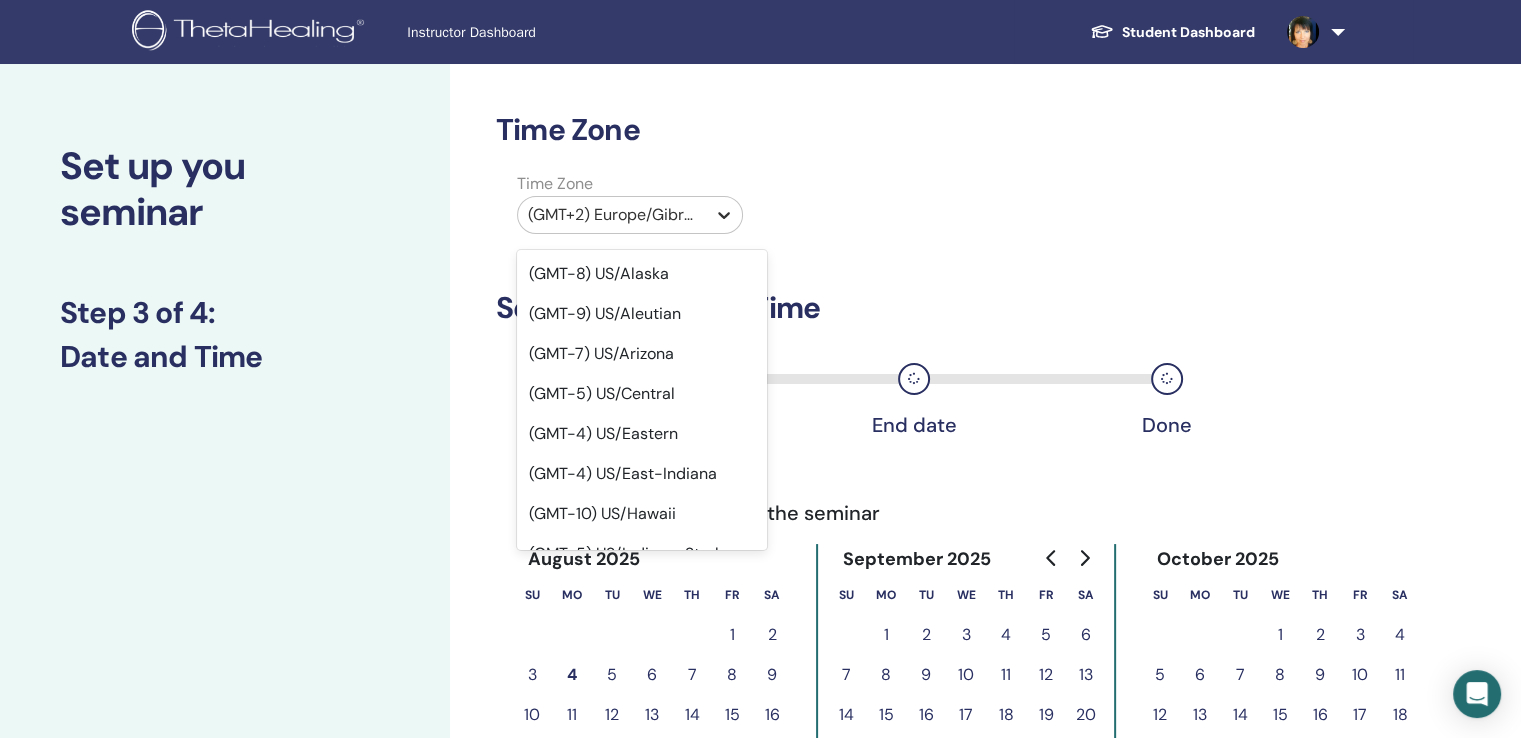 click 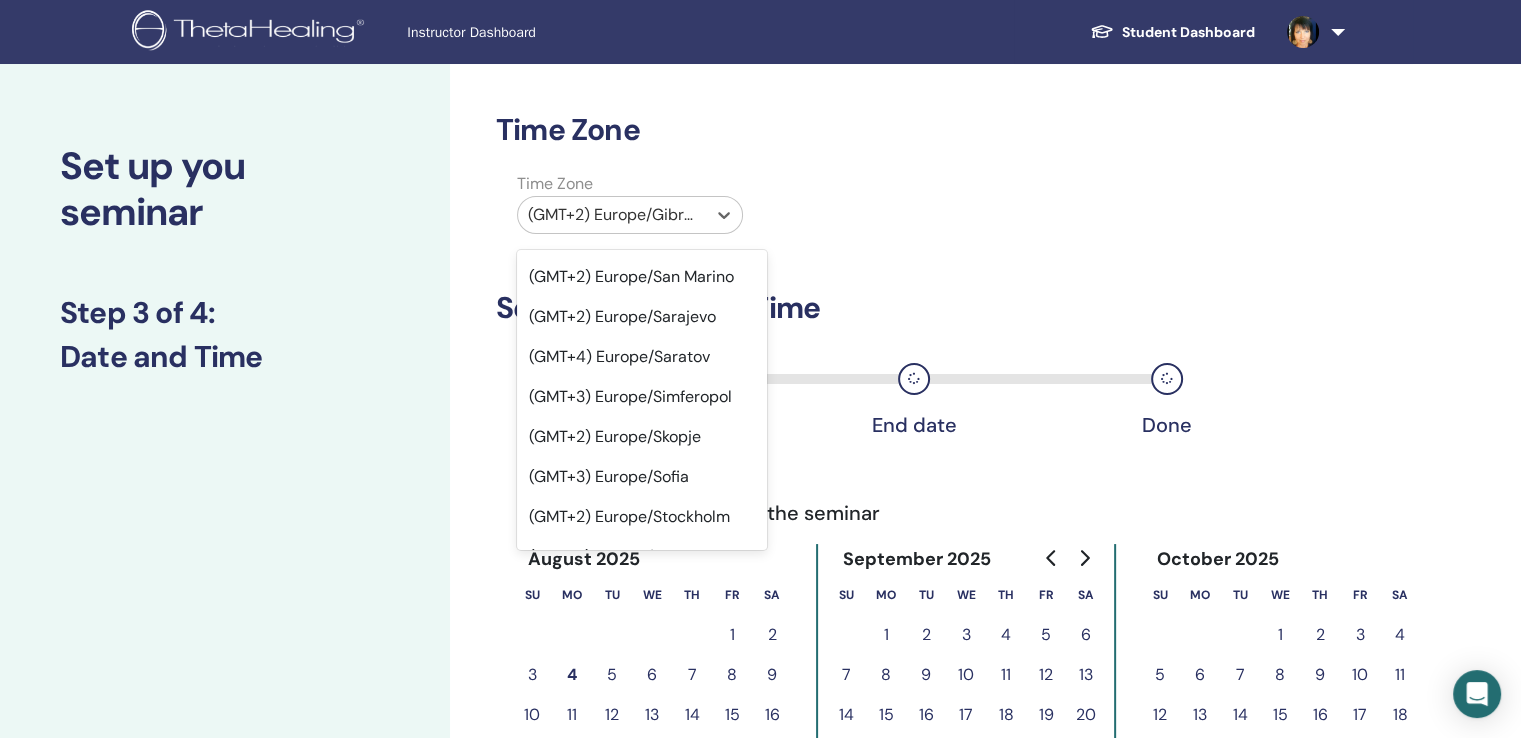 click on "(GMT+2) Europe/Budapest" at bounding box center [642, -1003] 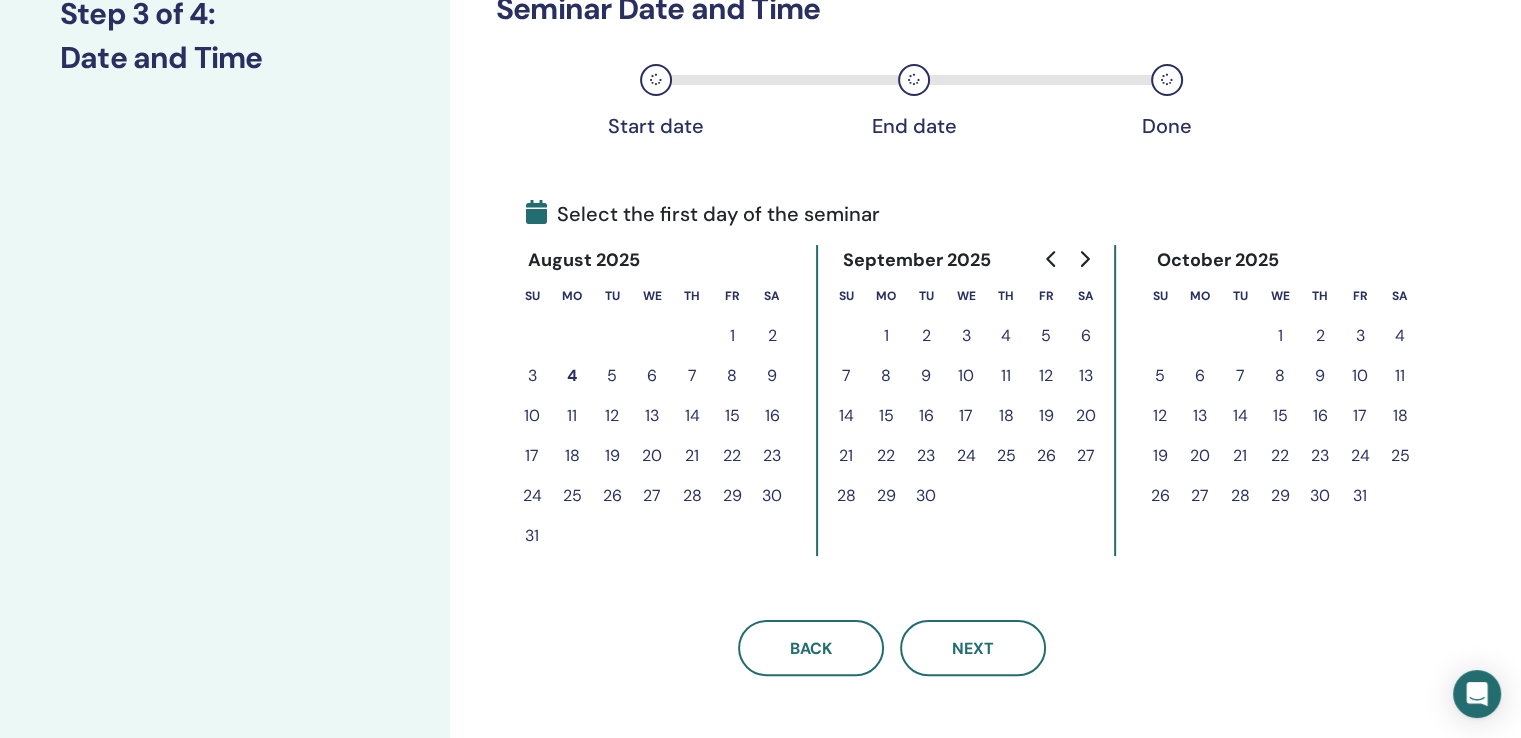scroll, scrollTop: 300, scrollLeft: 0, axis: vertical 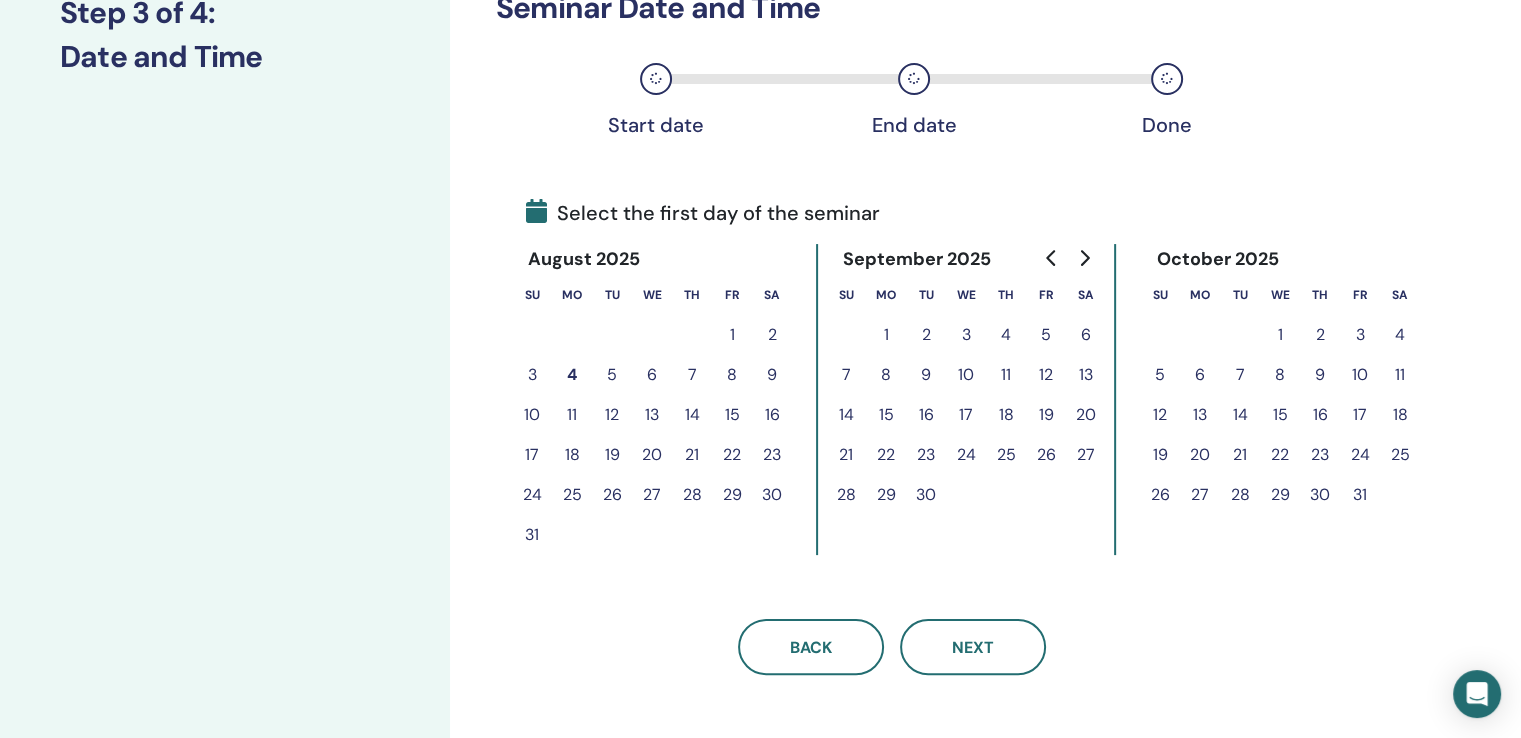 click on "3" at bounding box center [1360, 335] 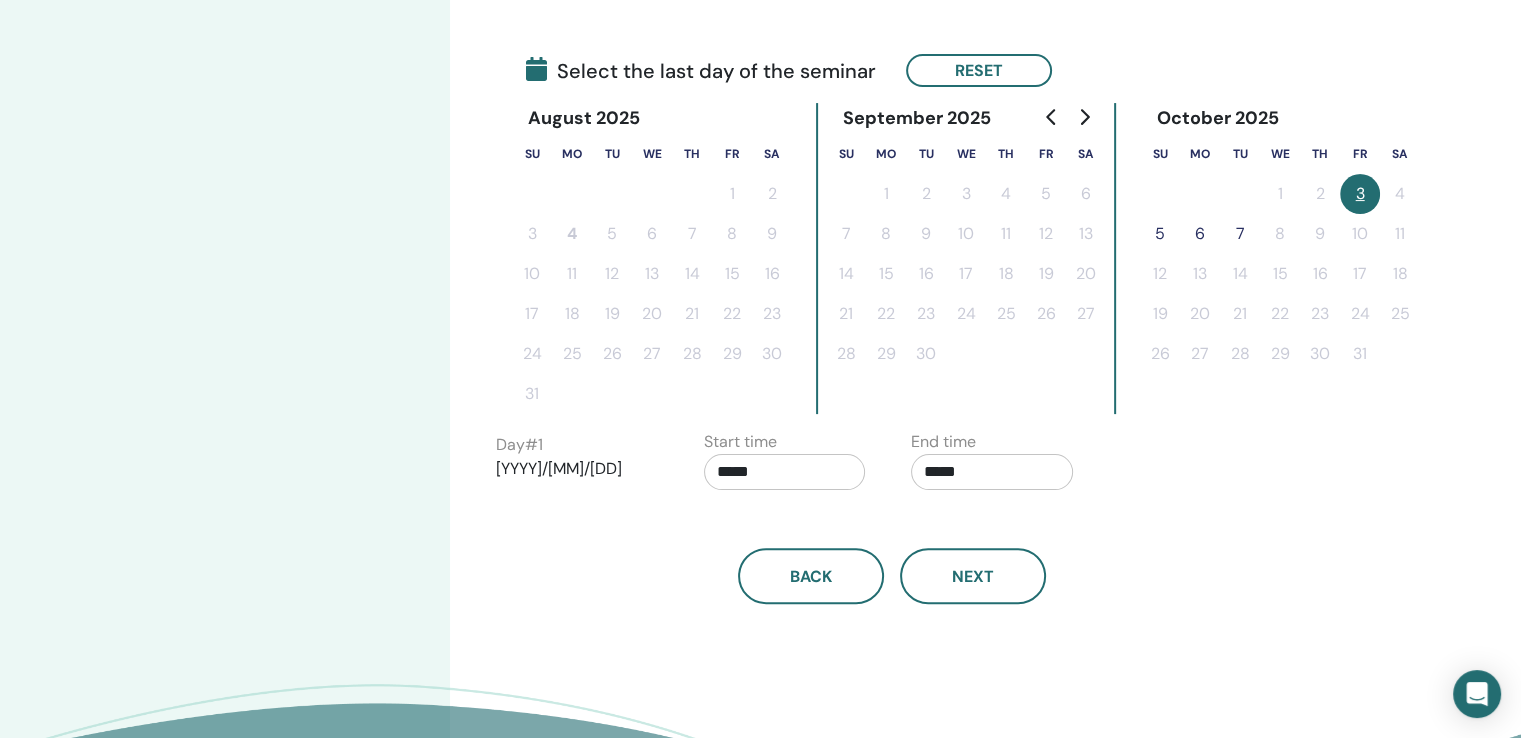 scroll, scrollTop: 500, scrollLeft: 0, axis: vertical 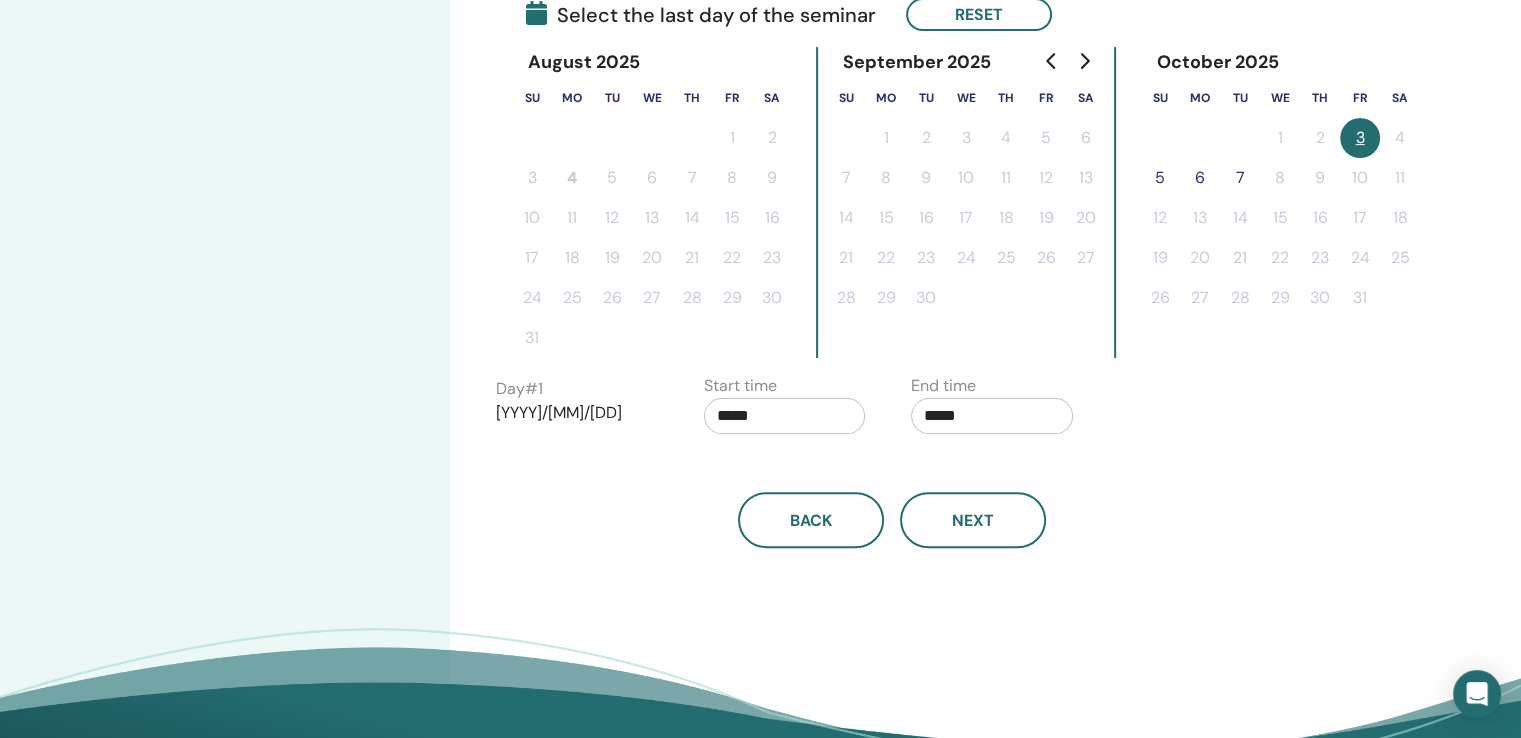 click on "*****" at bounding box center (785, 416) 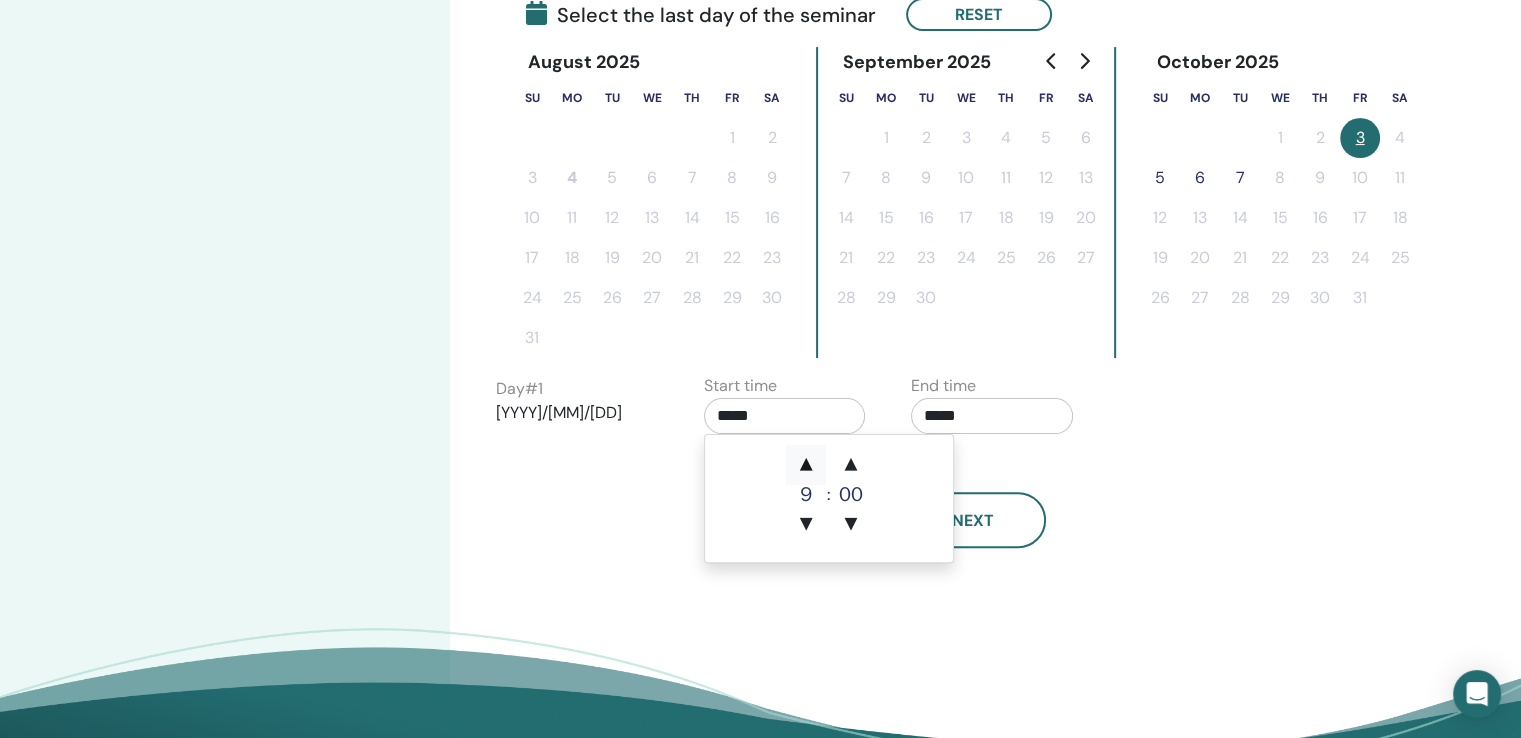 click on "▲" at bounding box center (806, 465) 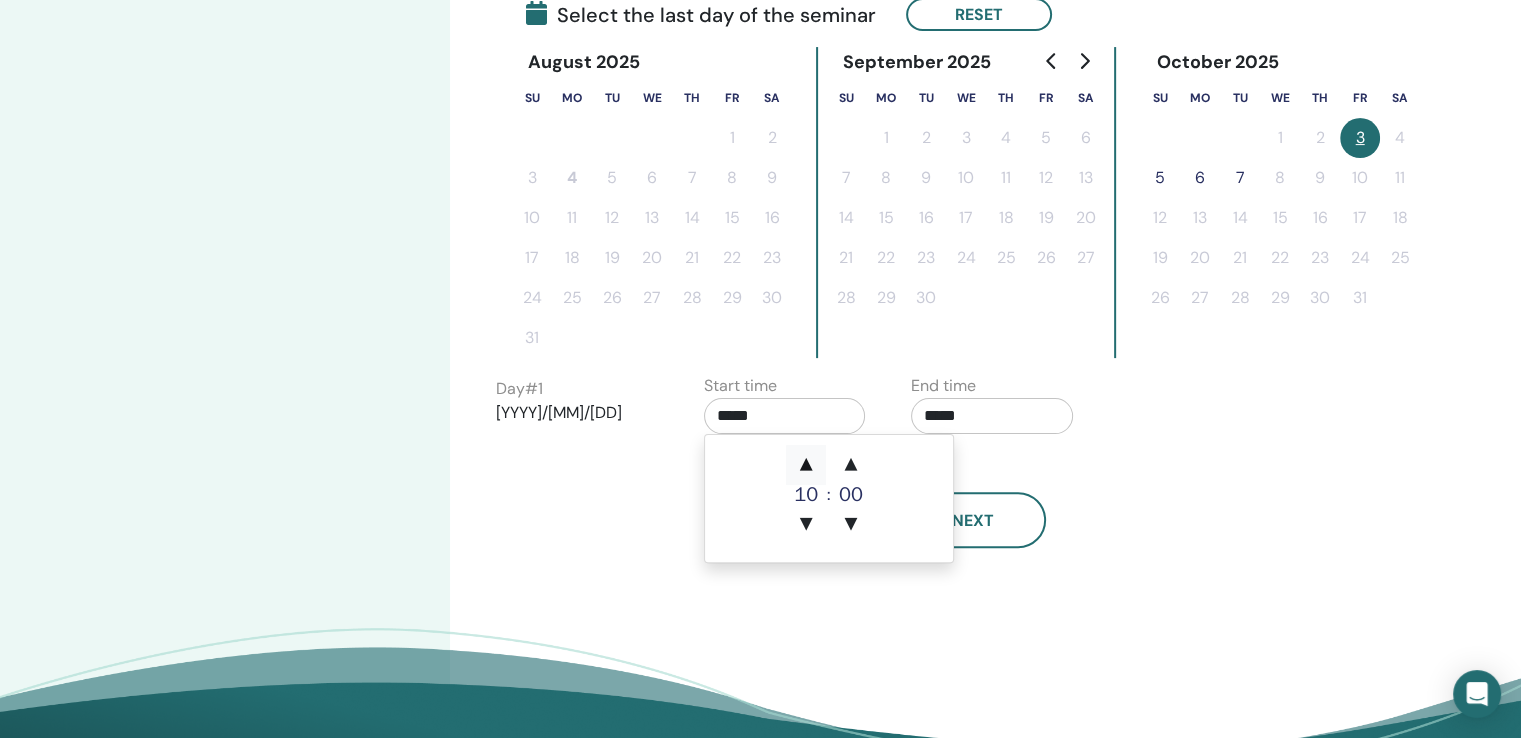 click on "▲" at bounding box center [806, 465] 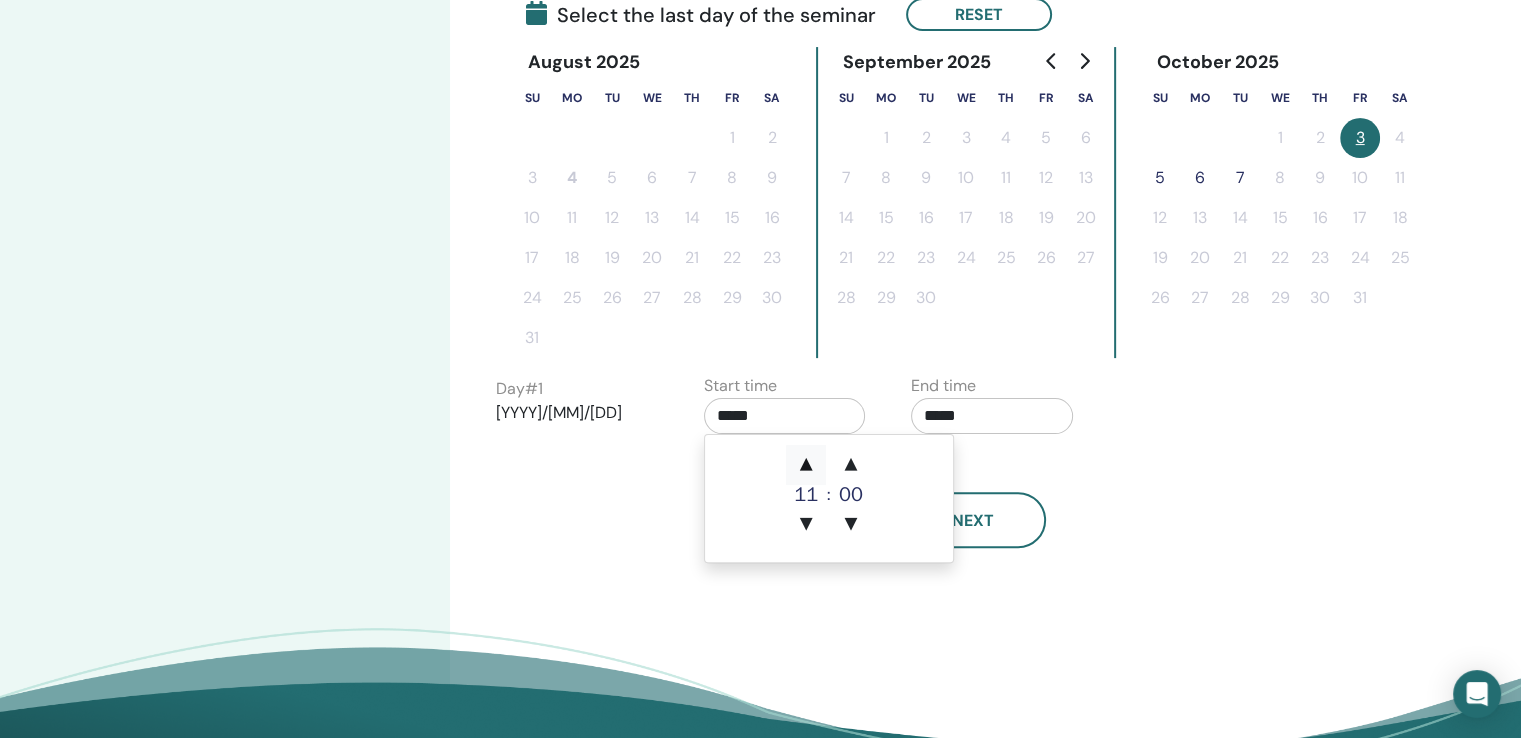 click on "▲" at bounding box center (806, 465) 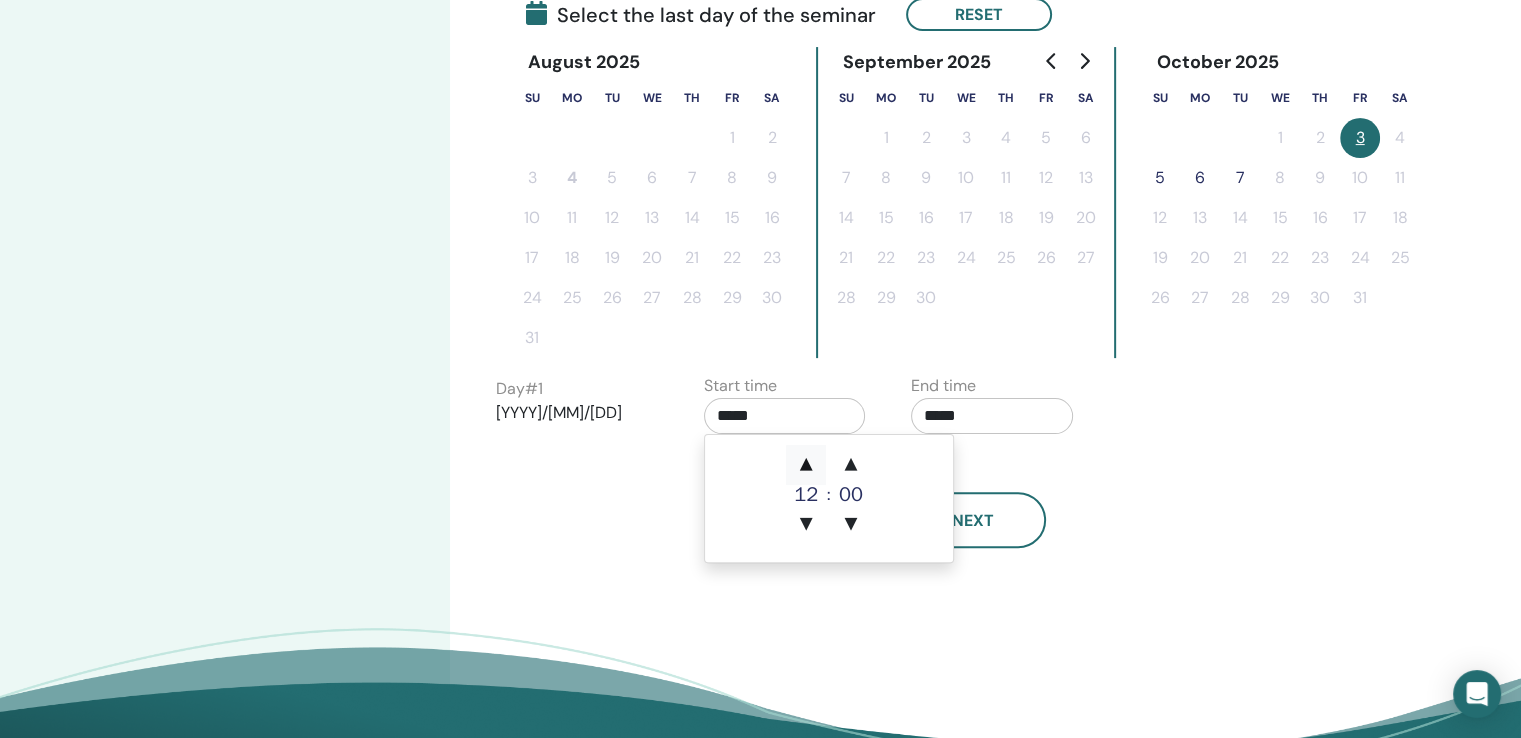 click on "▲" at bounding box center (806, 465) 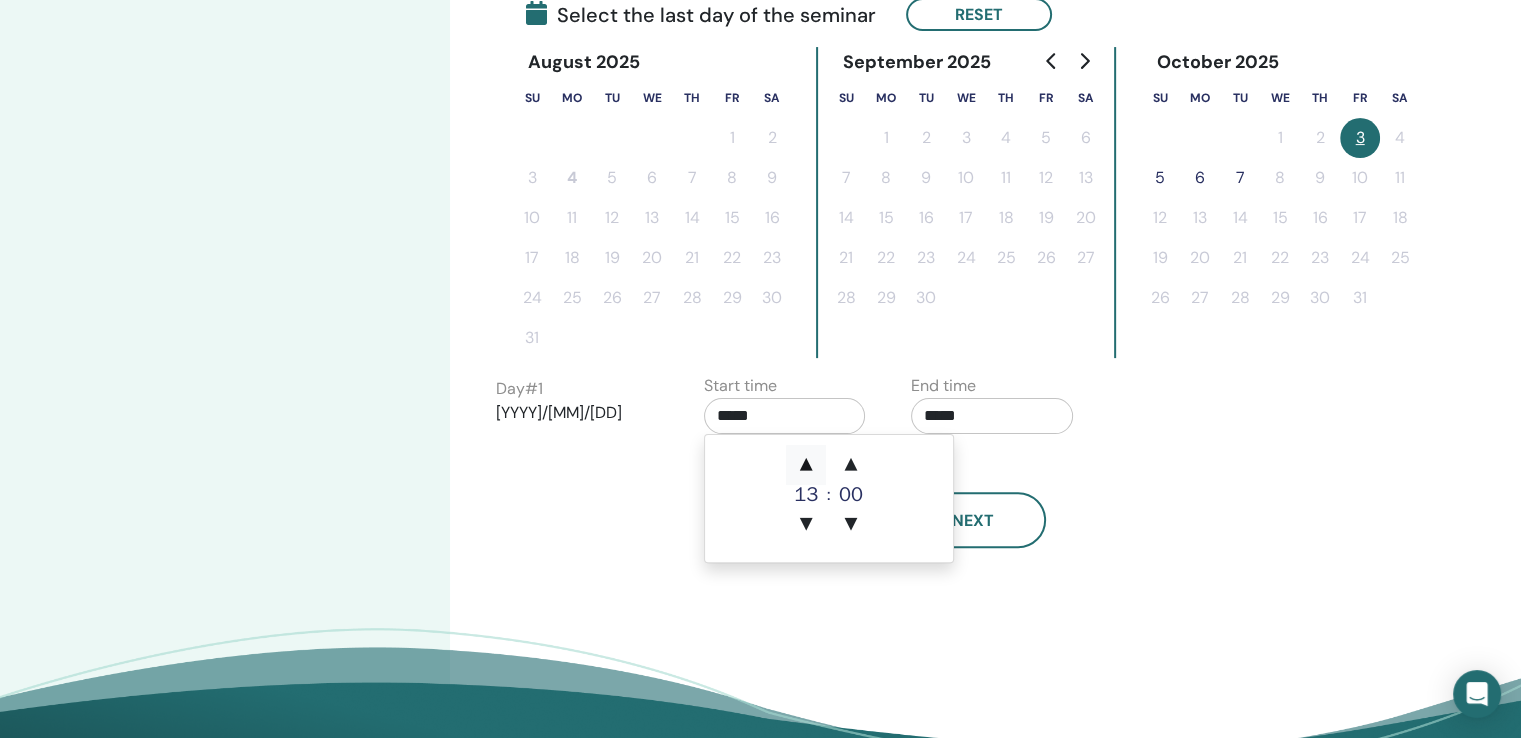 click on "▲" at bounding box center (806, 465) 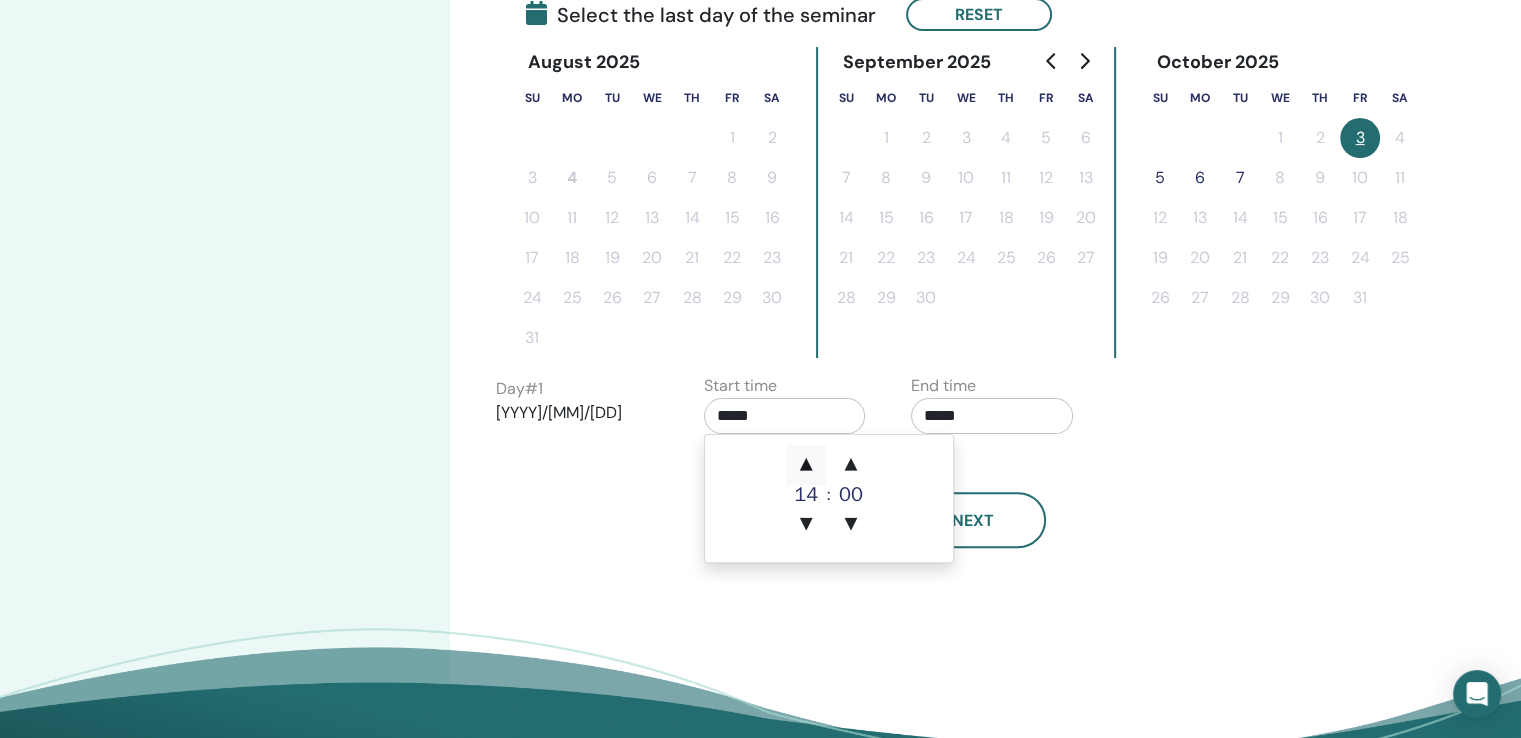 click on "▲" at bounding box center (806, 465) 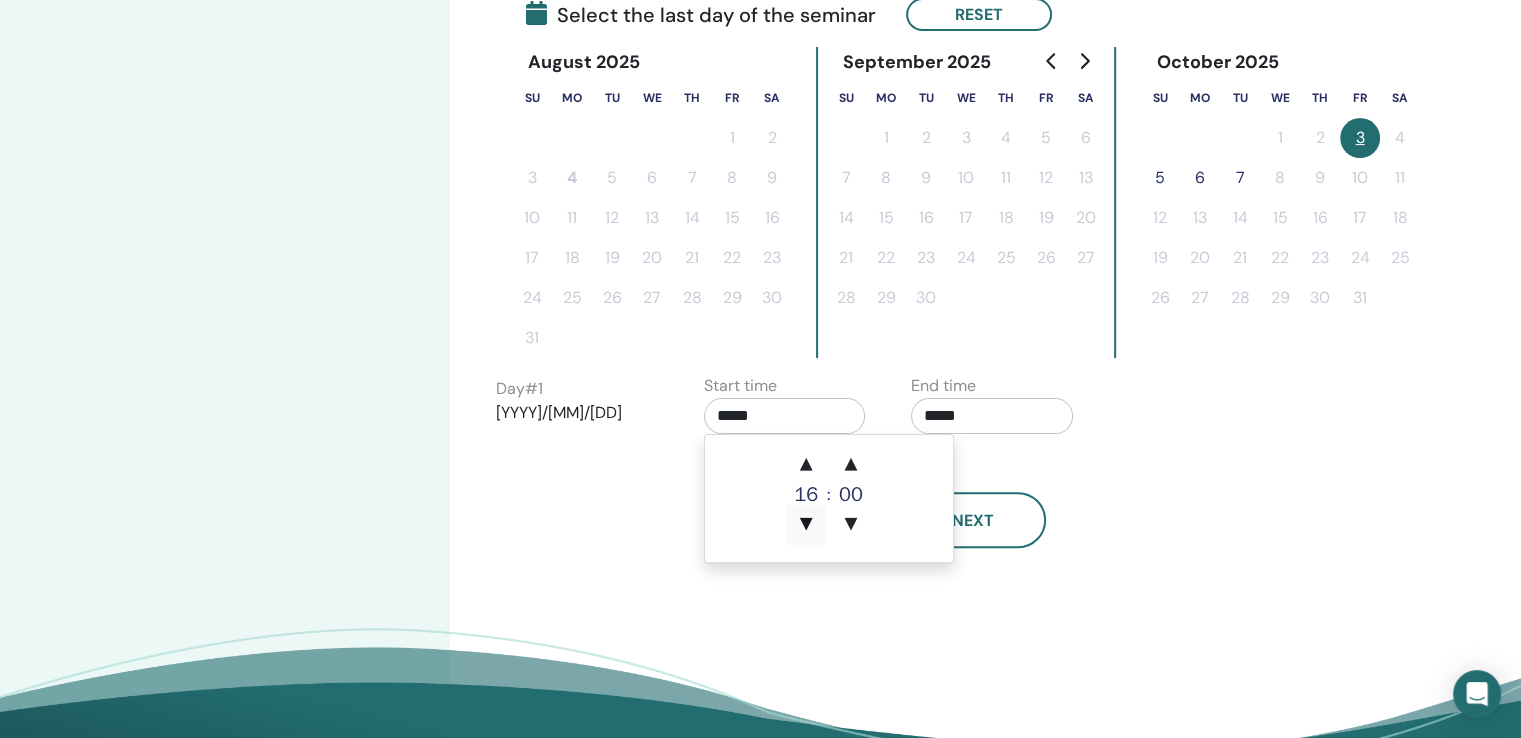 click on "▼" at bounding box center (806, 525) 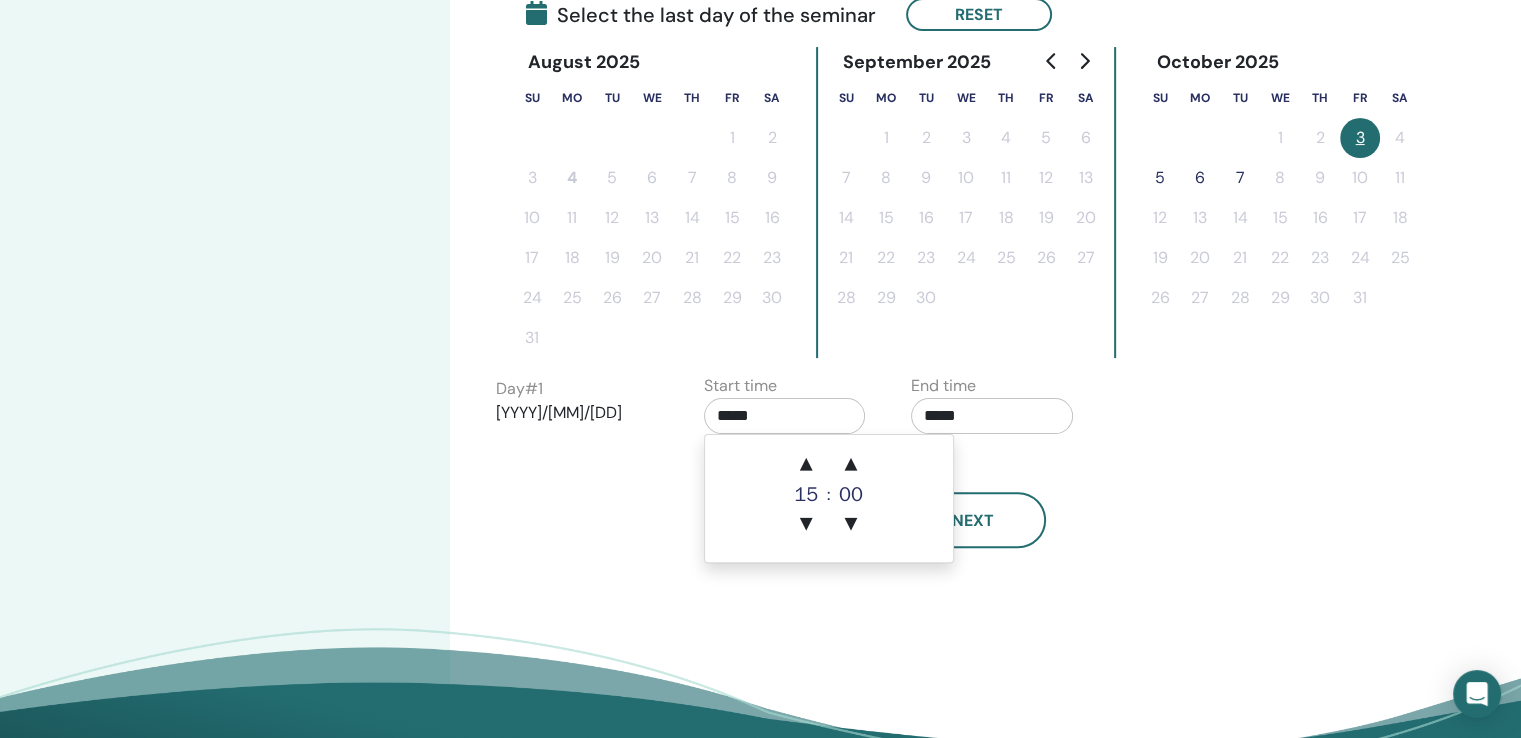 click on "*****" at bounding box center (992, 416) 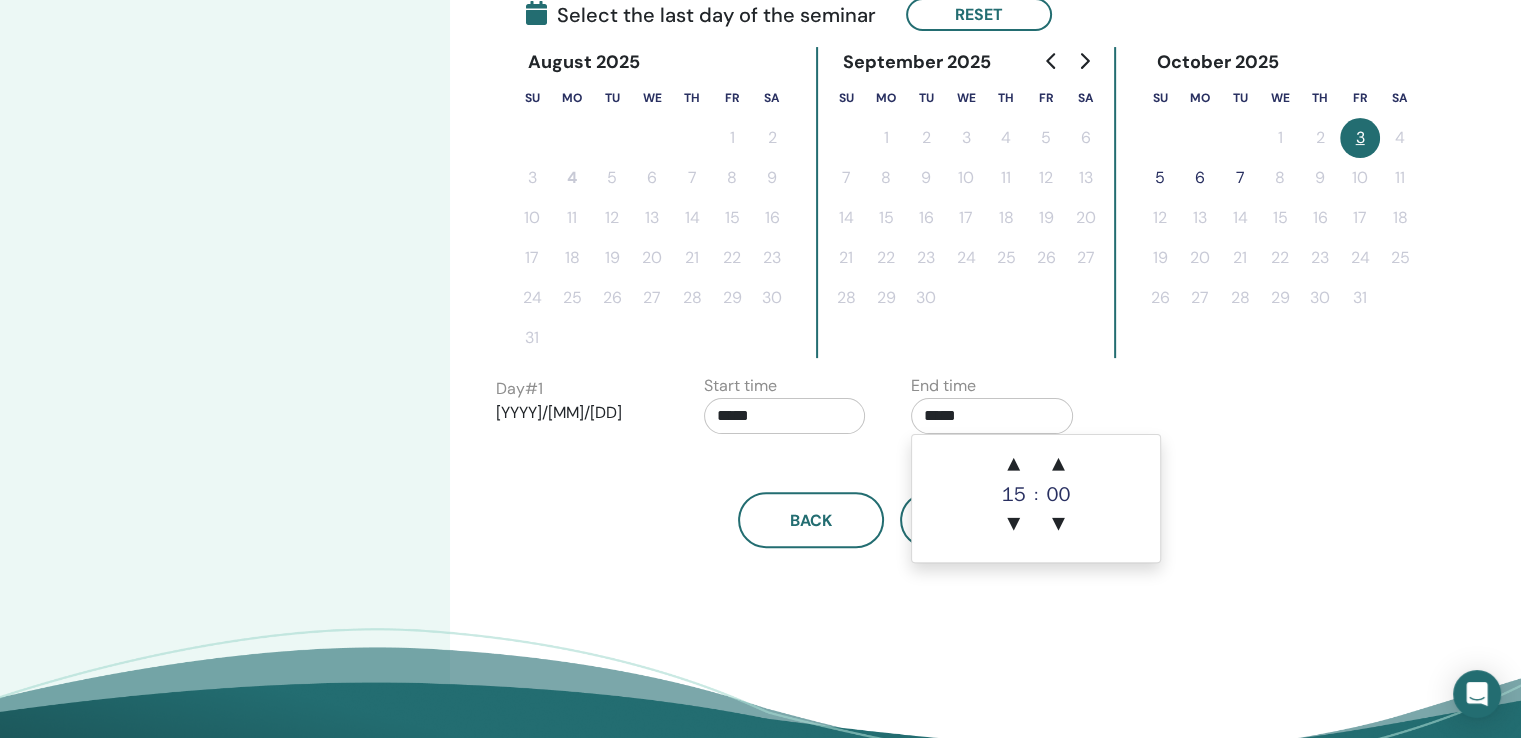 click on "*****" at bounding box center [785, 416] 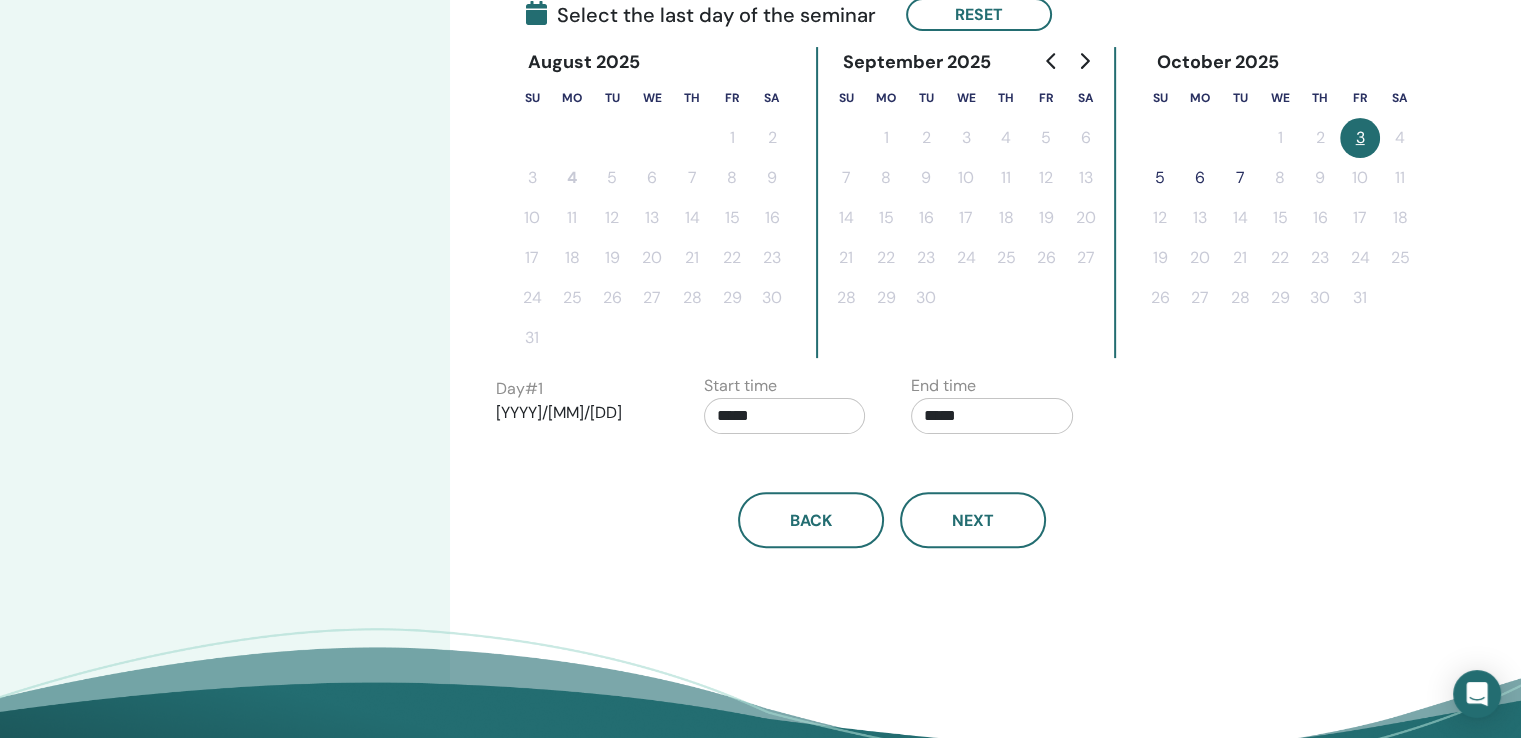 click on "*****" at bounding box center (785, 416) 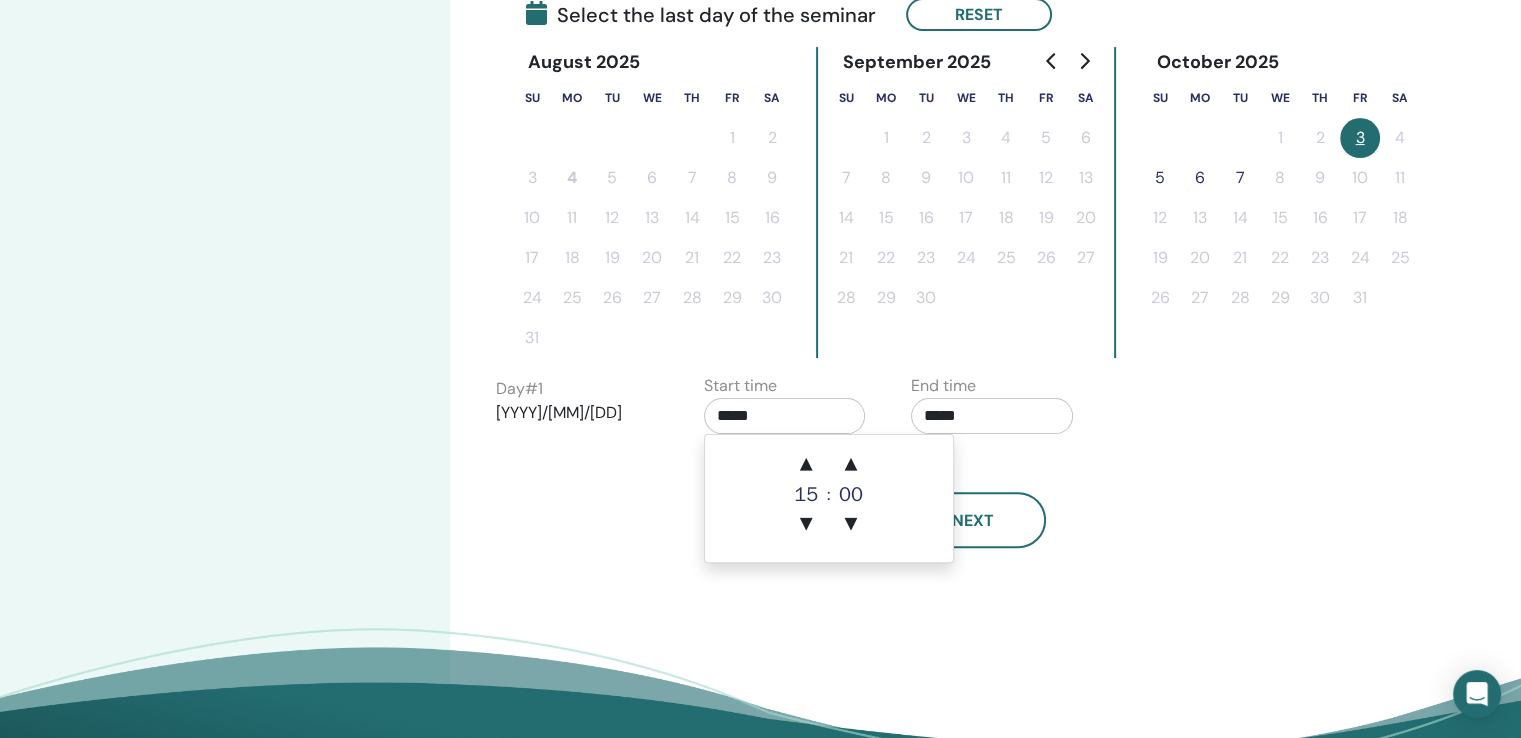 click on "15" at bounding box center (806, 495) 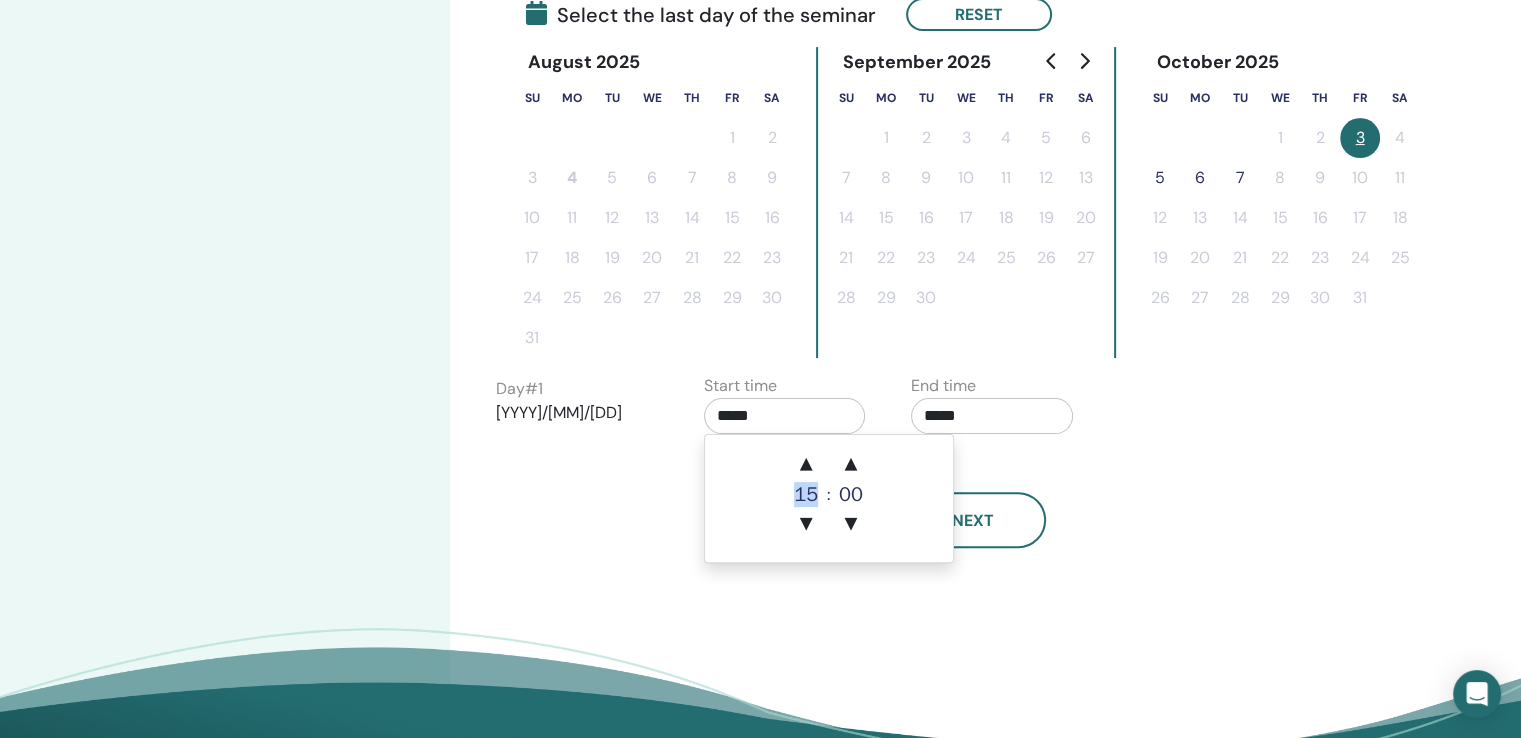 click on "15" at bounding box center [806, 495] 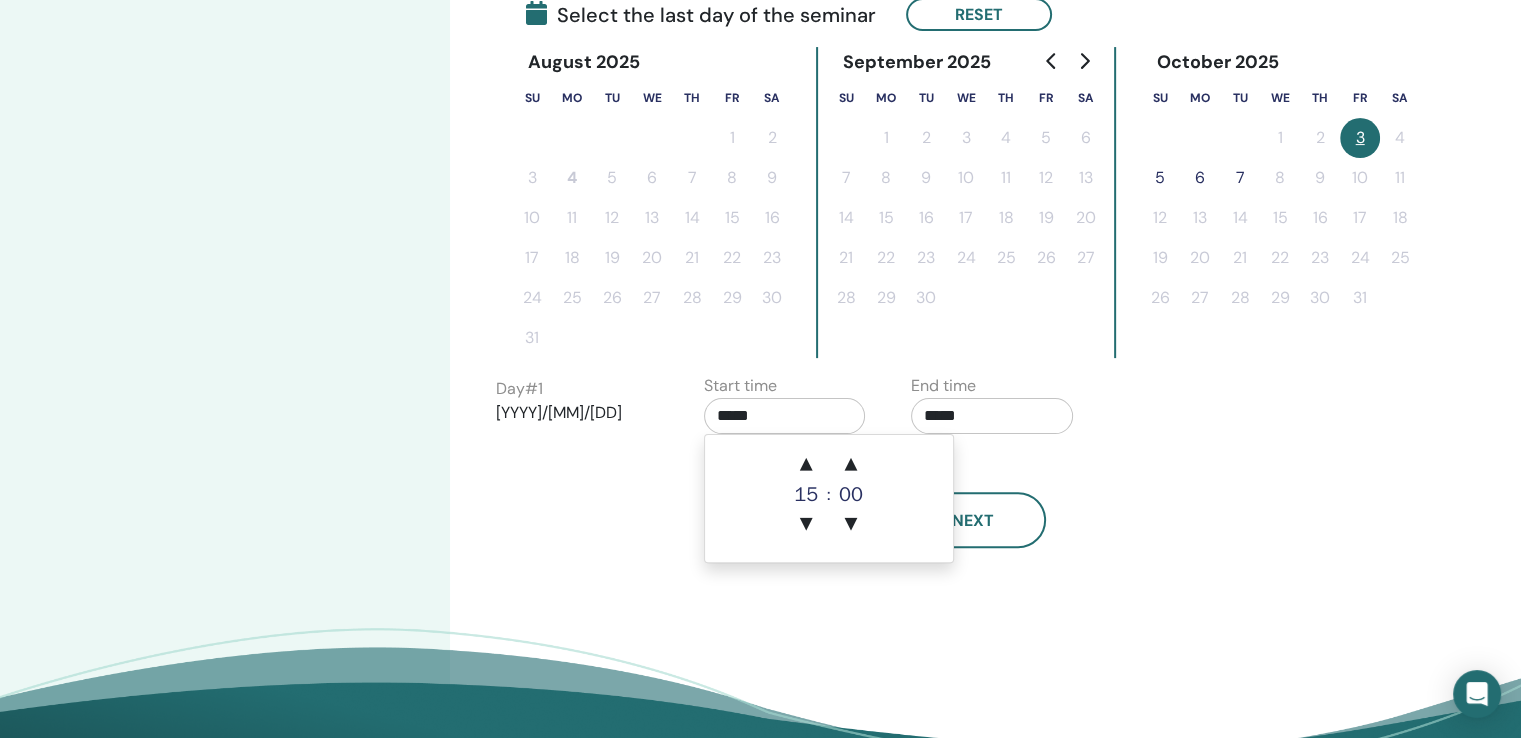 click on "*****" at bounding box center [785, 416] 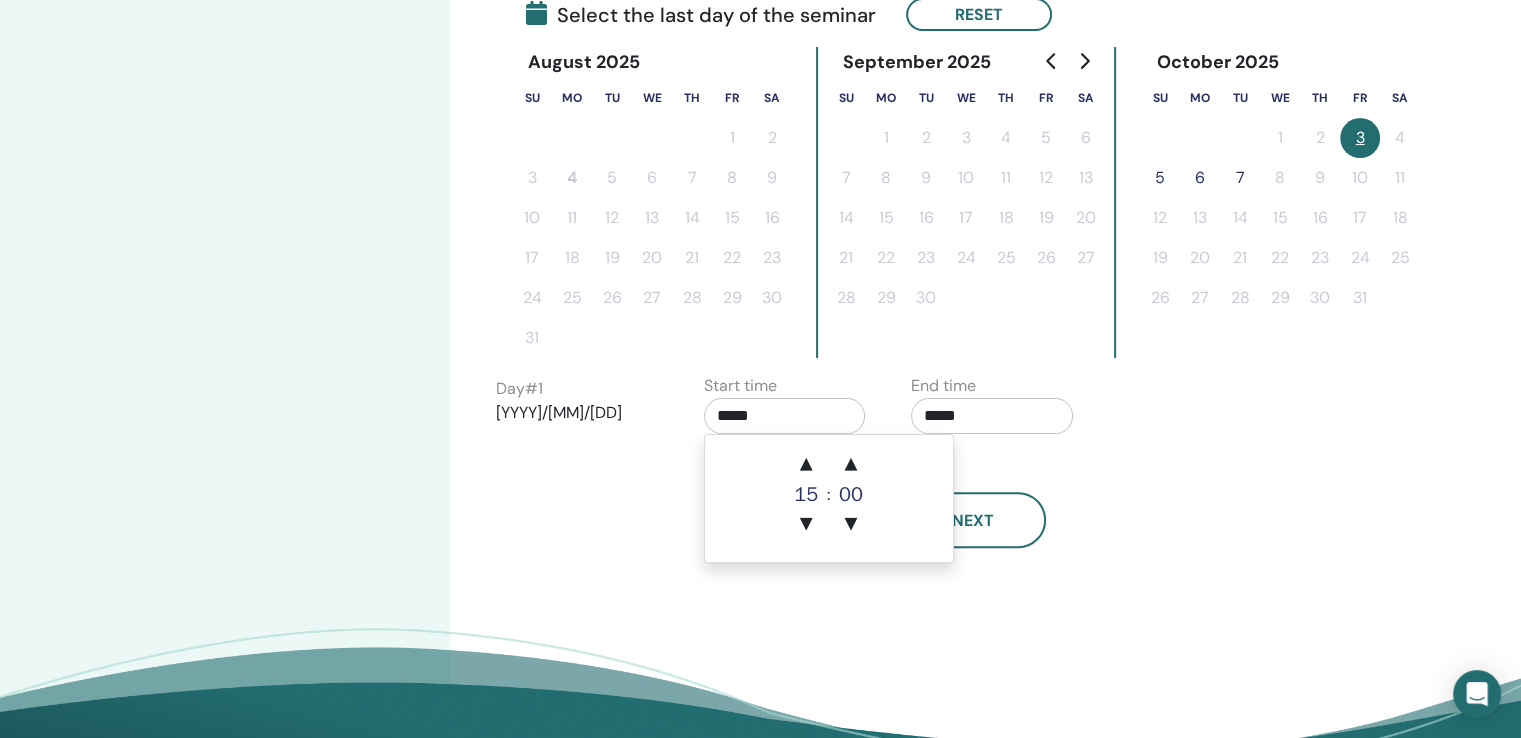 click on "*****" at bounding box center [785, 416] 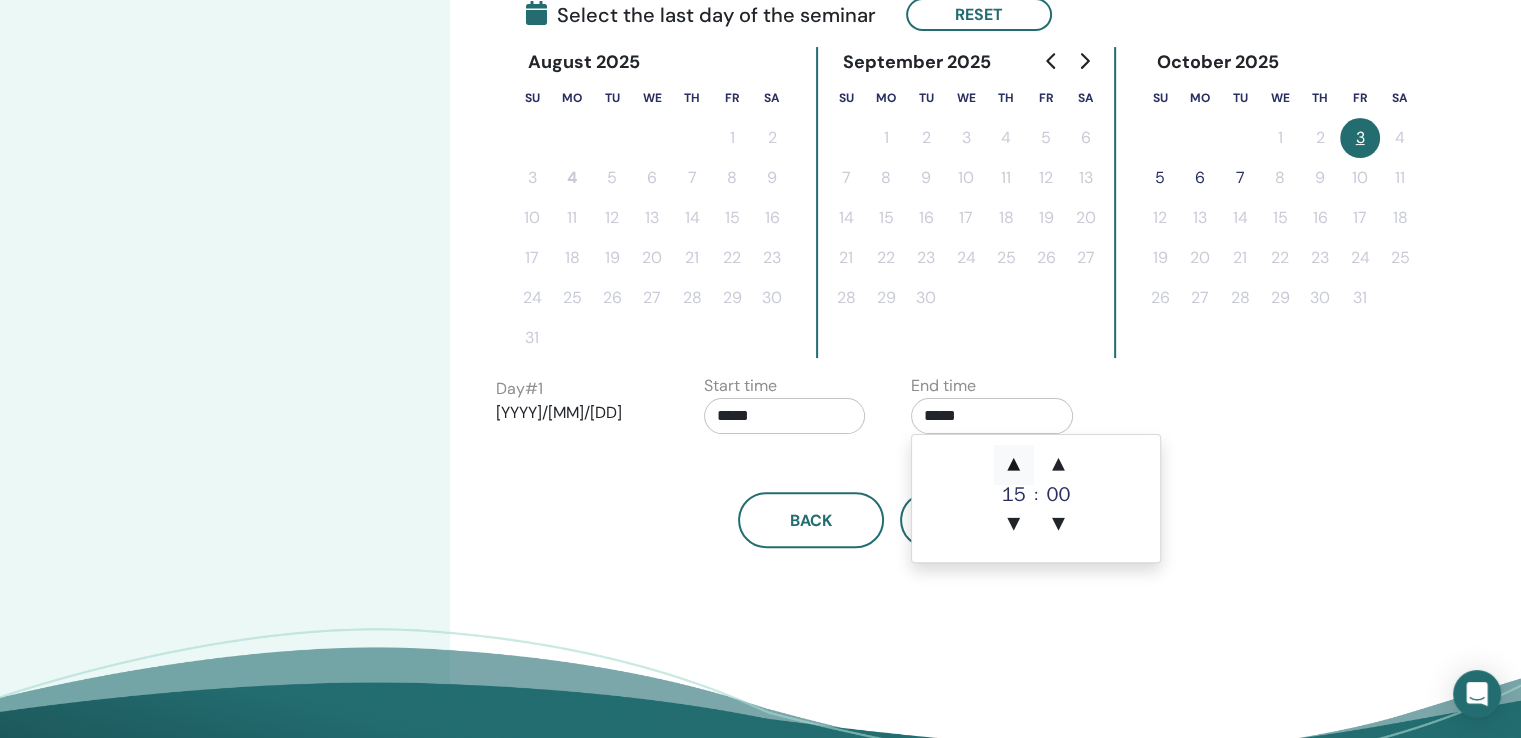 click on "▲" at bounding box center [1014, 465] 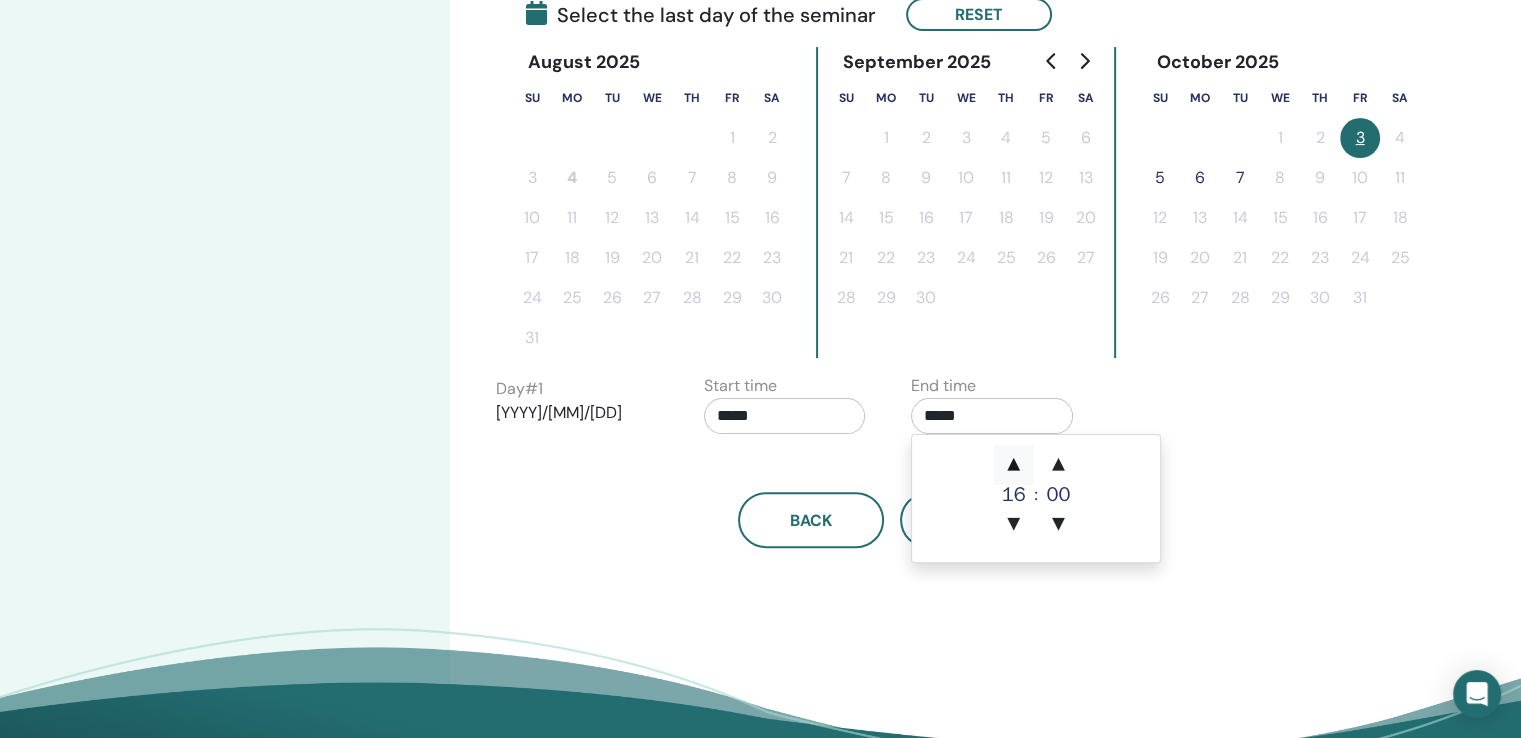 click on "▲" at bounding box center [1014, 465] 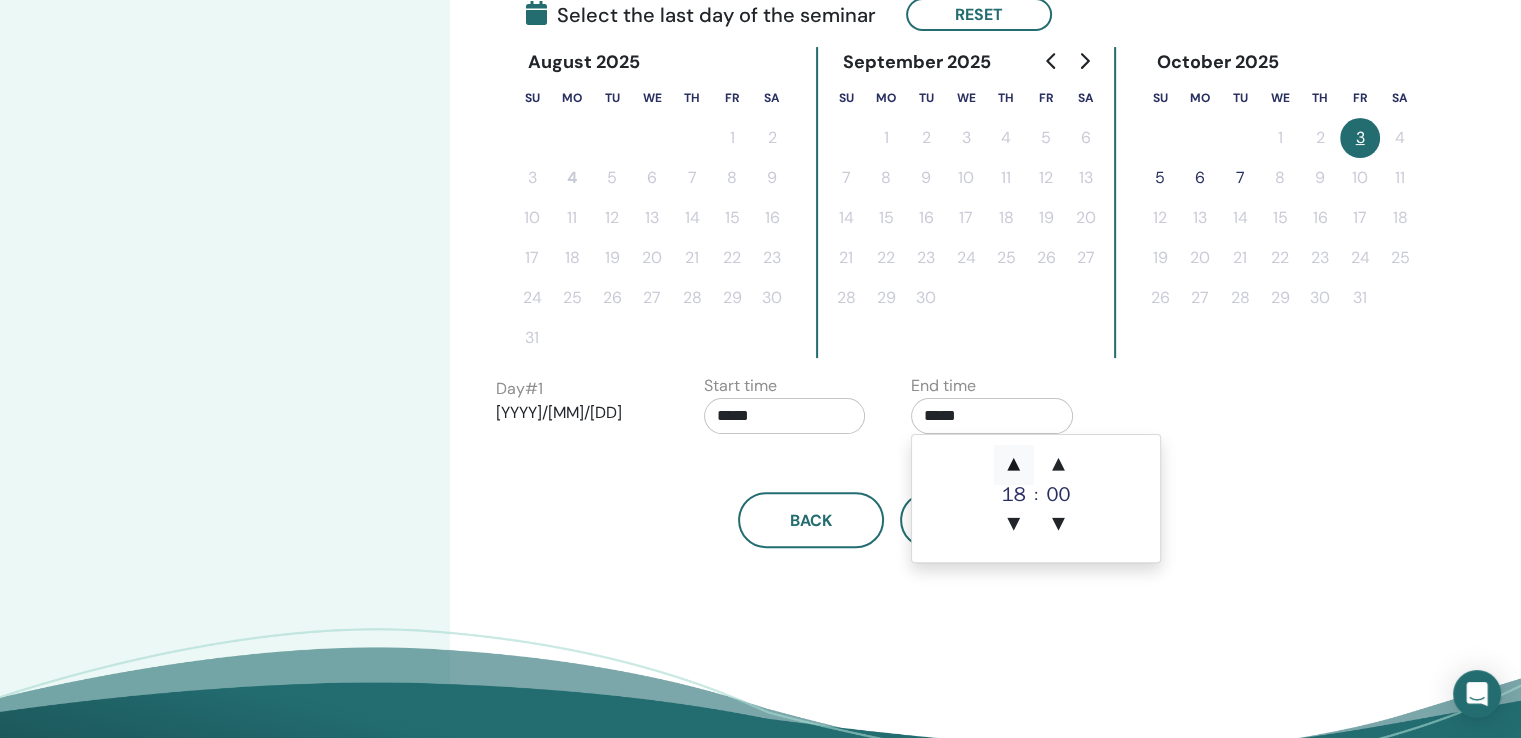 click on "▲" at bounding box center (1014, 465) 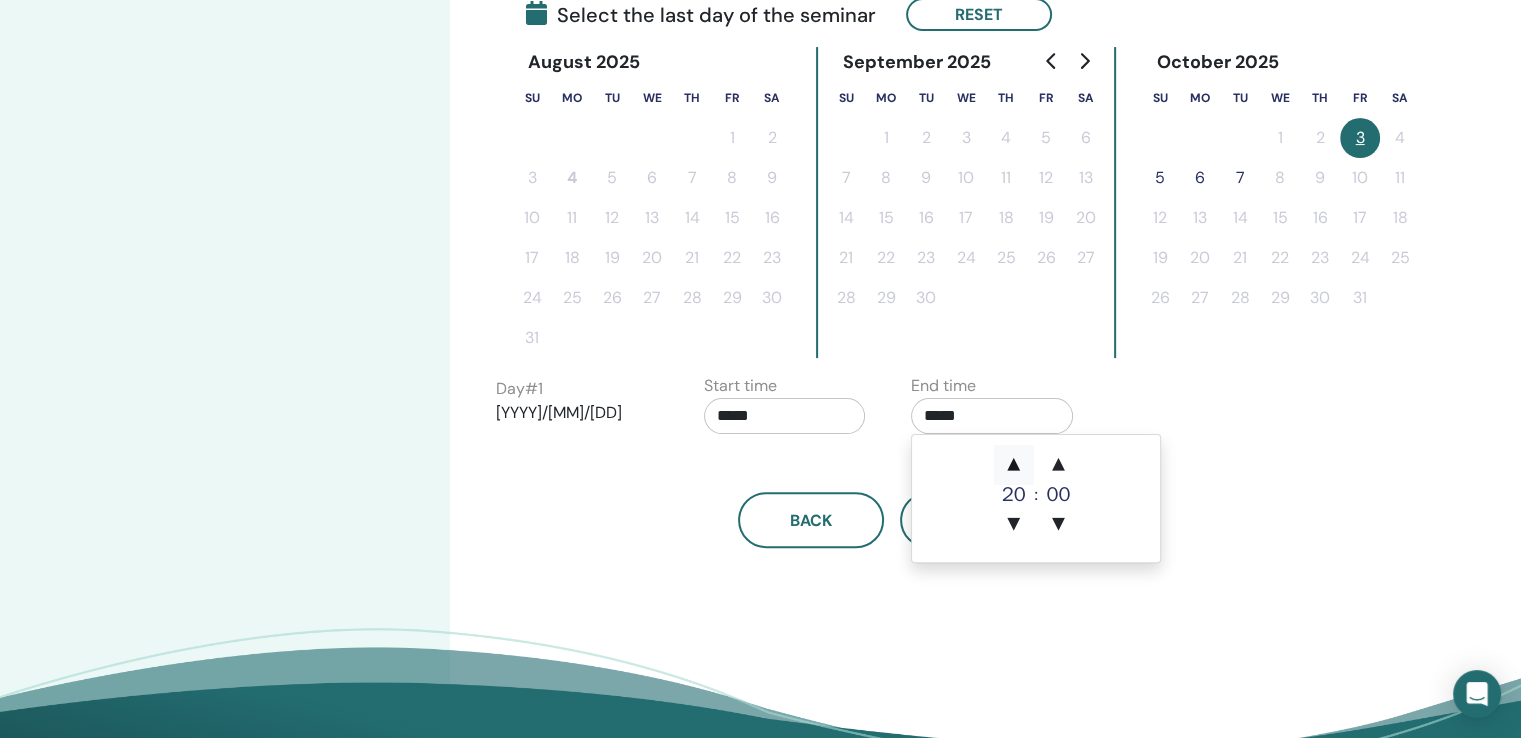click on "▲" at bounding box center (1014, 465) 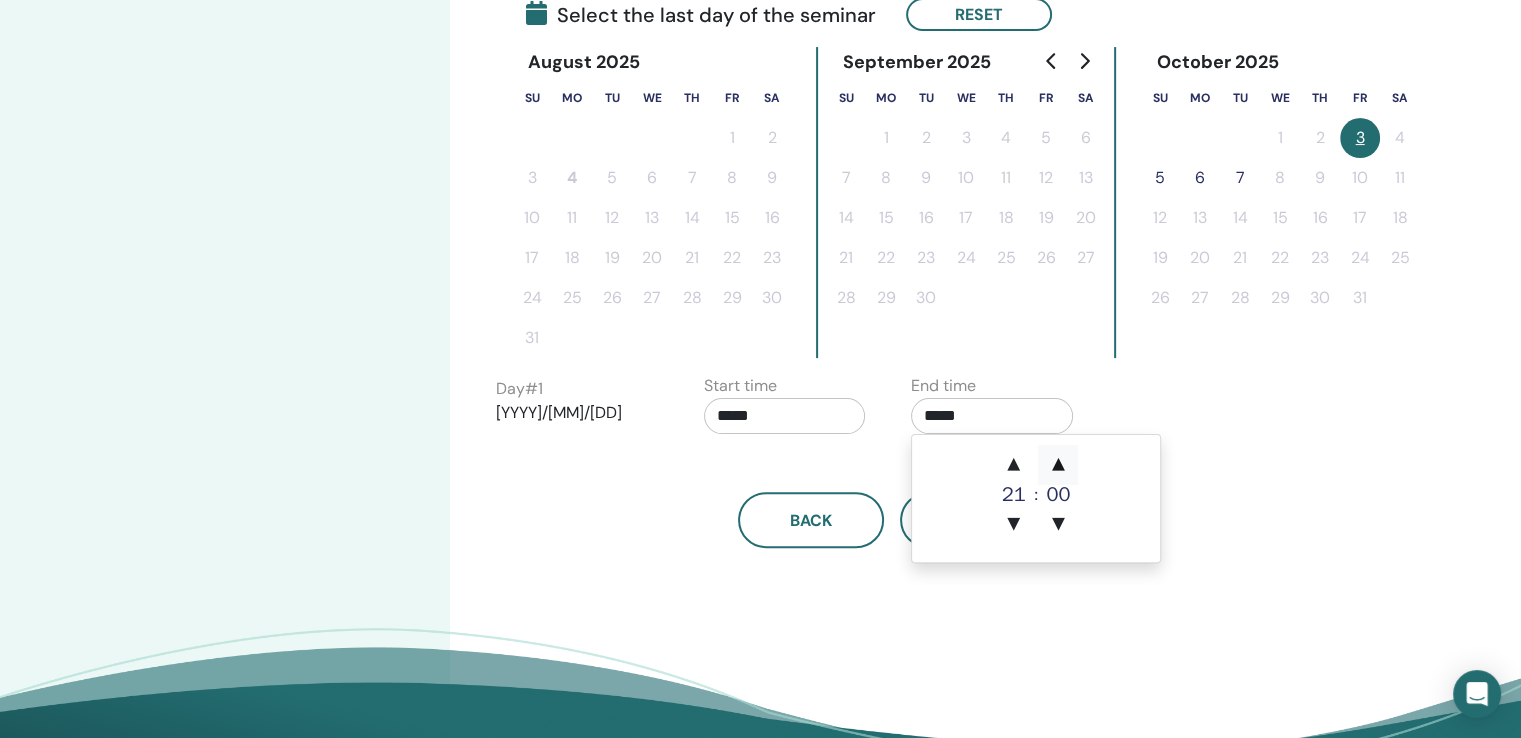 click on "▲" at bounding box center [1058, 465] 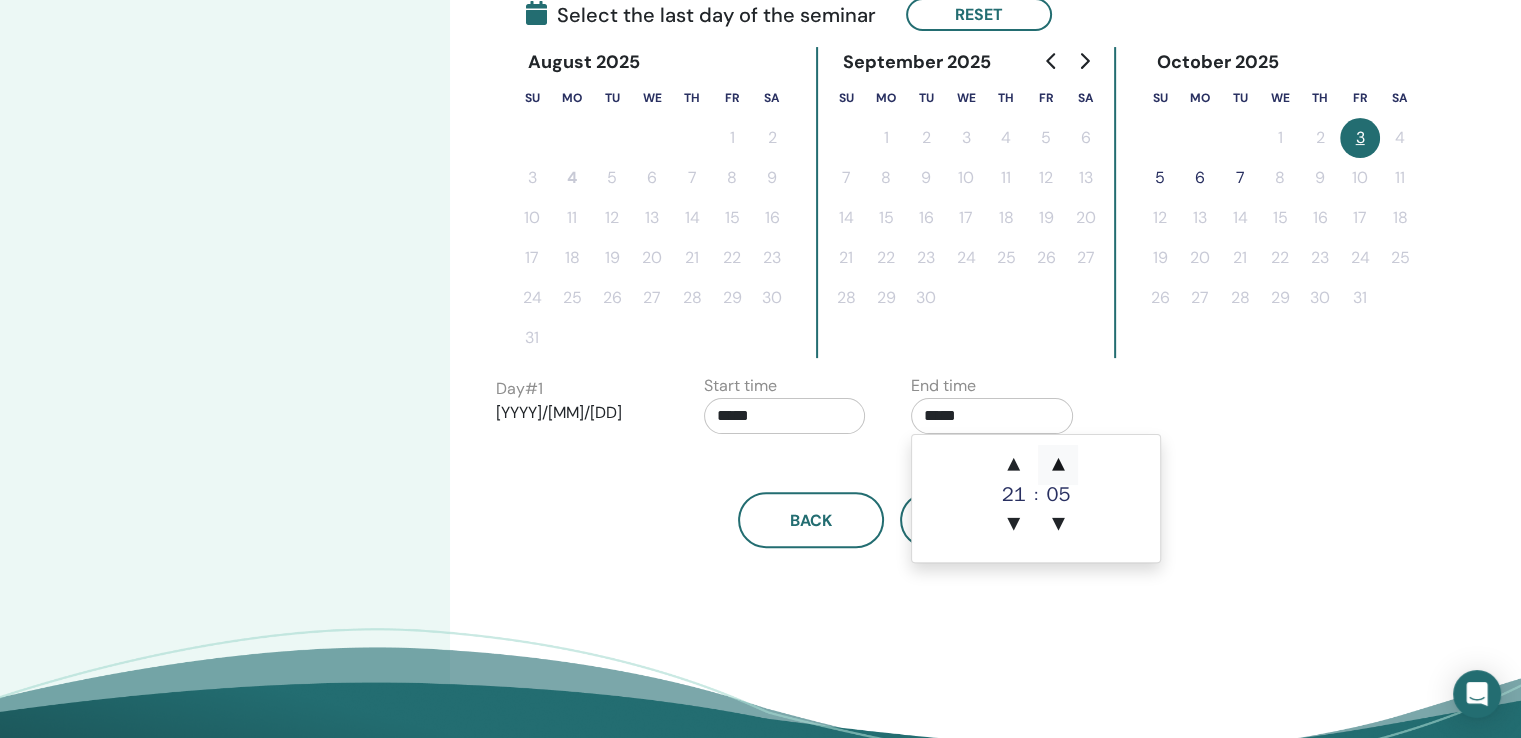 click on "▲" at bounding box center [1058, 465] 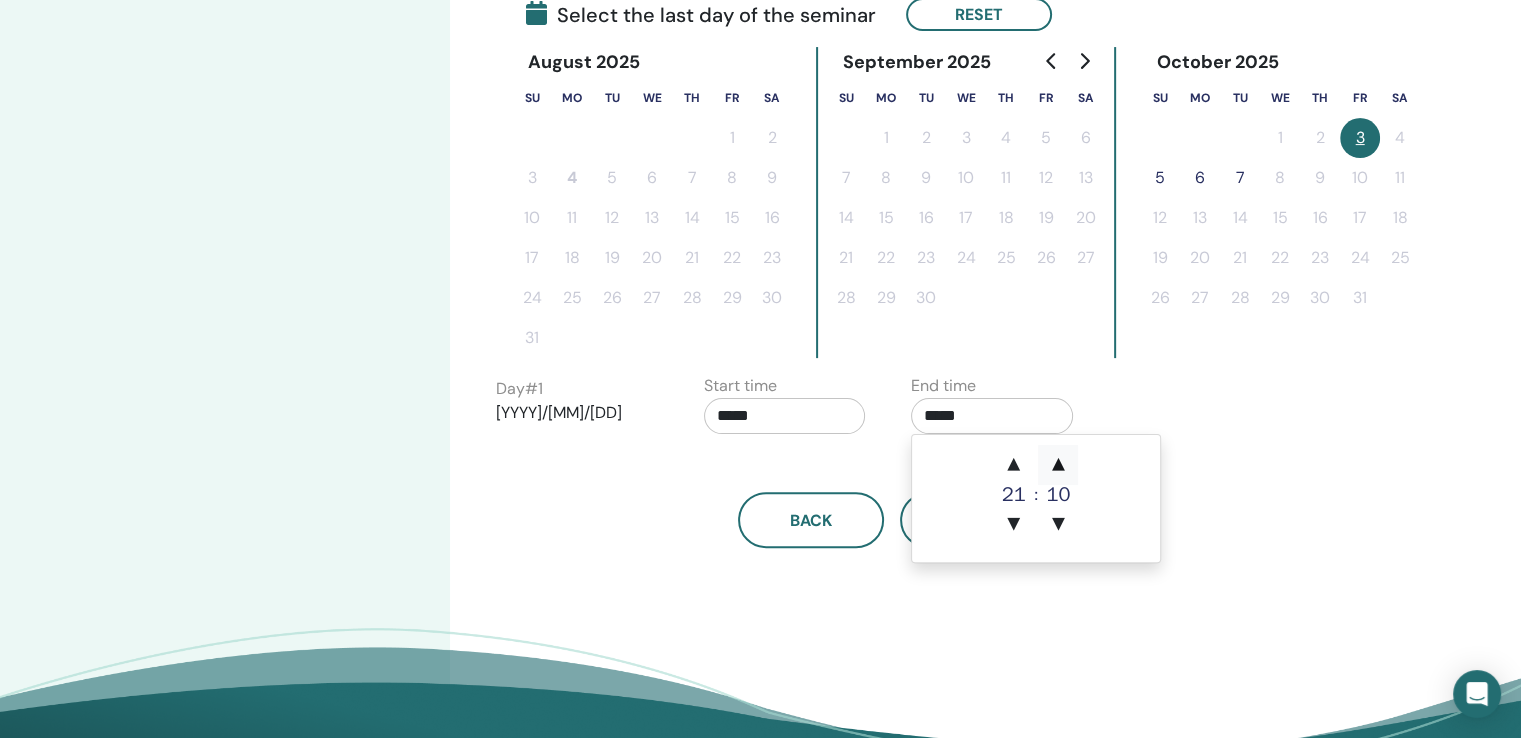 click on "▲" at bounding box center (1058, 465) 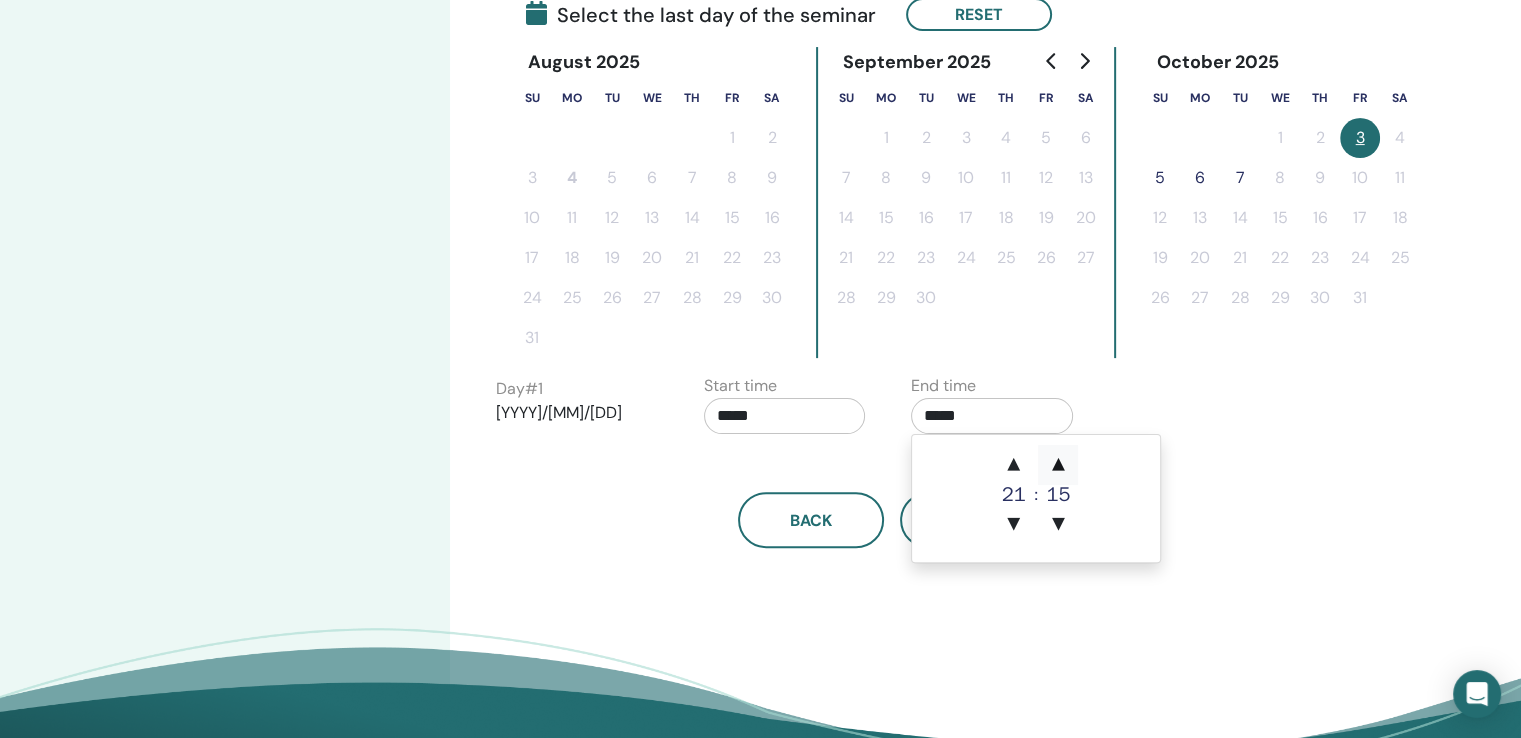 click on "▲" at bounding box center [1058, 465] 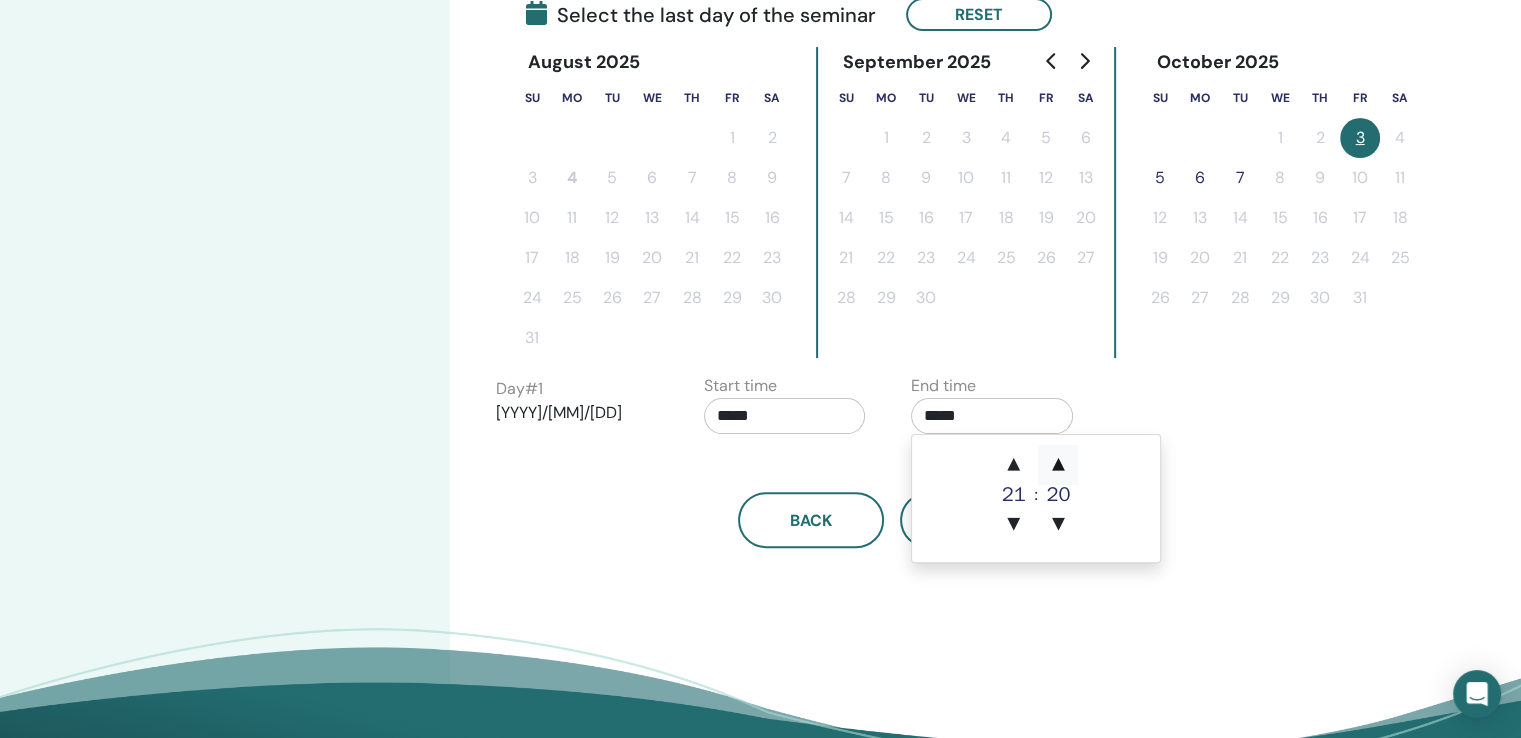 click on "▲" at bounding box center (1058, 465) 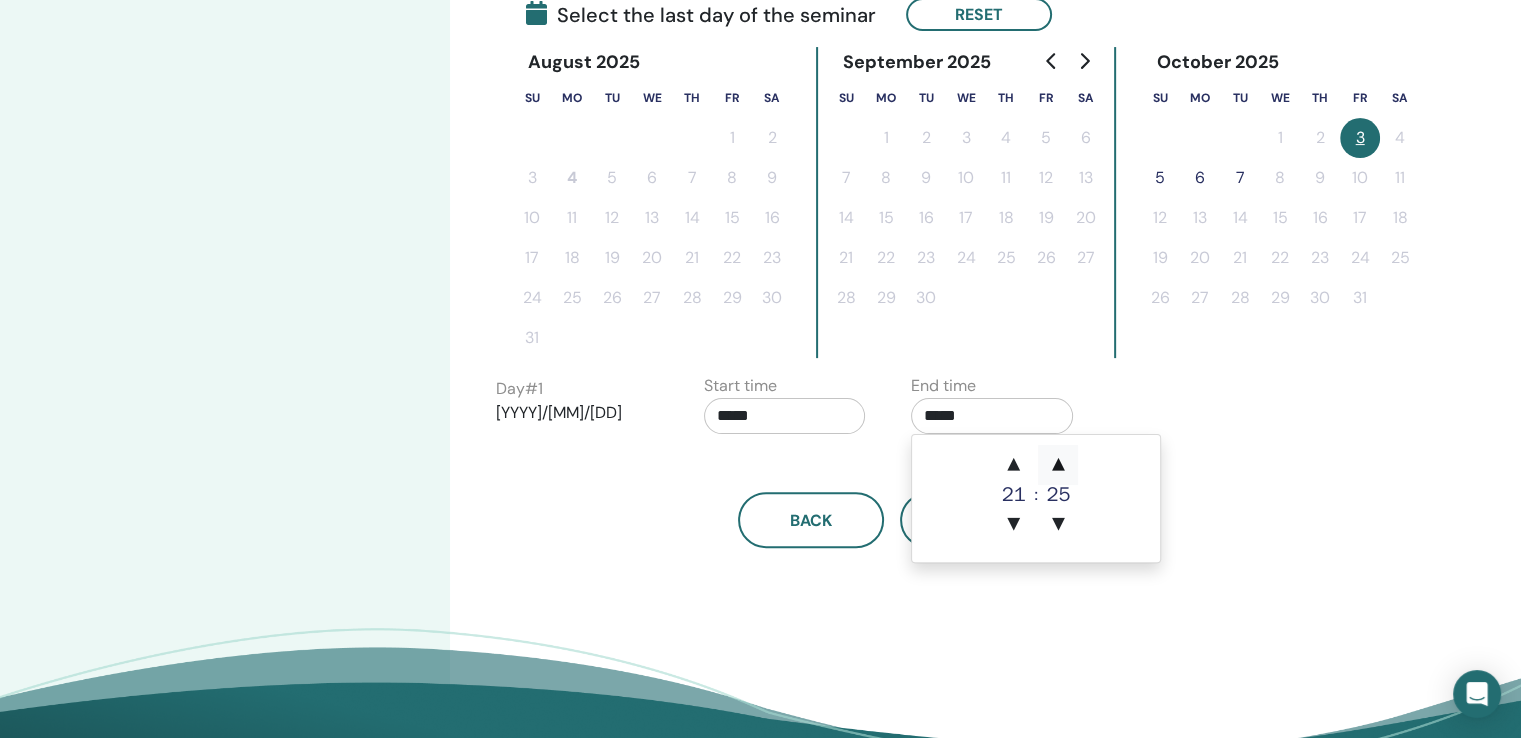 click on "▲" at bounding box center [1058, 465] 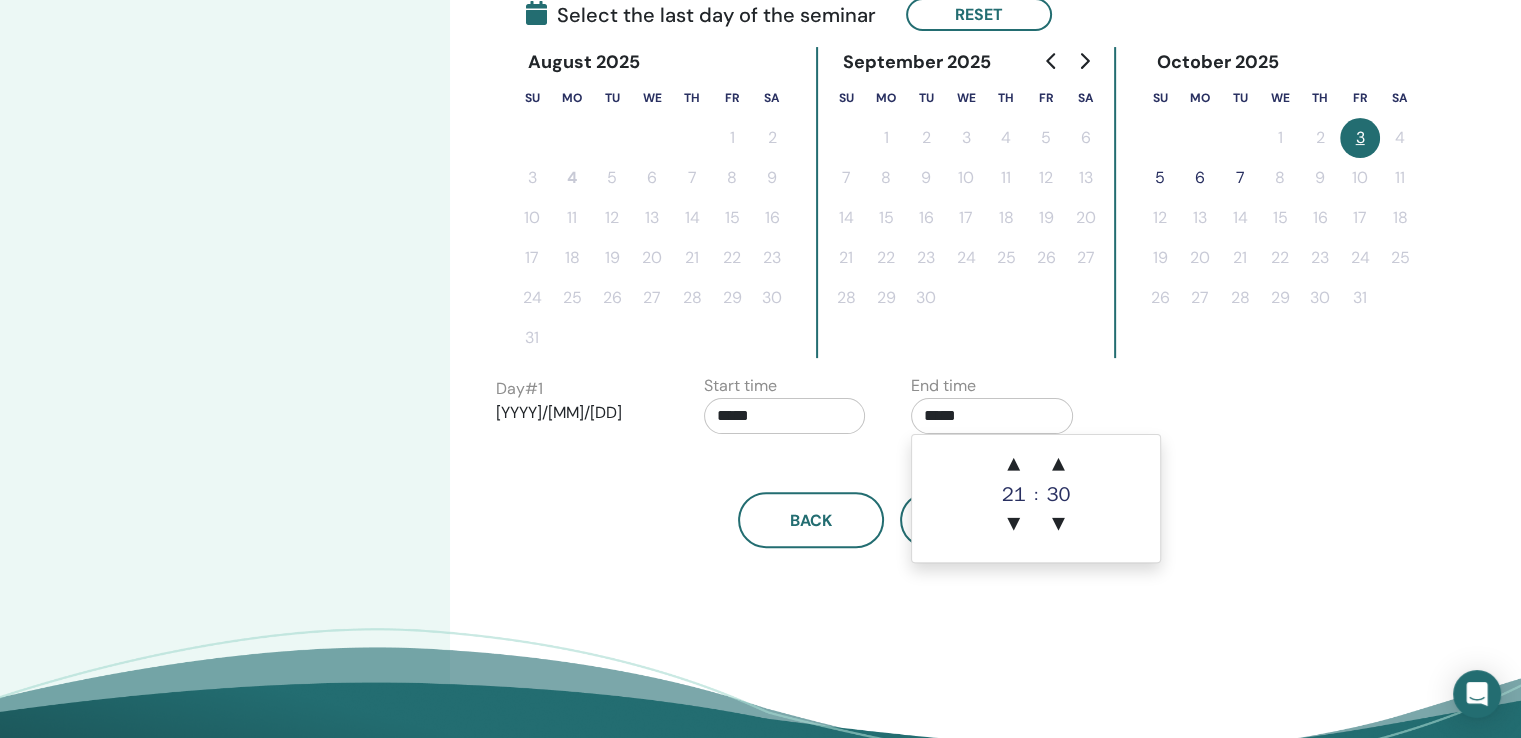 click on "*****" at bounding box center [785, 416] 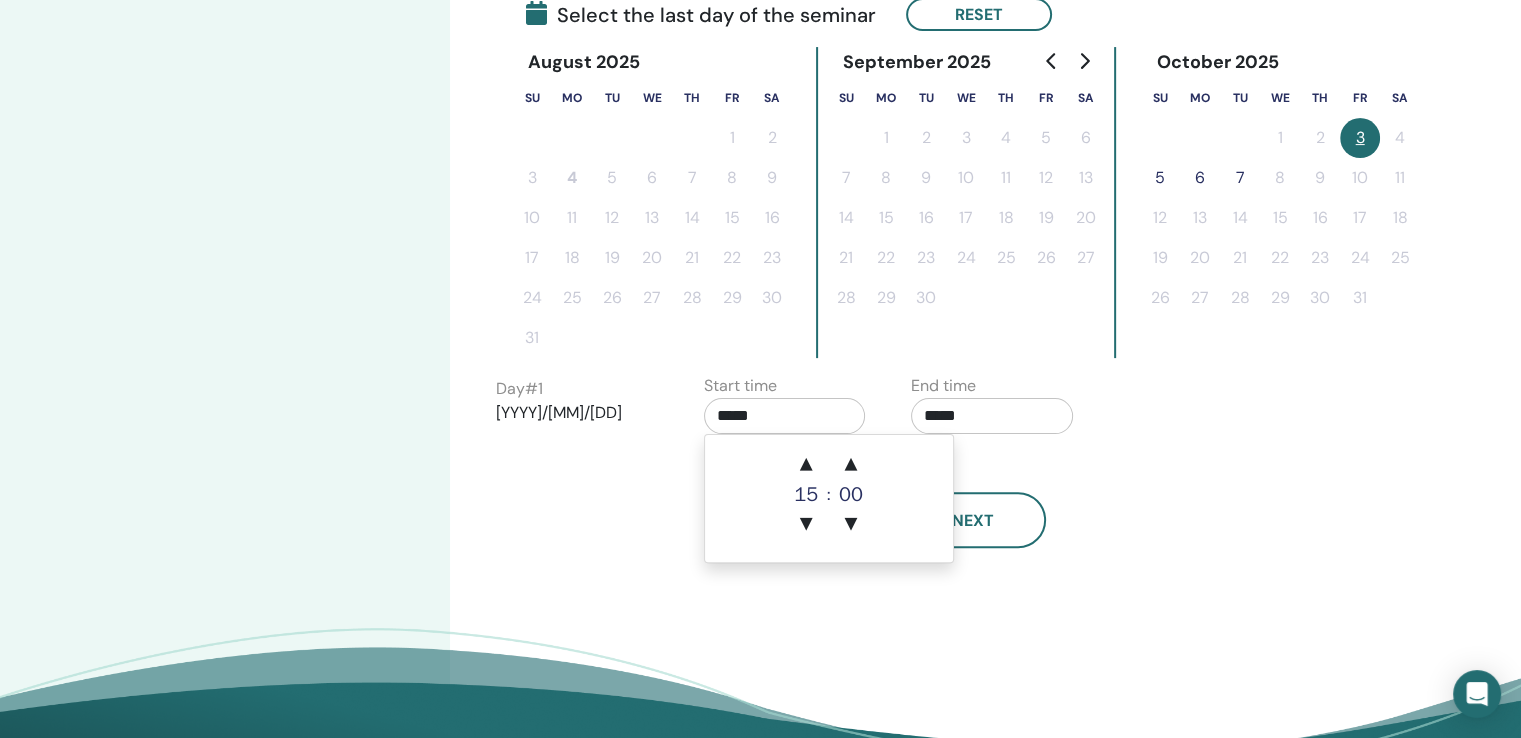click on "15" at bounding box center [806, 495] 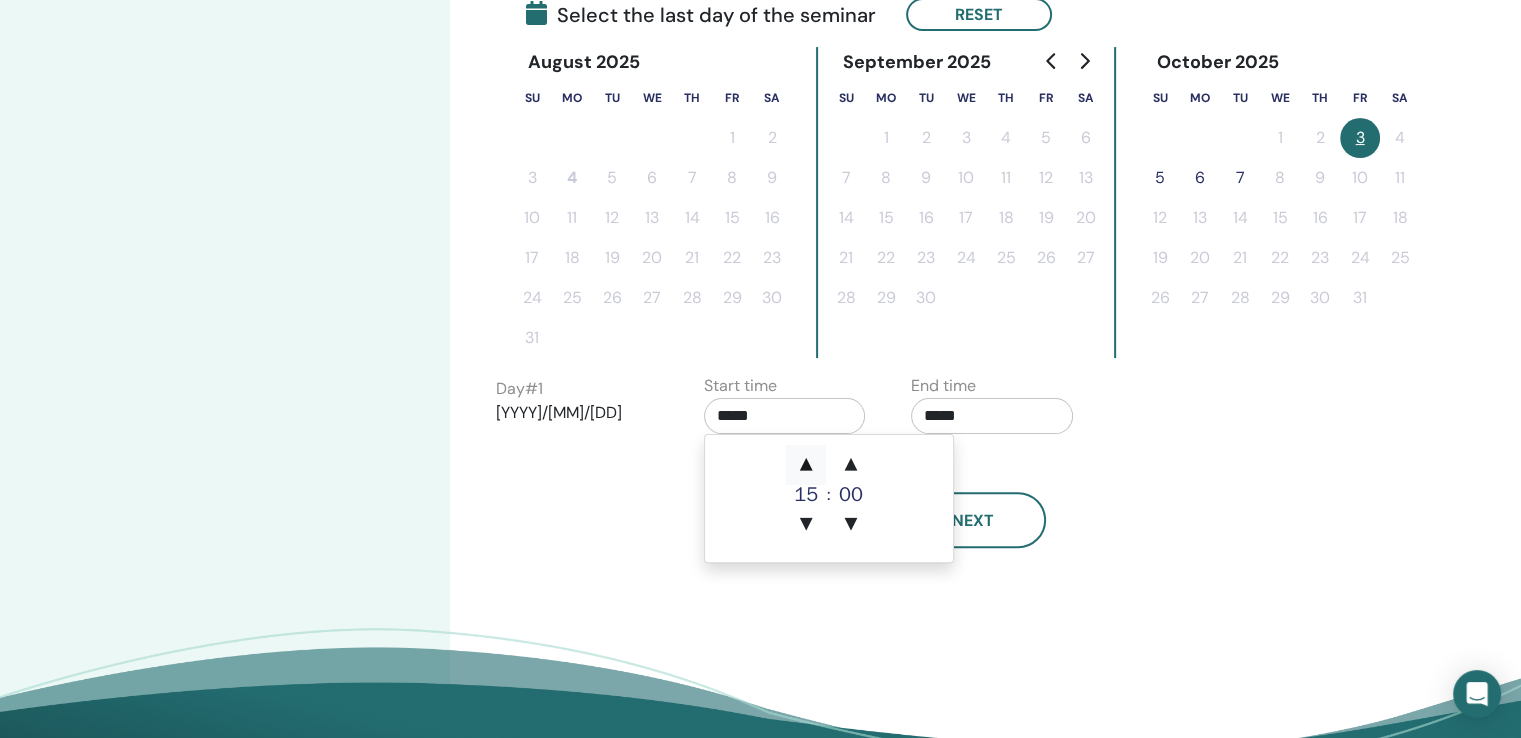 click on "▲" at bounding box center [806, 465] 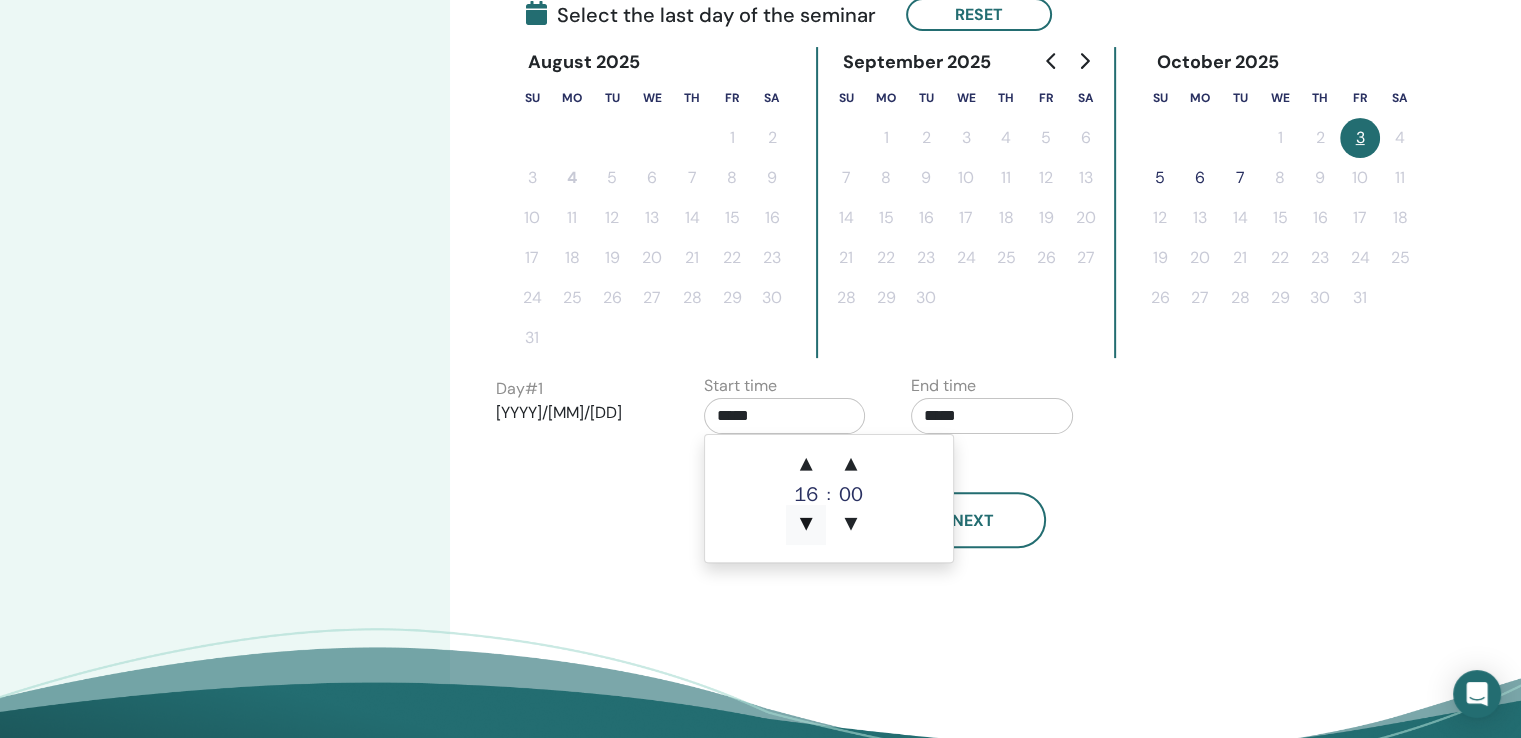 click on "▼" at bounding box center [806, 525] 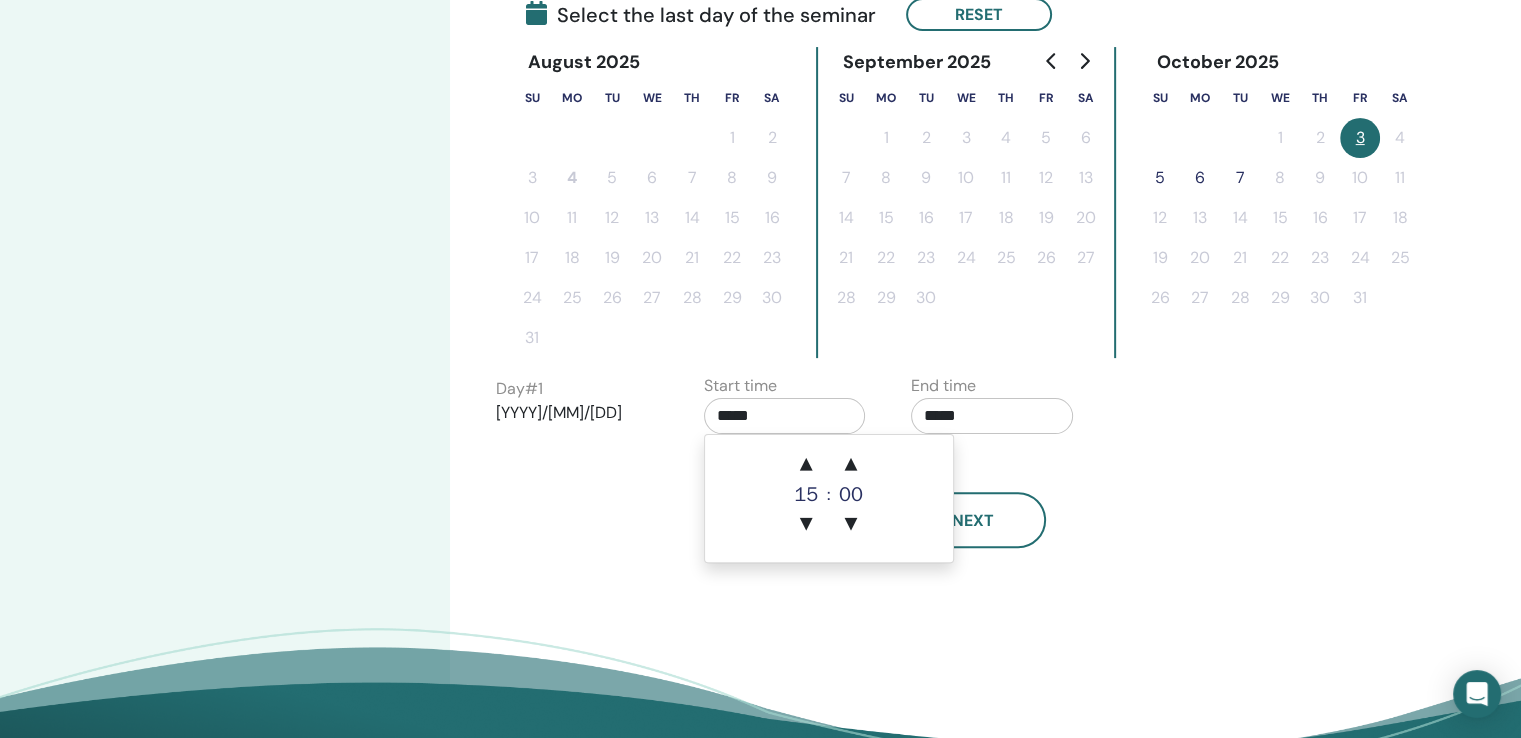 click on "Back Next" at bounding box center [892, 496] 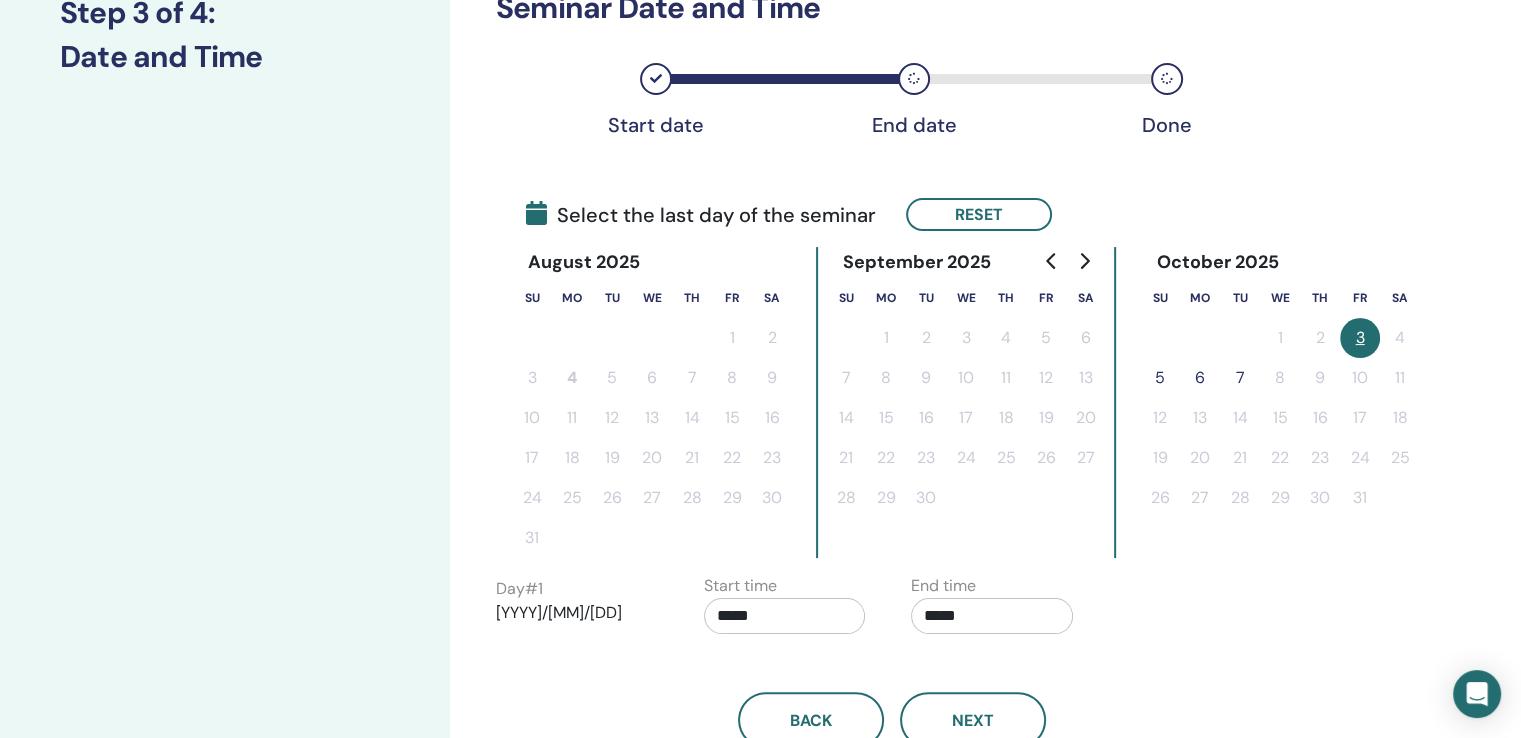 scroll, scrollTop: 400, scrollLeft: 0, axis: vertical 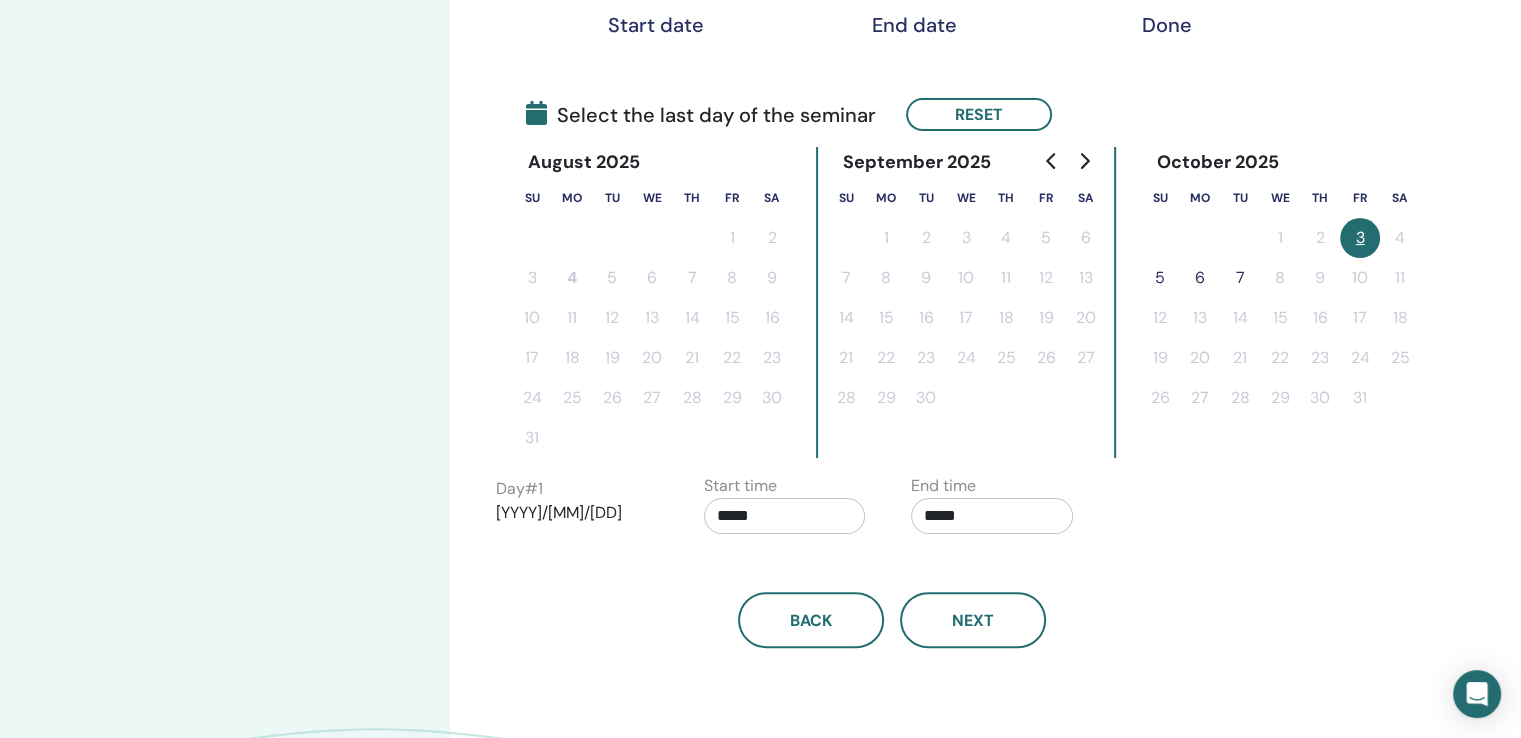 click on "End date" at bounding box center [914, 25] 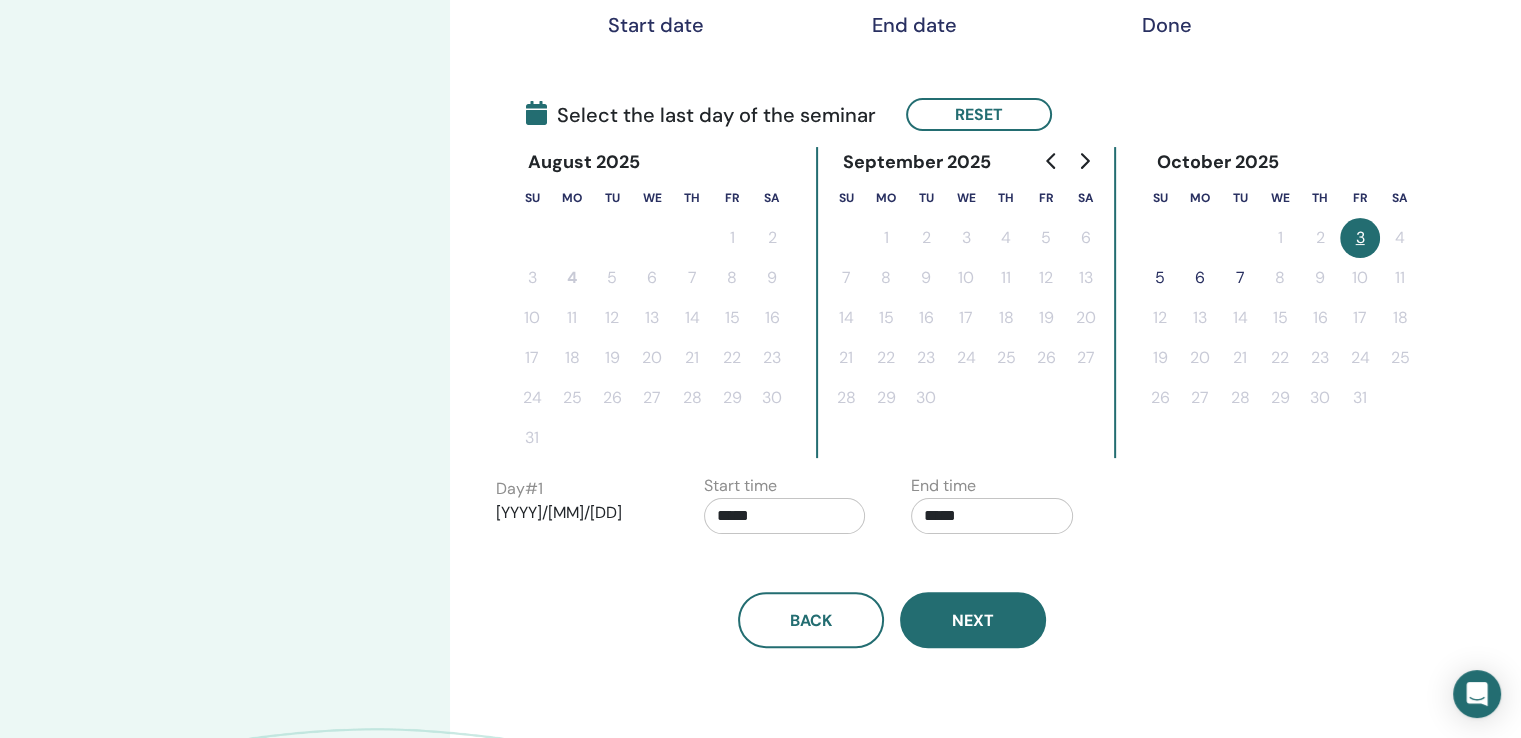 click on "Next" at bounding box center (973, 620) 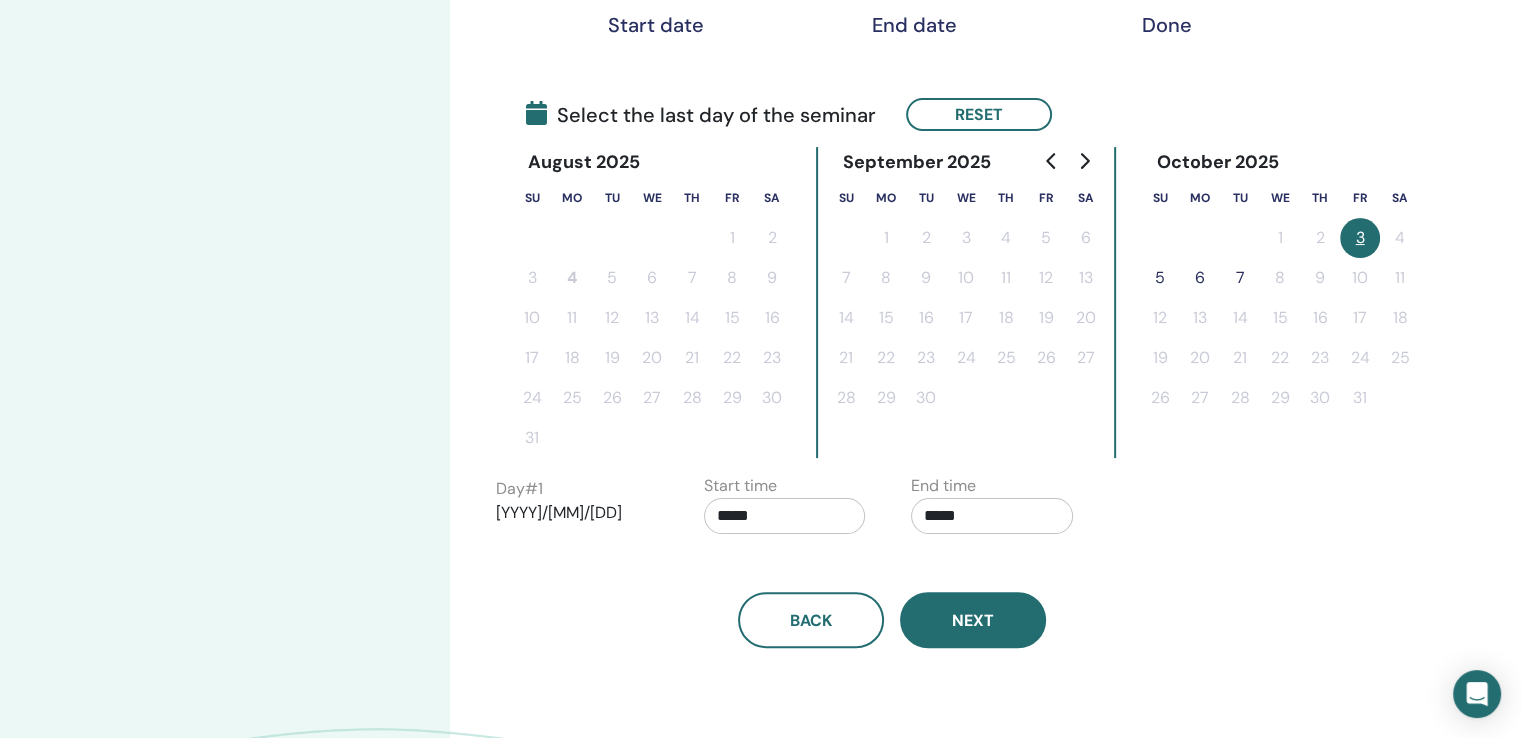 click on "Next" at bounding box center [973, 620] 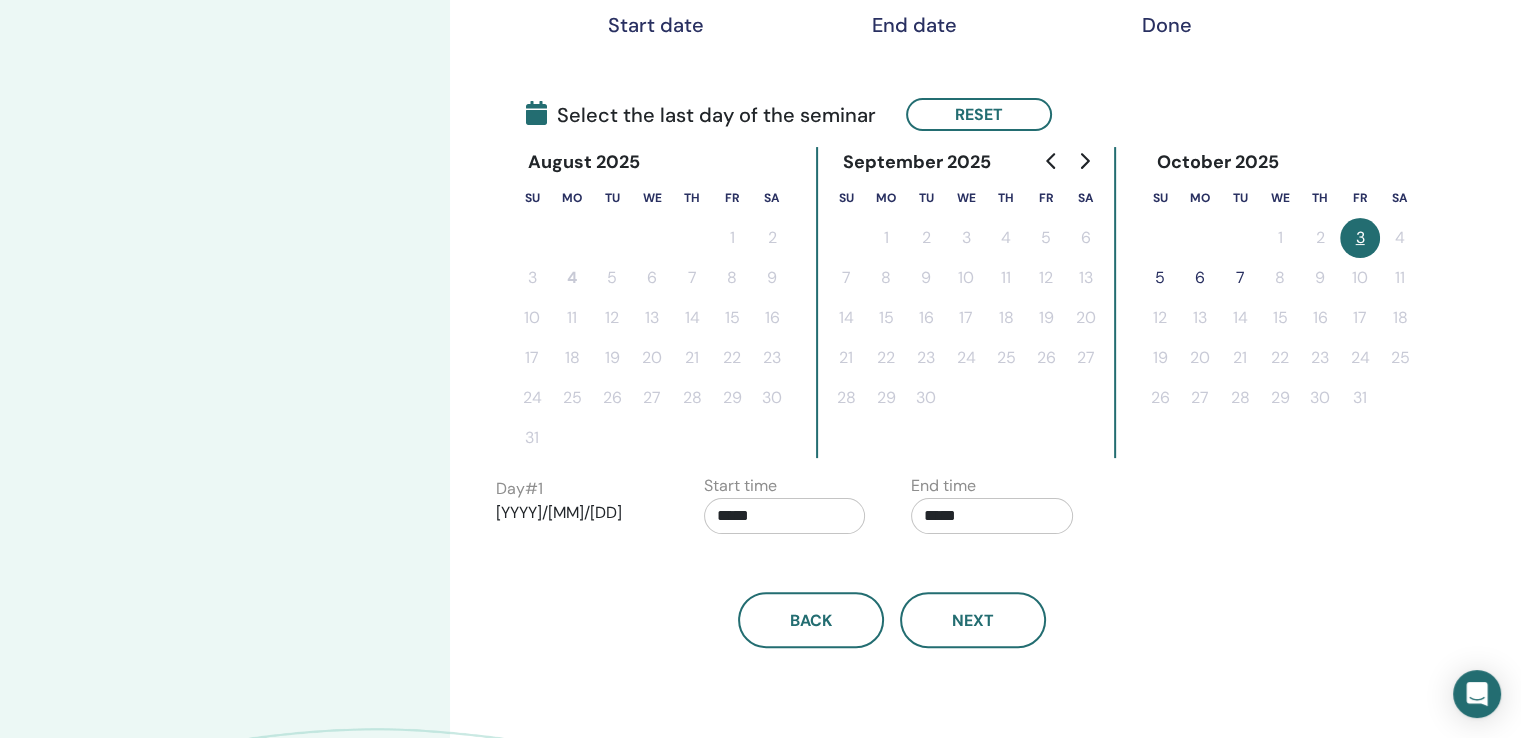 click on "Done" at bounding box center [1167, 25] 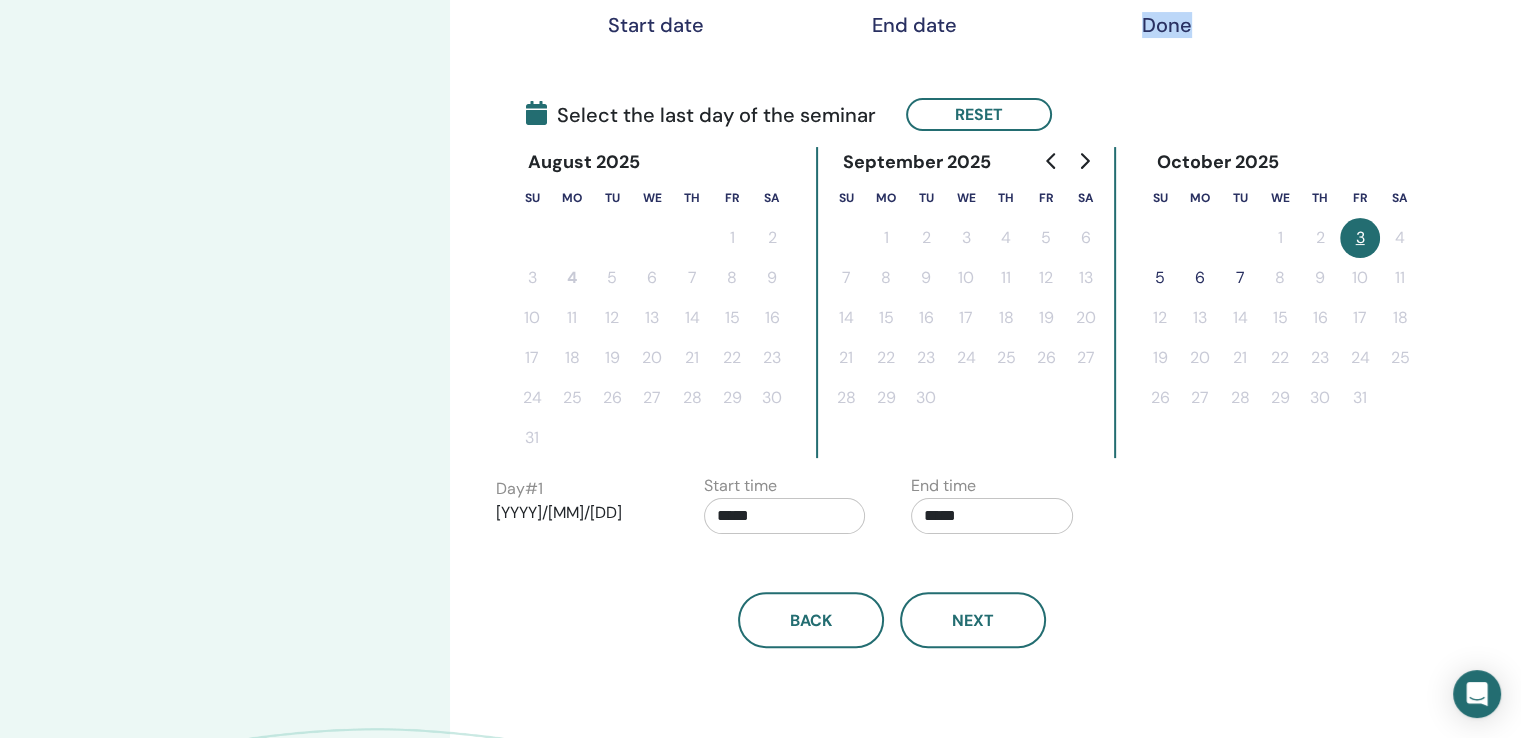 click on "Done" at bounding box center [1167, 25] 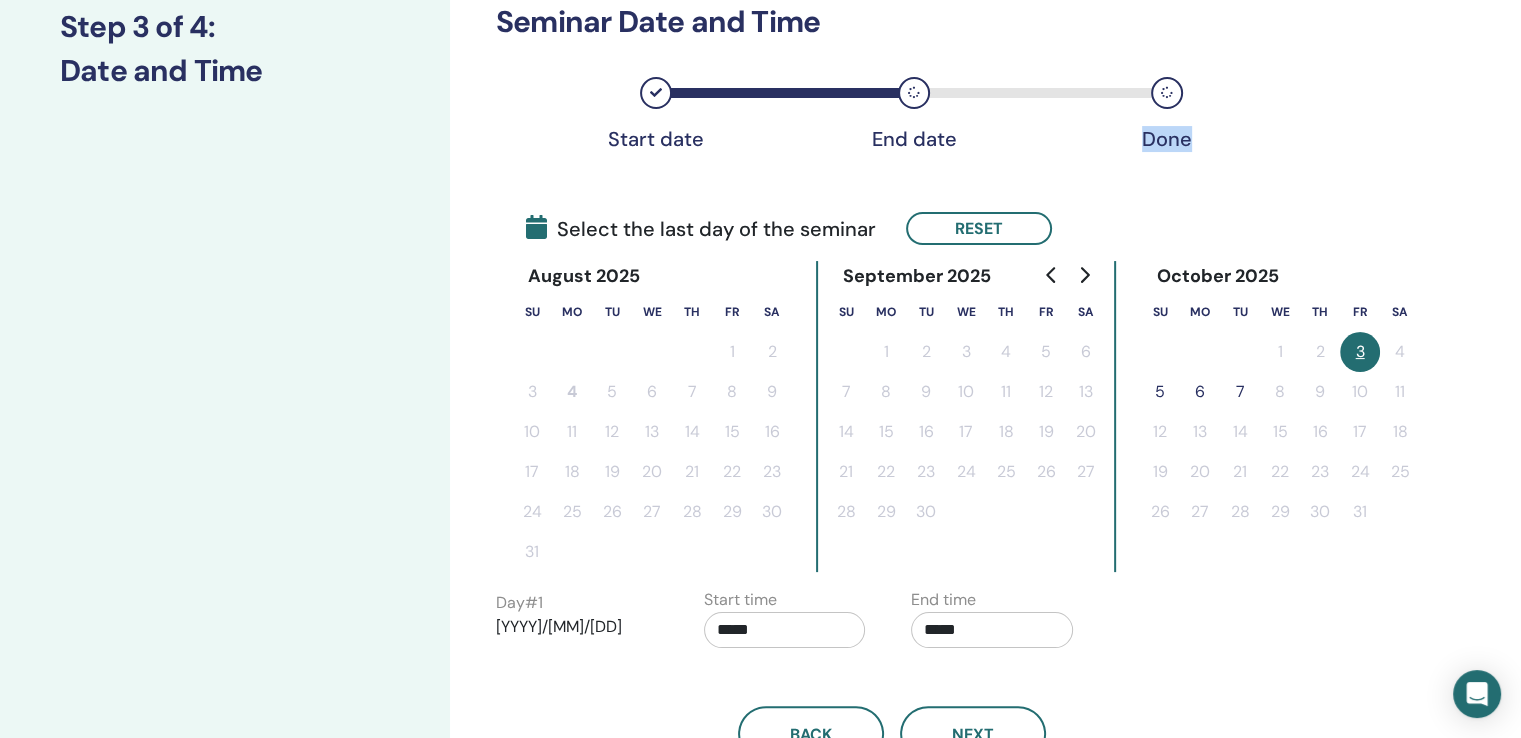 scroll, scrollTop: 200, scrollLeft: 0, axis: vertical 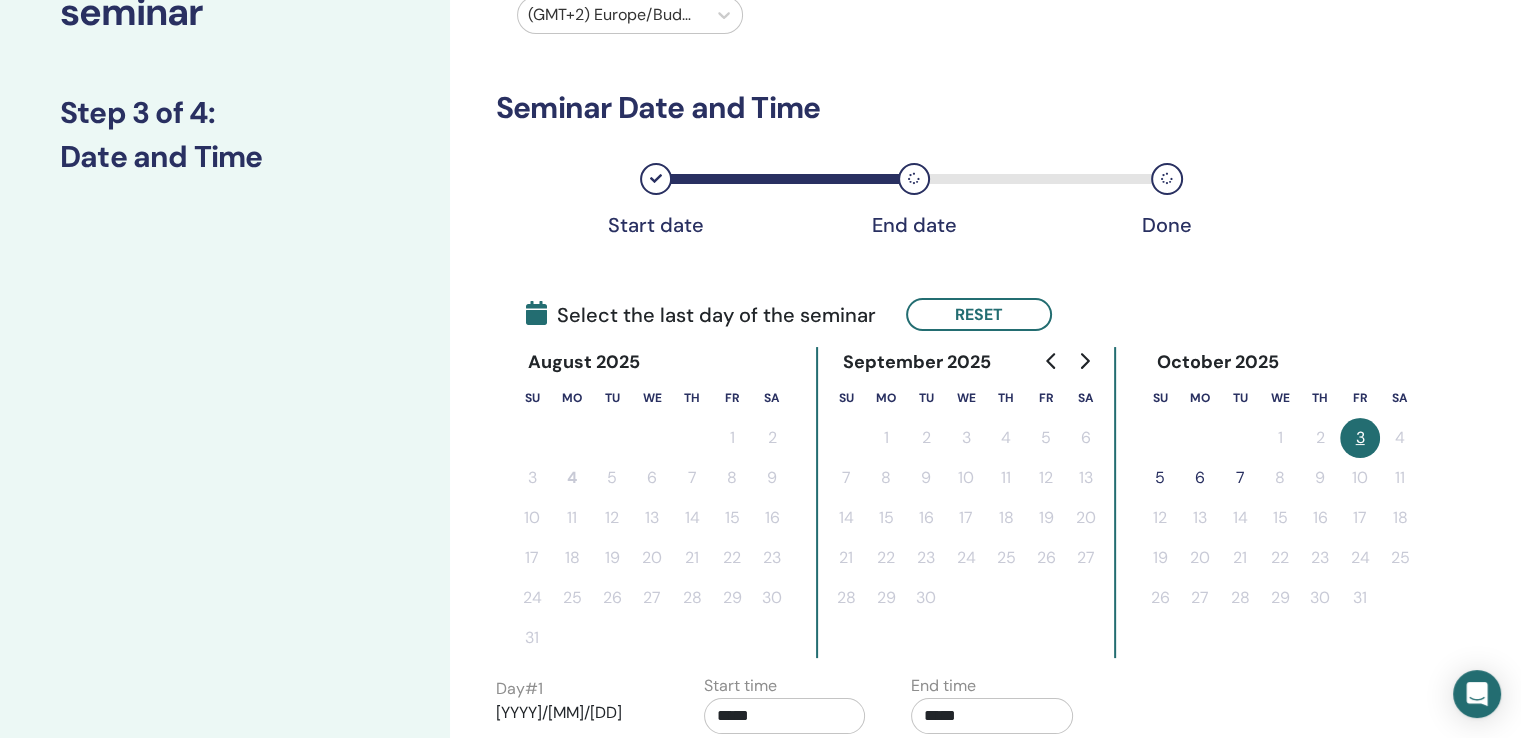 click on "End date" at bounding box center (914, 225) 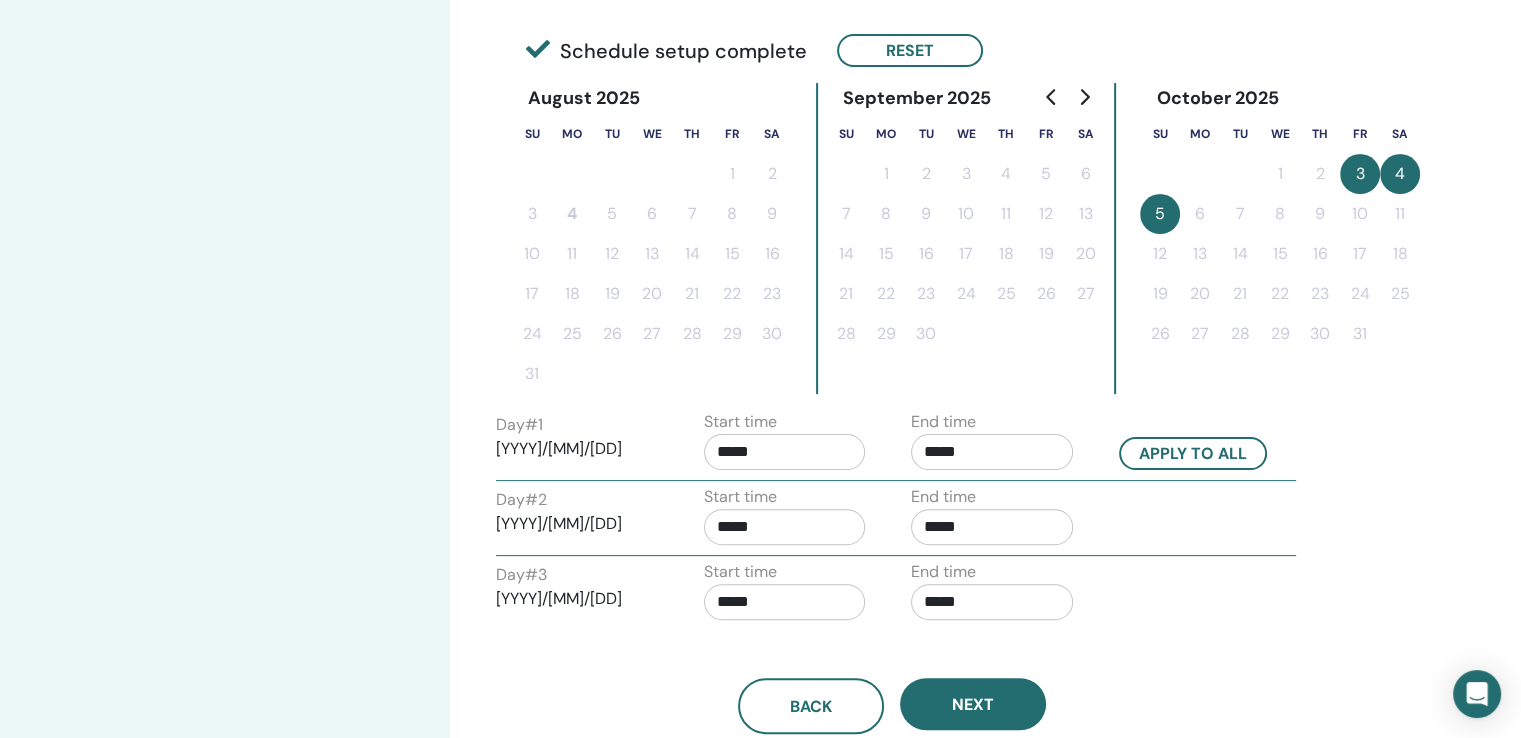 scroll, scrollTop: 500, scrollLeft: 0, axis: vertical 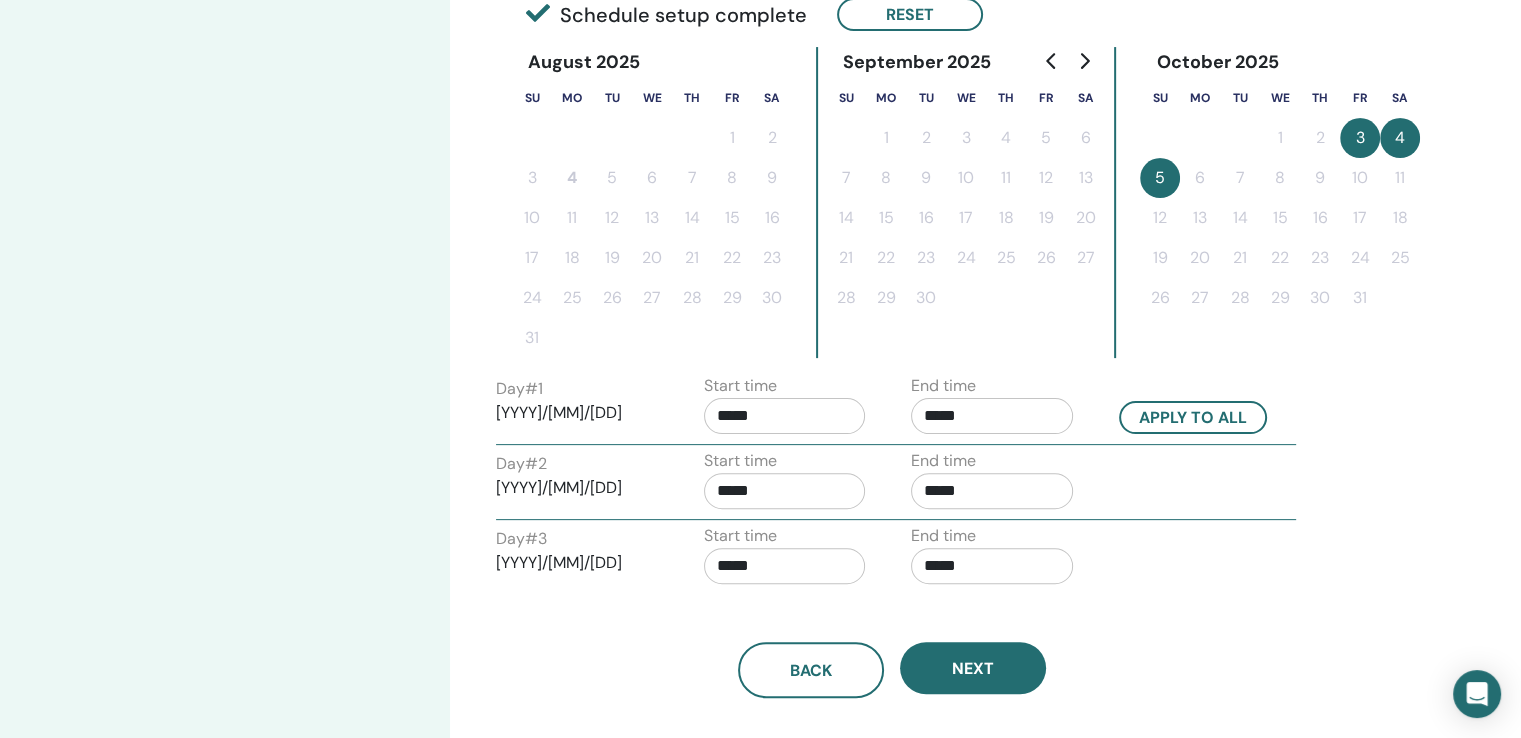 click on "*****" at bounding box center [785, 491] 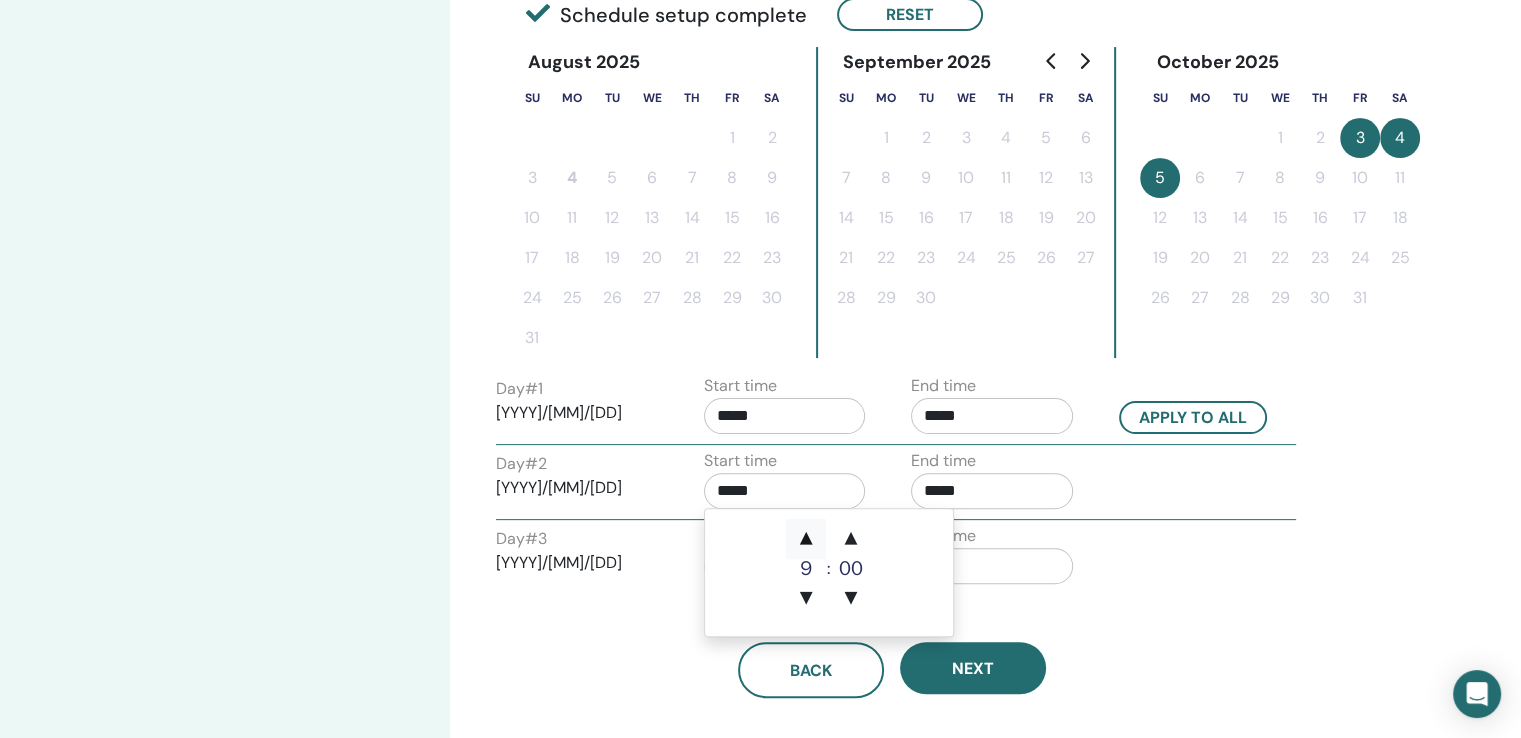 click on "▲" at bounding box center (806, 539) 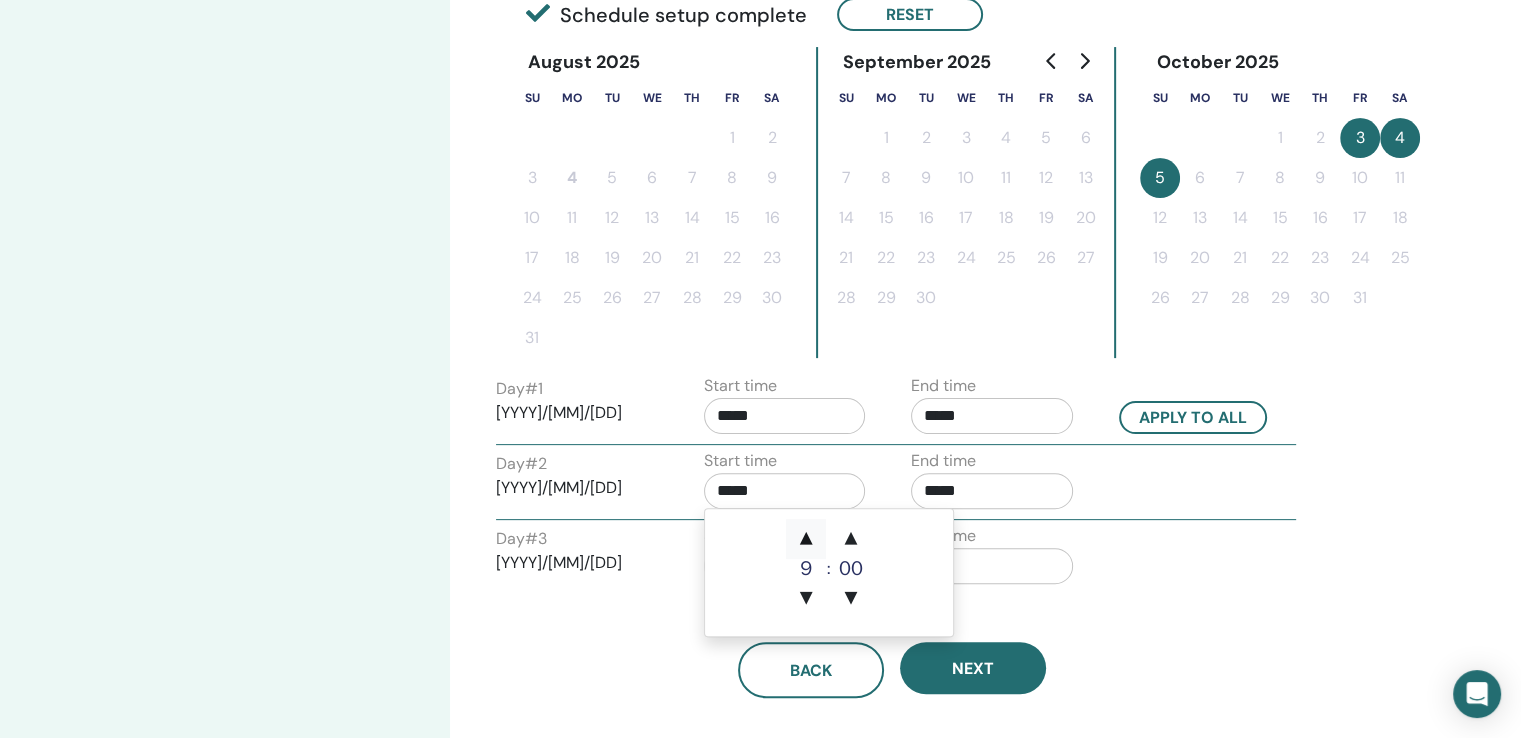 type on "*****" 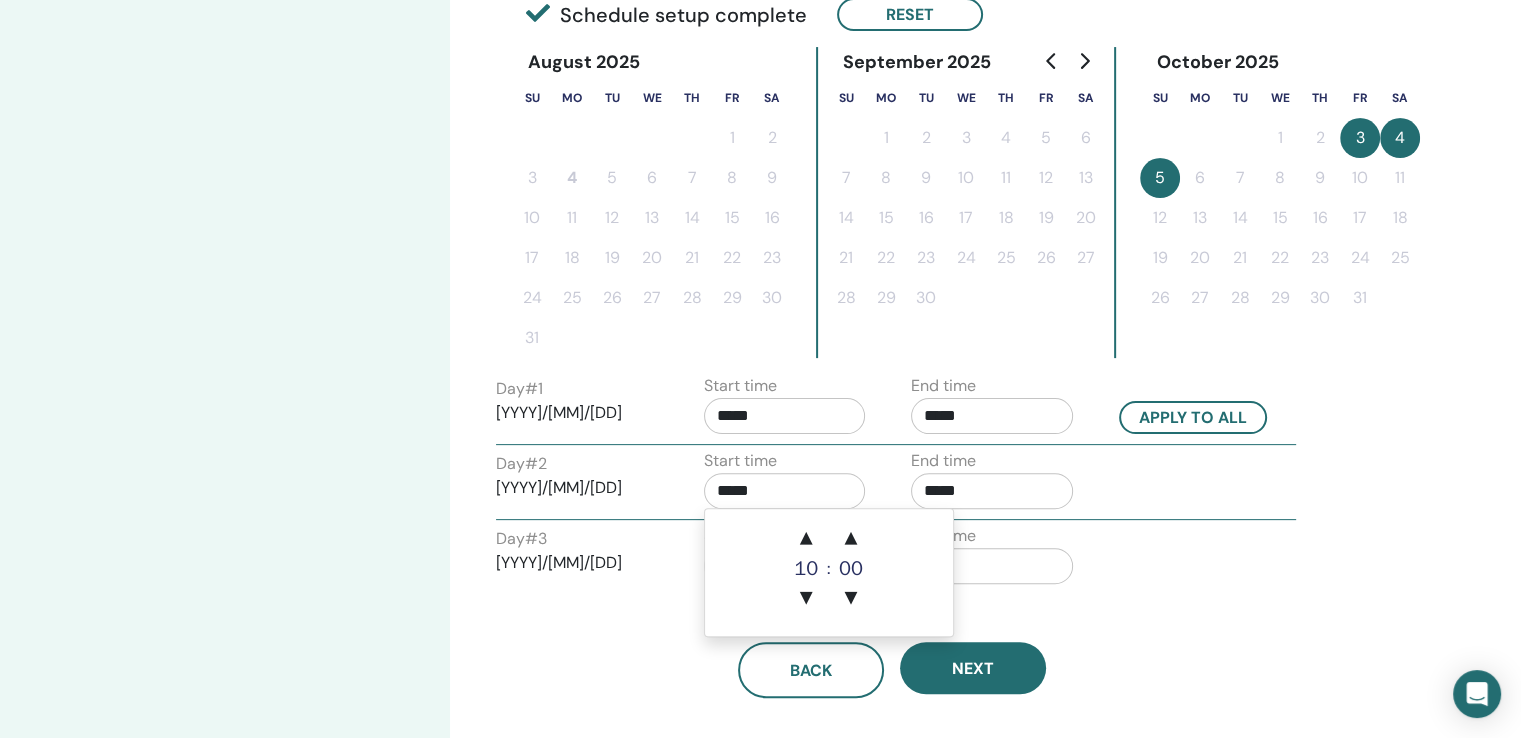click on "*****" at bounding box center [992, 491] 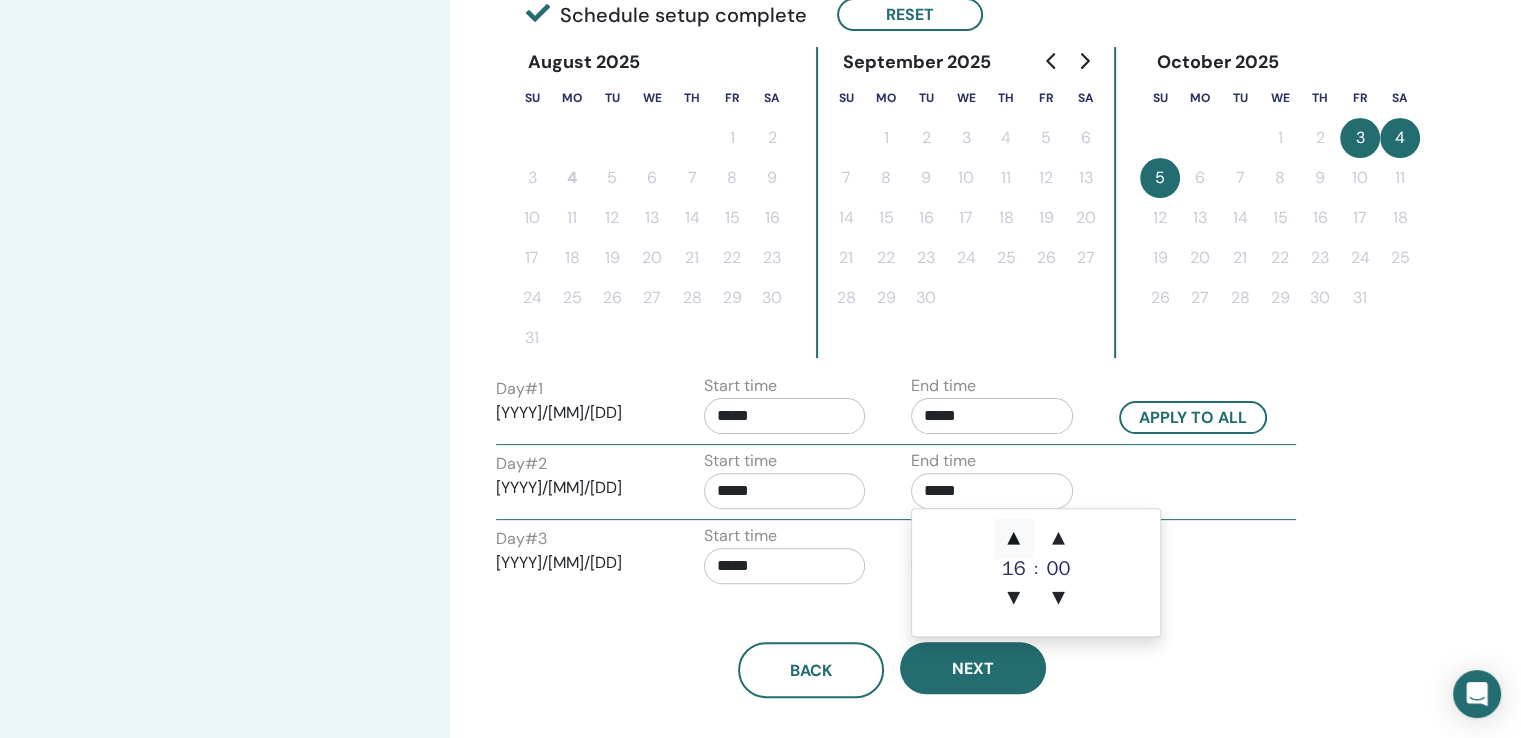 click on "▲" at bounding box center (1014, 539) 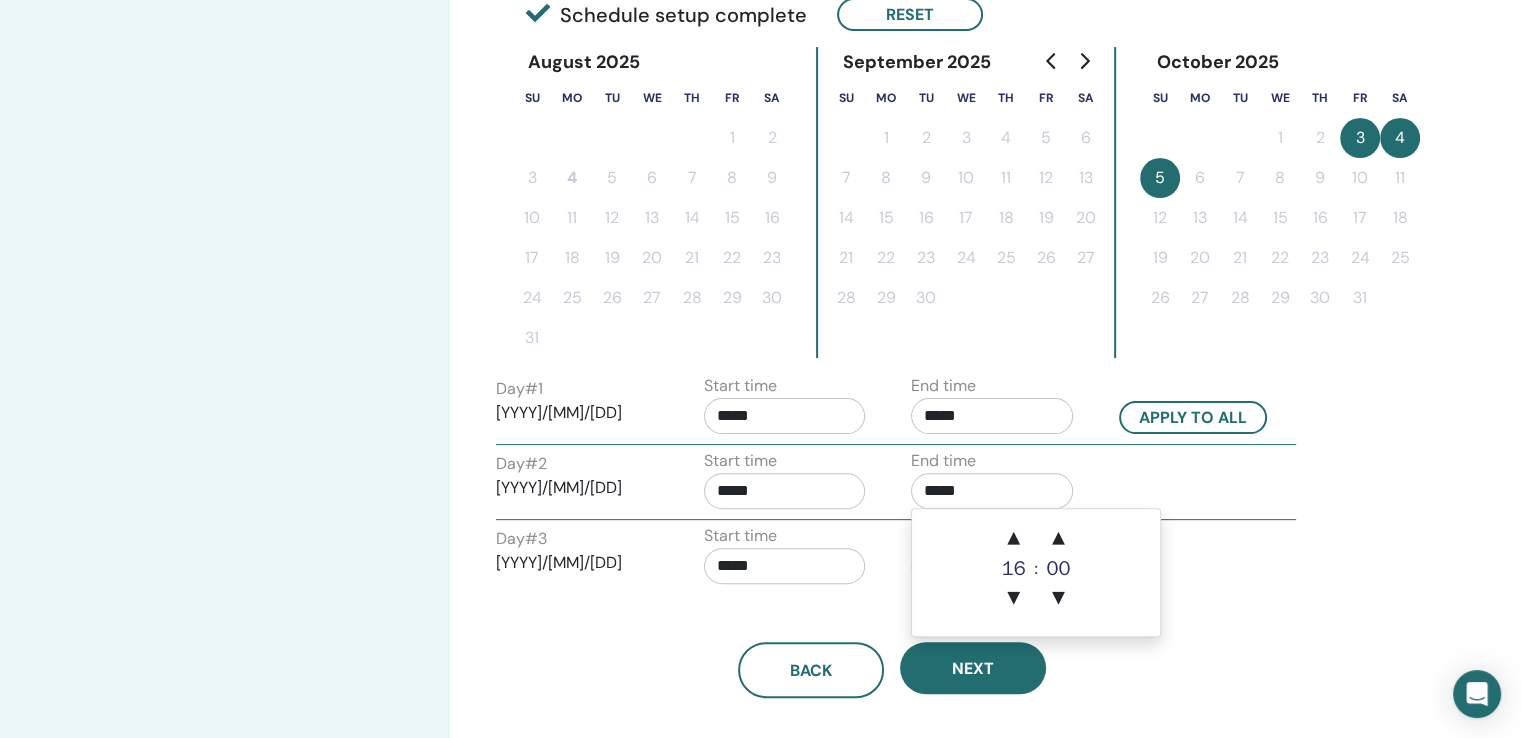 click on "Back Next" at bounding box center [892, 646] 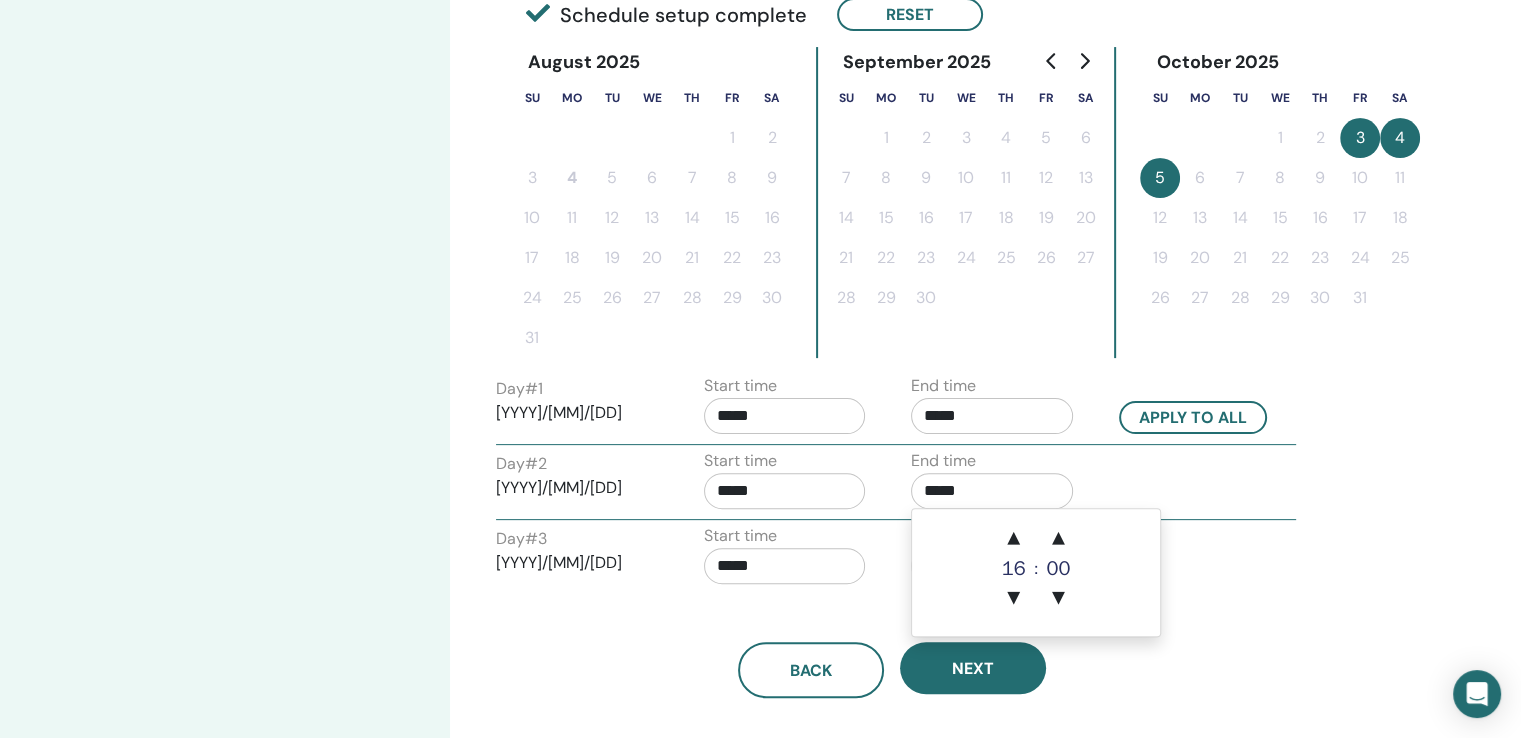 click on "Back Next" at bounding box center [892, 646] 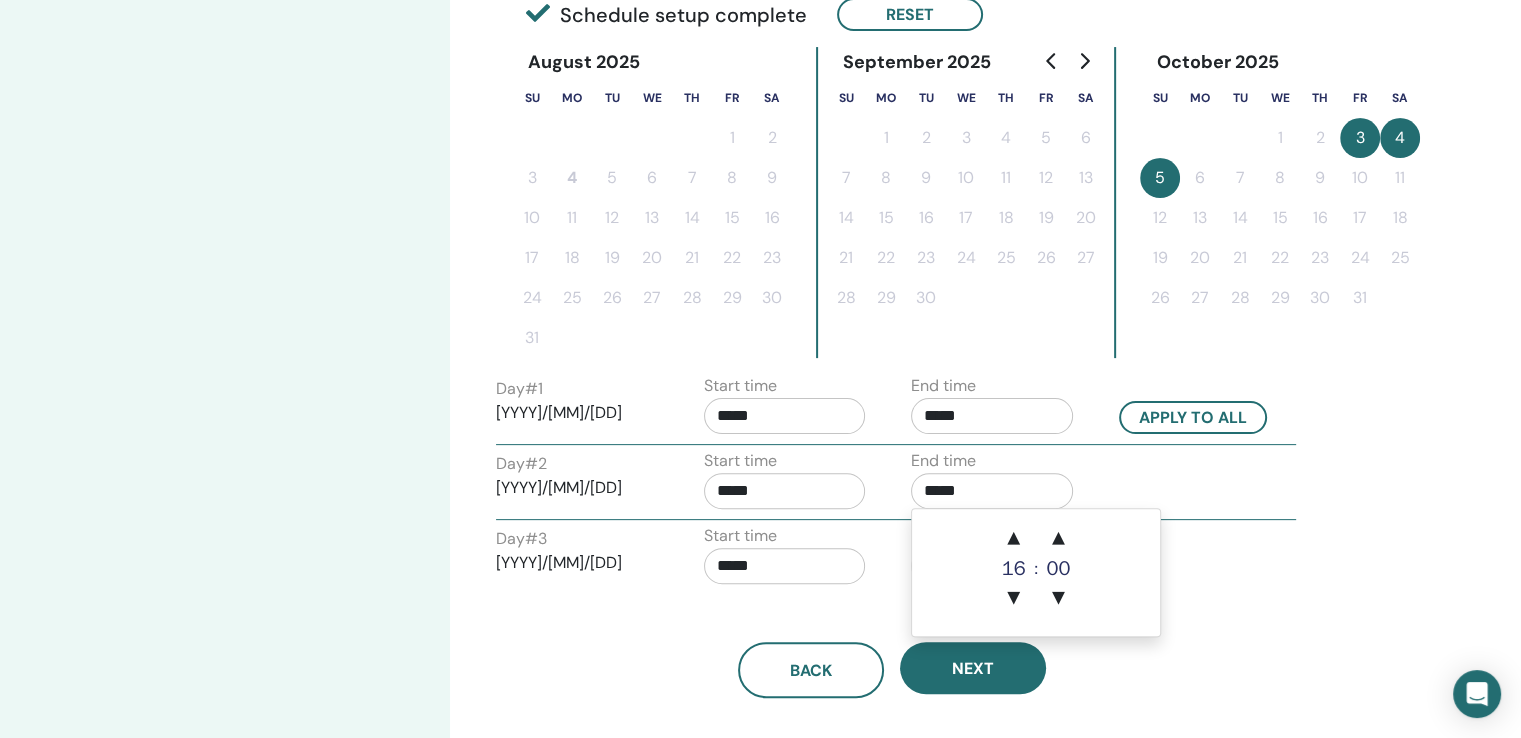 click on "*****" at bounding box center (992, 491) 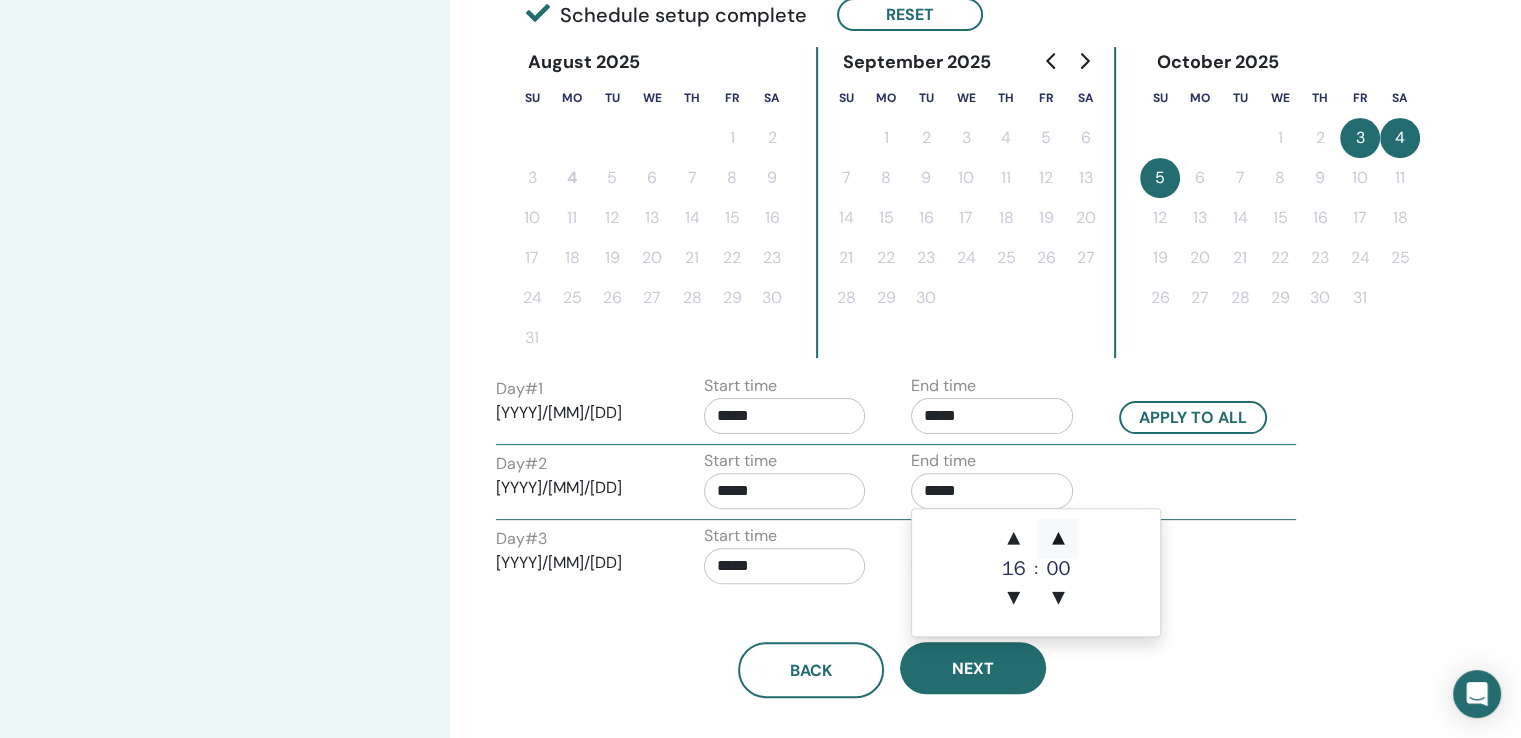 click on "▲" at bounding box center (1058, 539) 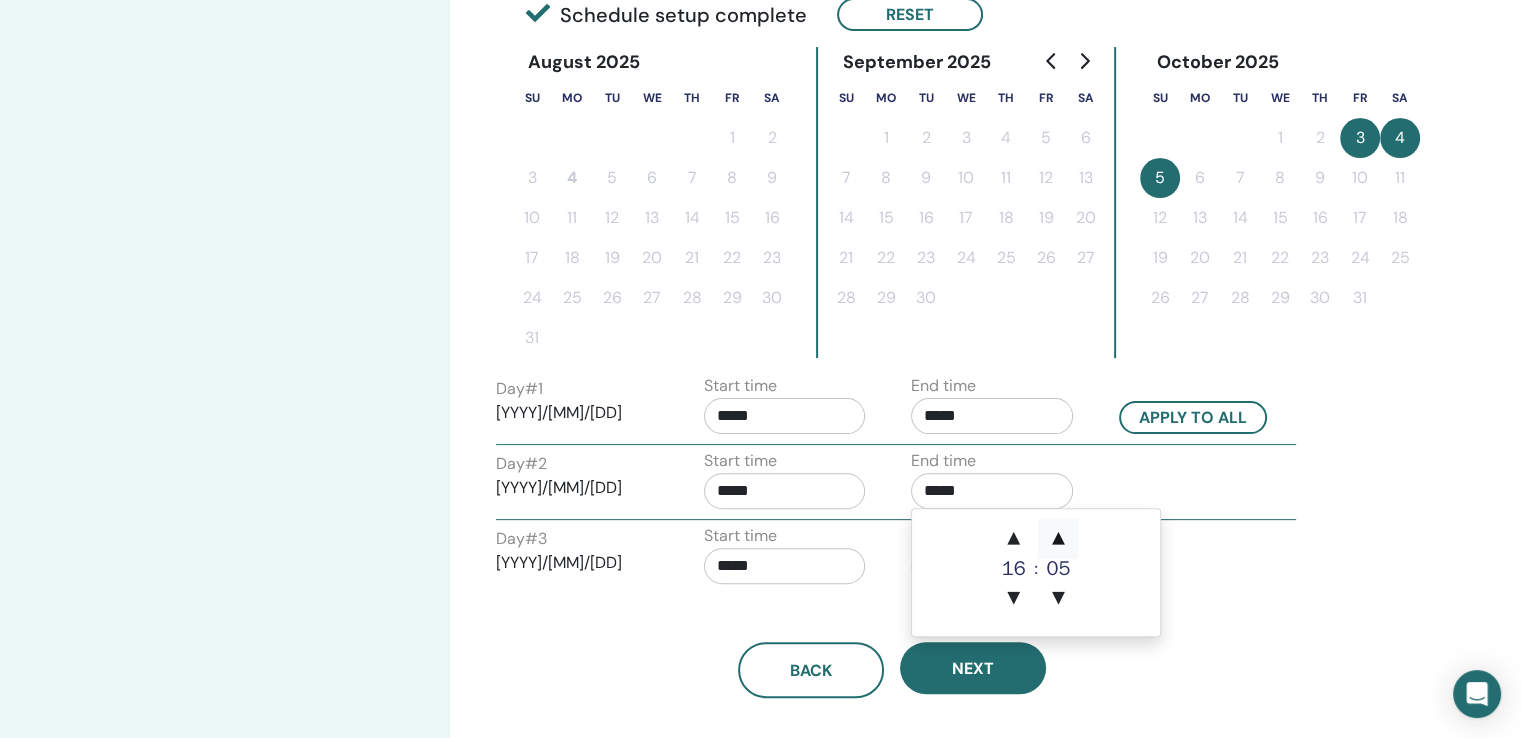click on "▲" at bounding box center (1058, 539) 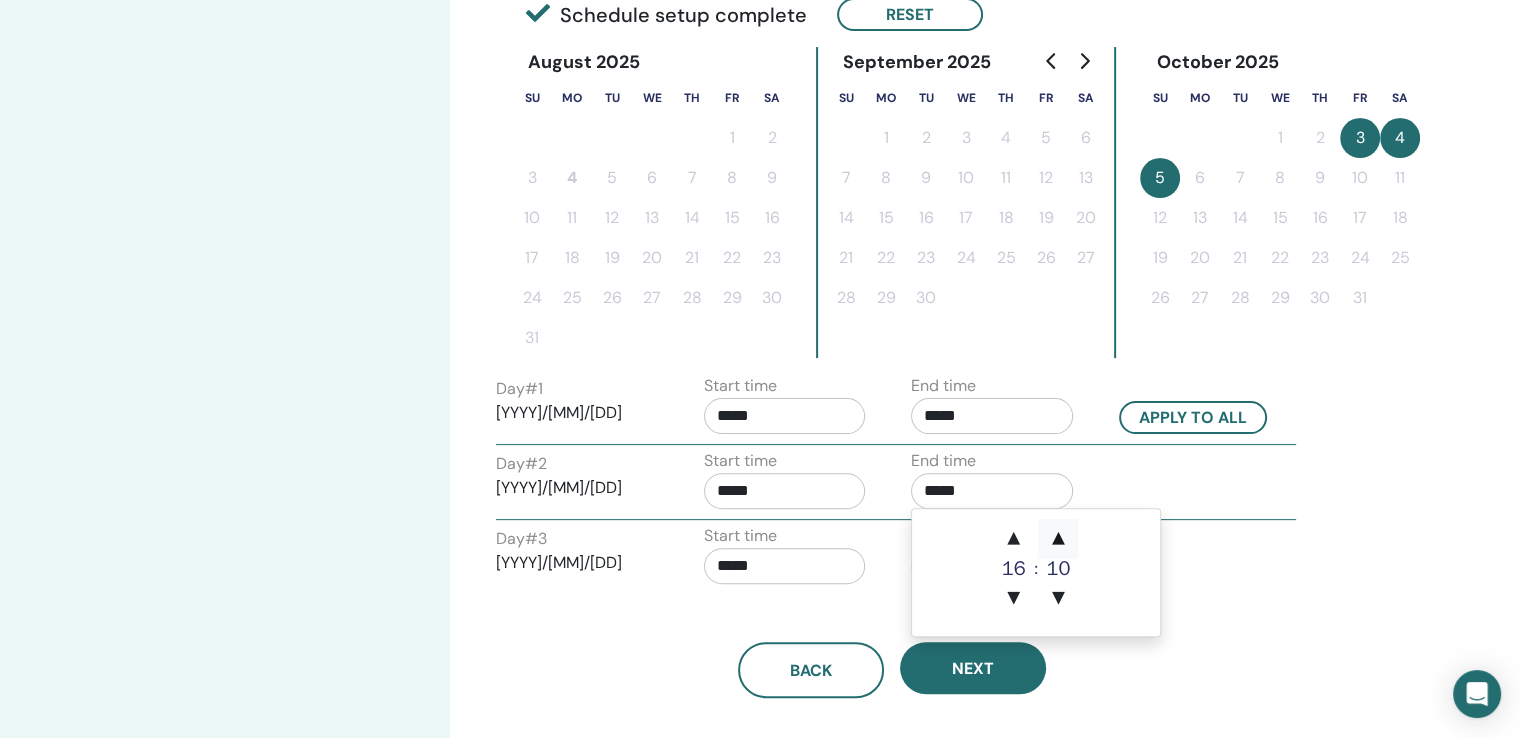 click on "▲" at bounding box center [1058, 539] 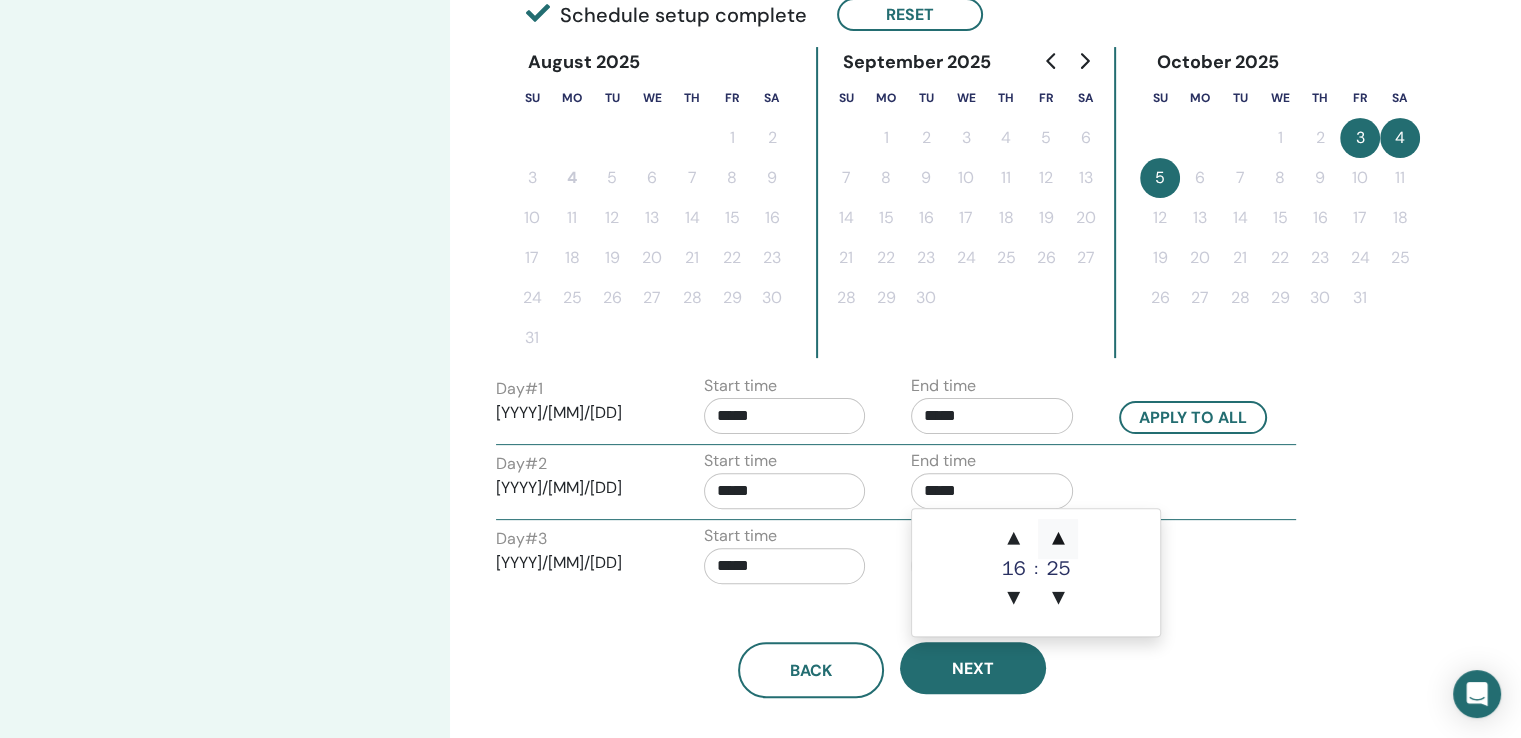 click on "▲" at bounding box center (1058, 539) 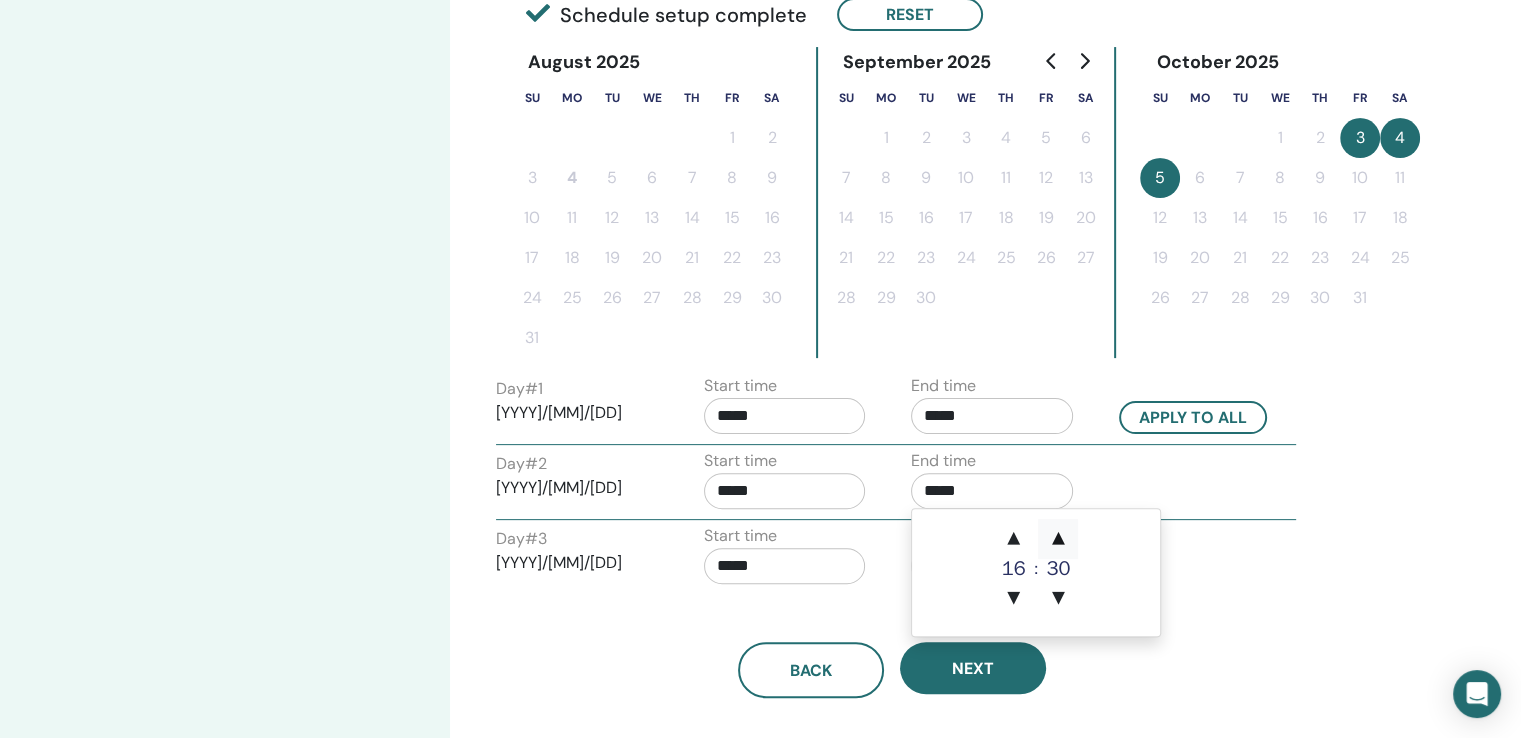 click on "▲" at bounding box center (1058, 539) 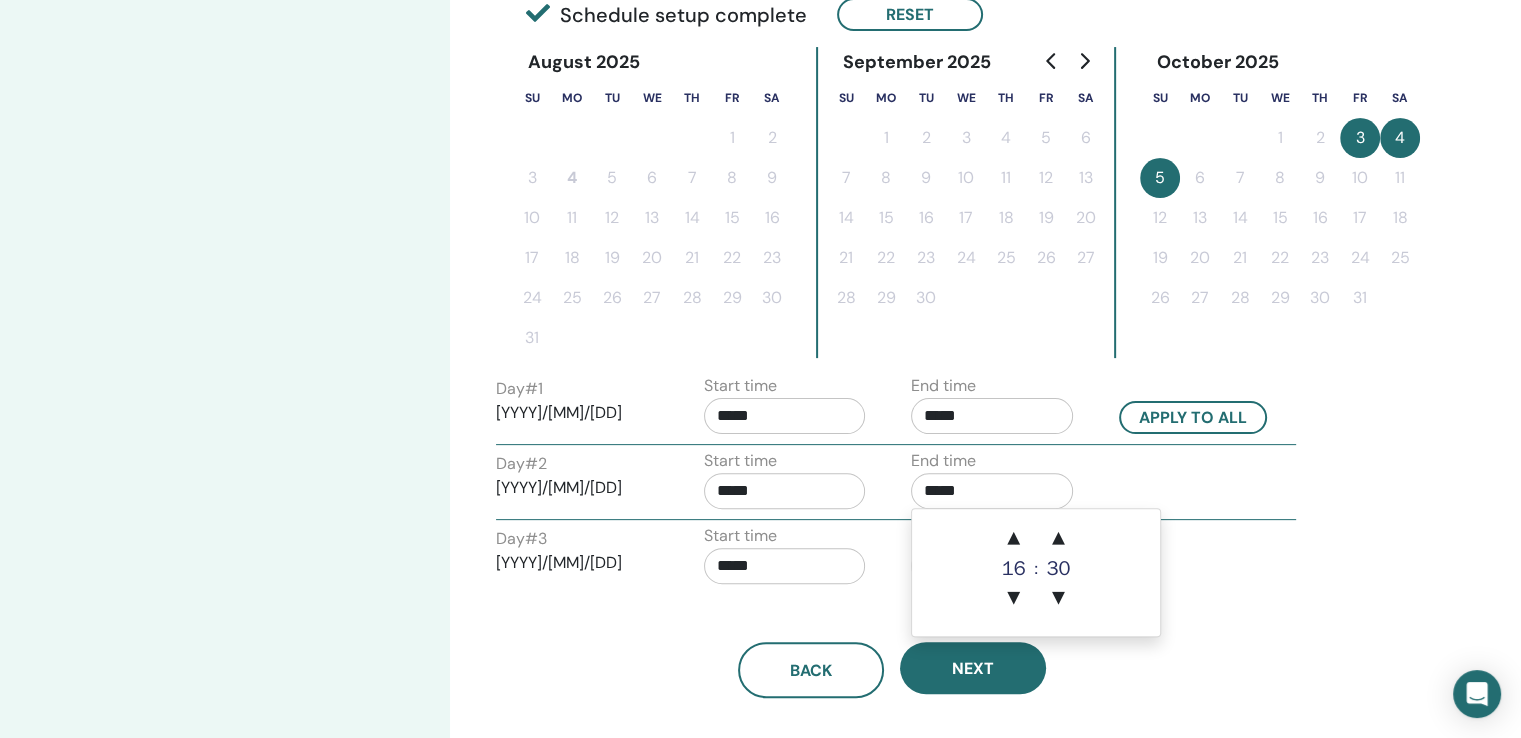 click on "Back Next" at bounding box center [892, 646] 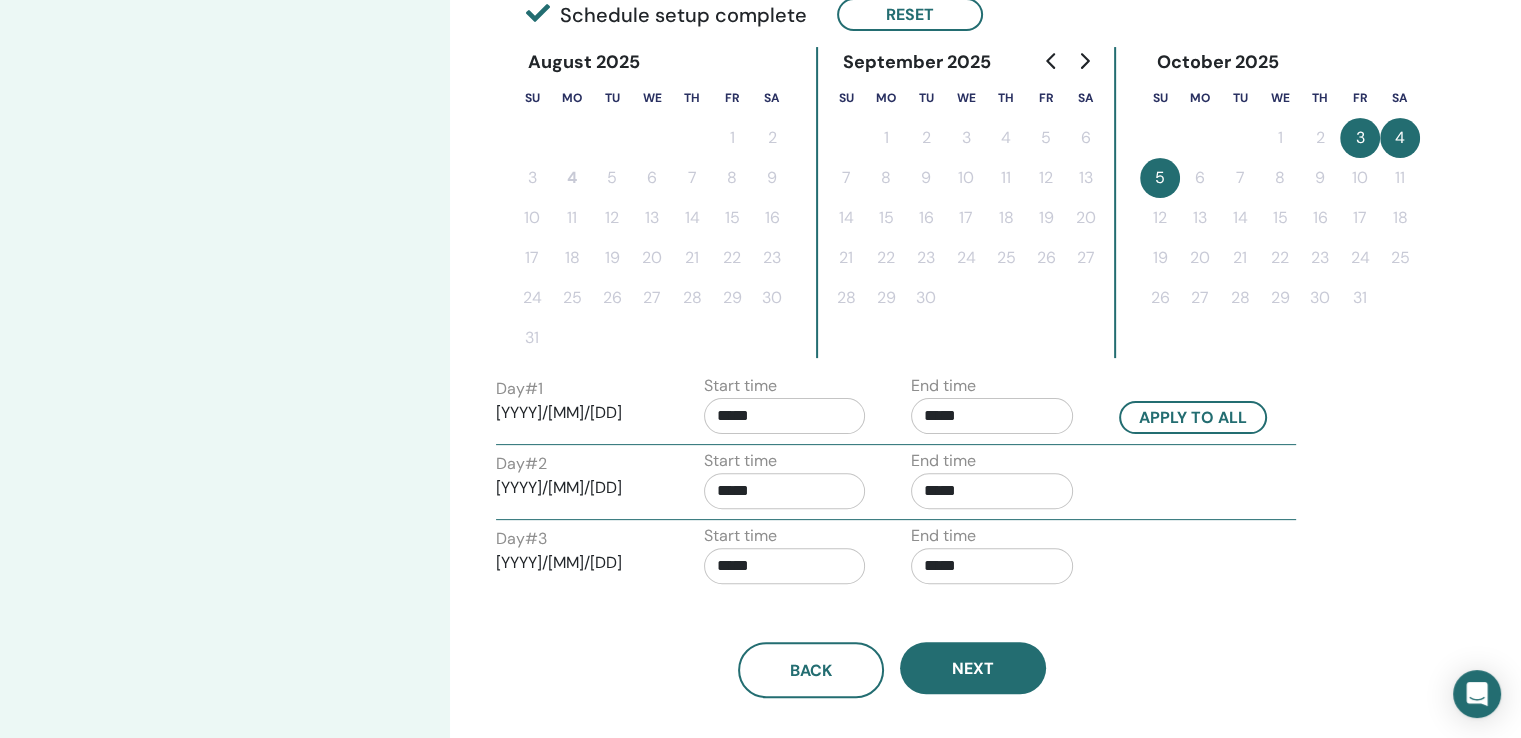 click on "*****" at bounding box center (992, 566) 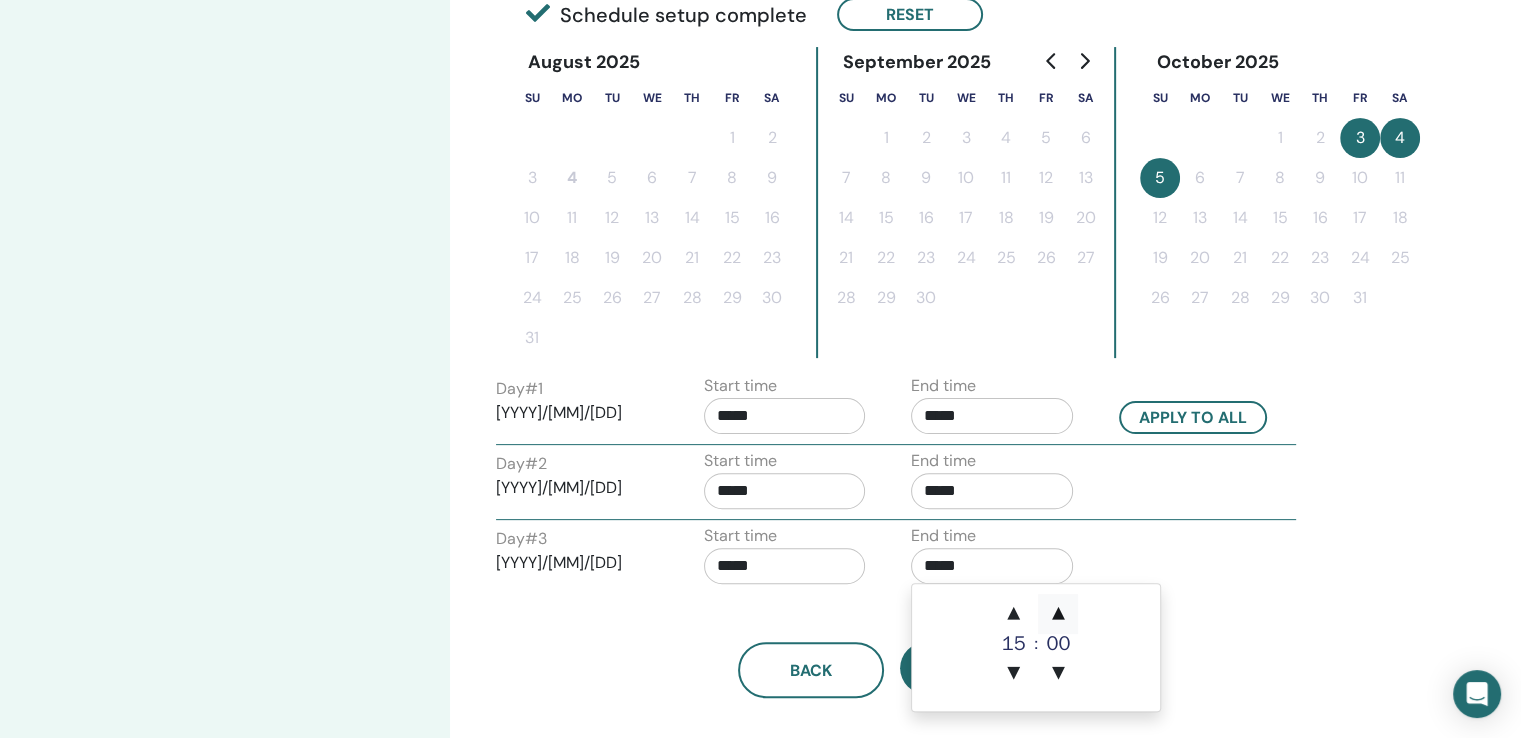 click on "▲" at bounding box center [1058, 614] 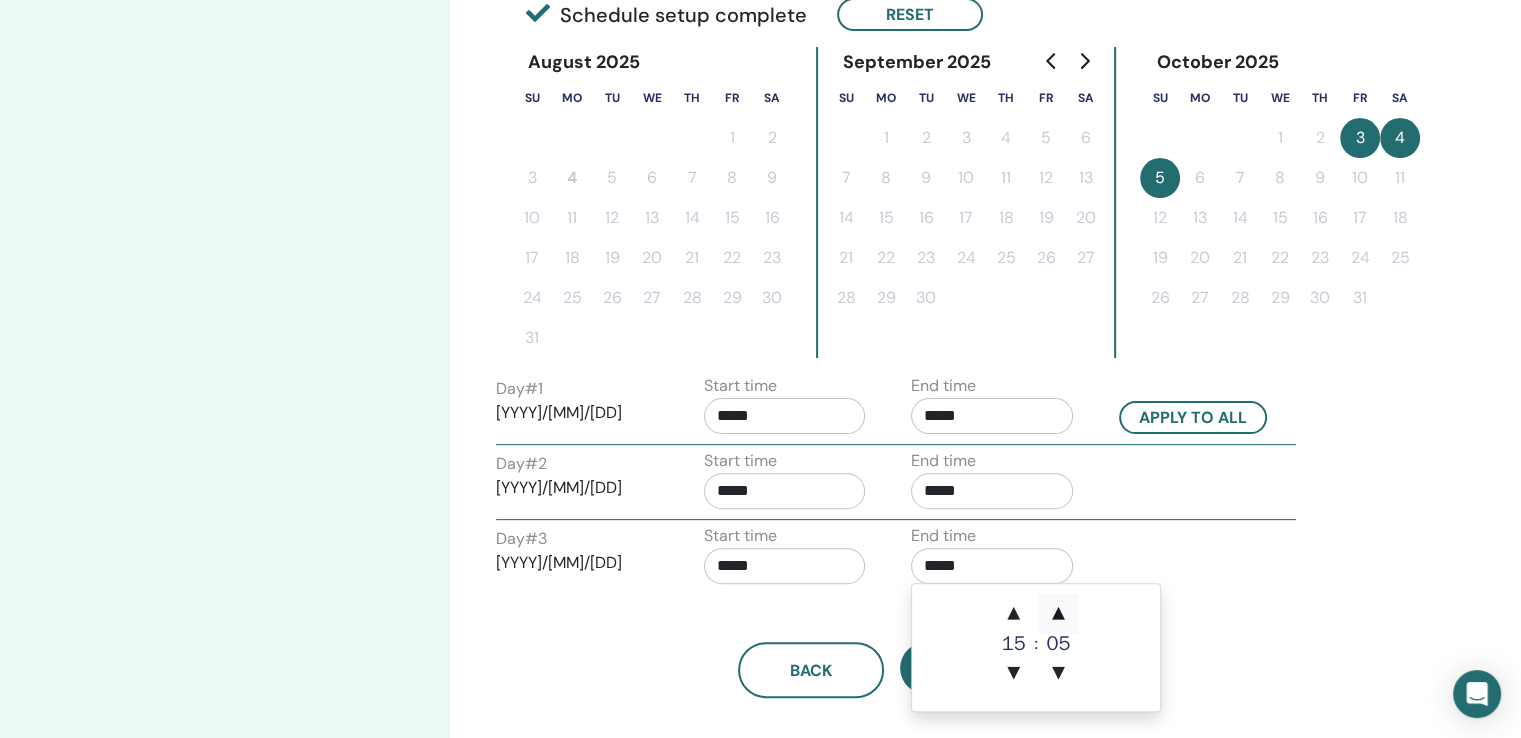 click on "▲" at bounding box center [1058, 614] 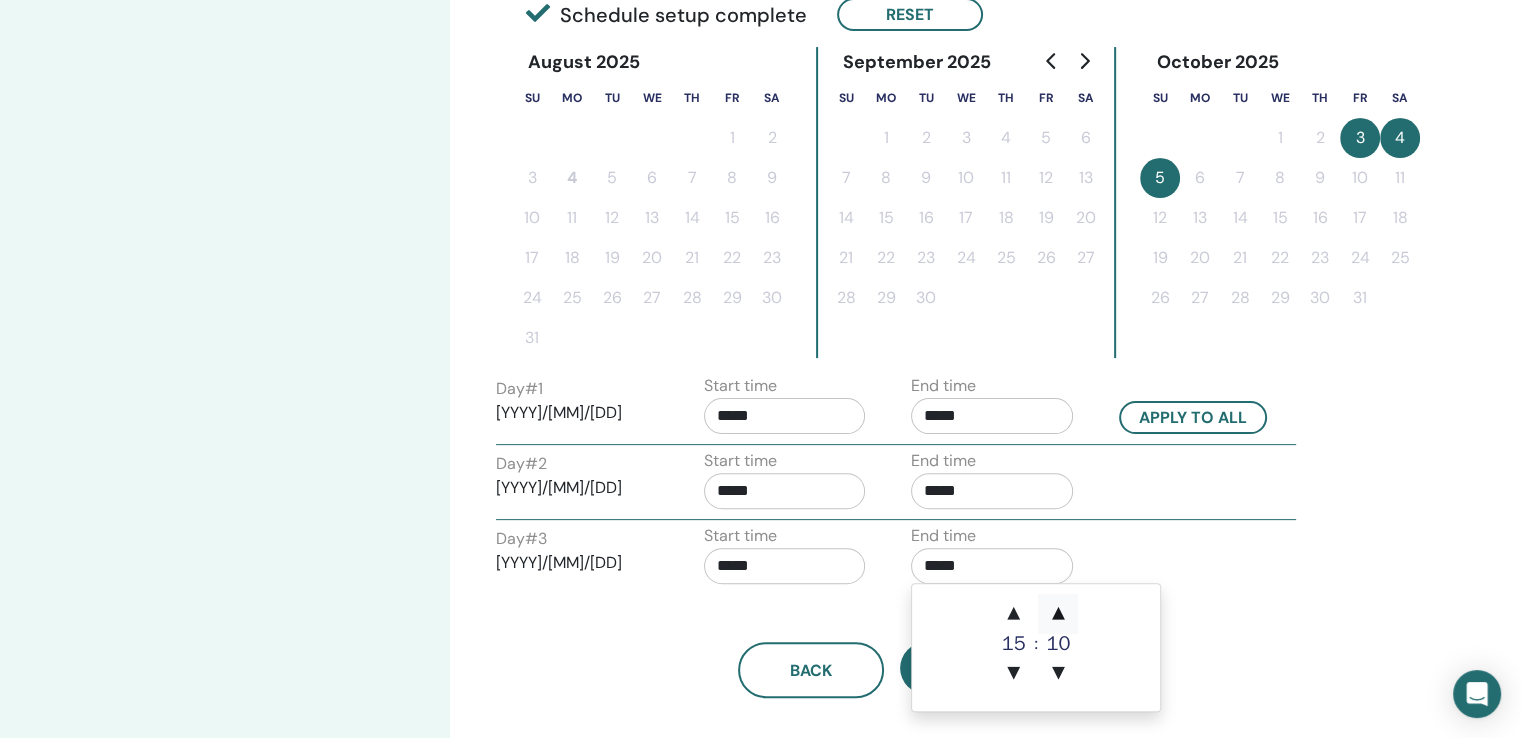 click on "▲" at bounding box center [1058, 614] 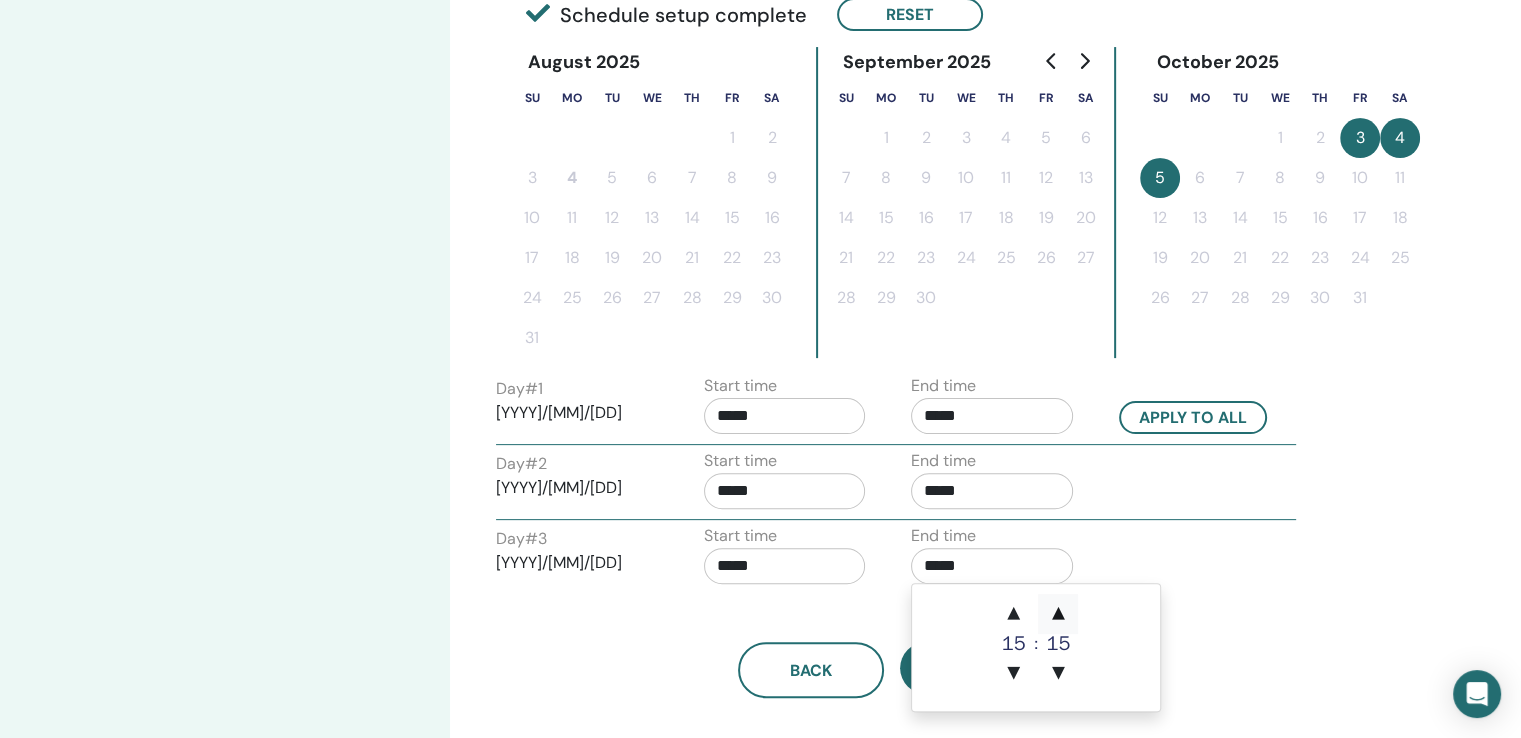 click on "▲" at bounding box center [1058, 614] 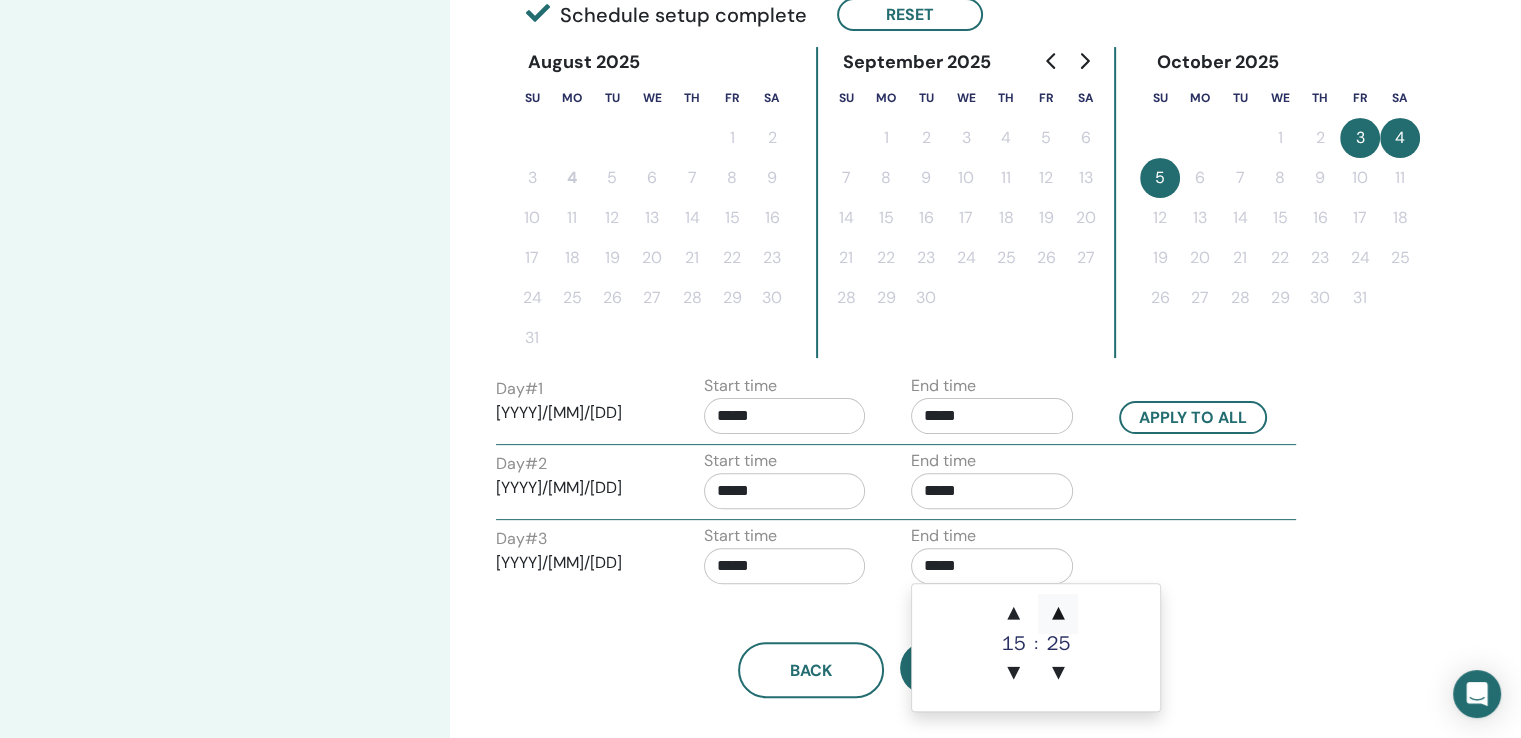 click on "▲" at bounding box center [1058, 614] 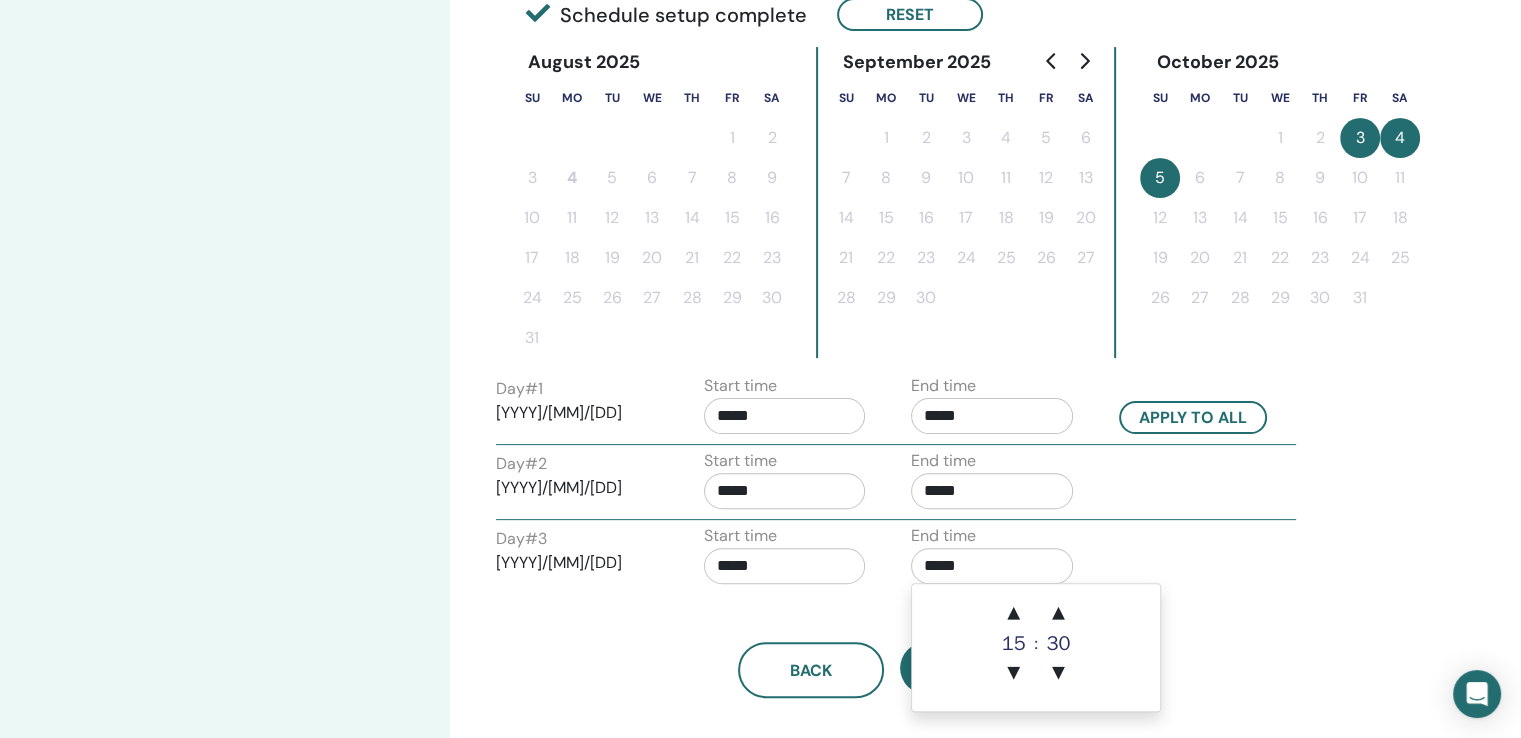 click on "Day  # 2 [YYYY]/[MM]/[DD] Start time ***** End time *****" at bounding box center [896, 484] 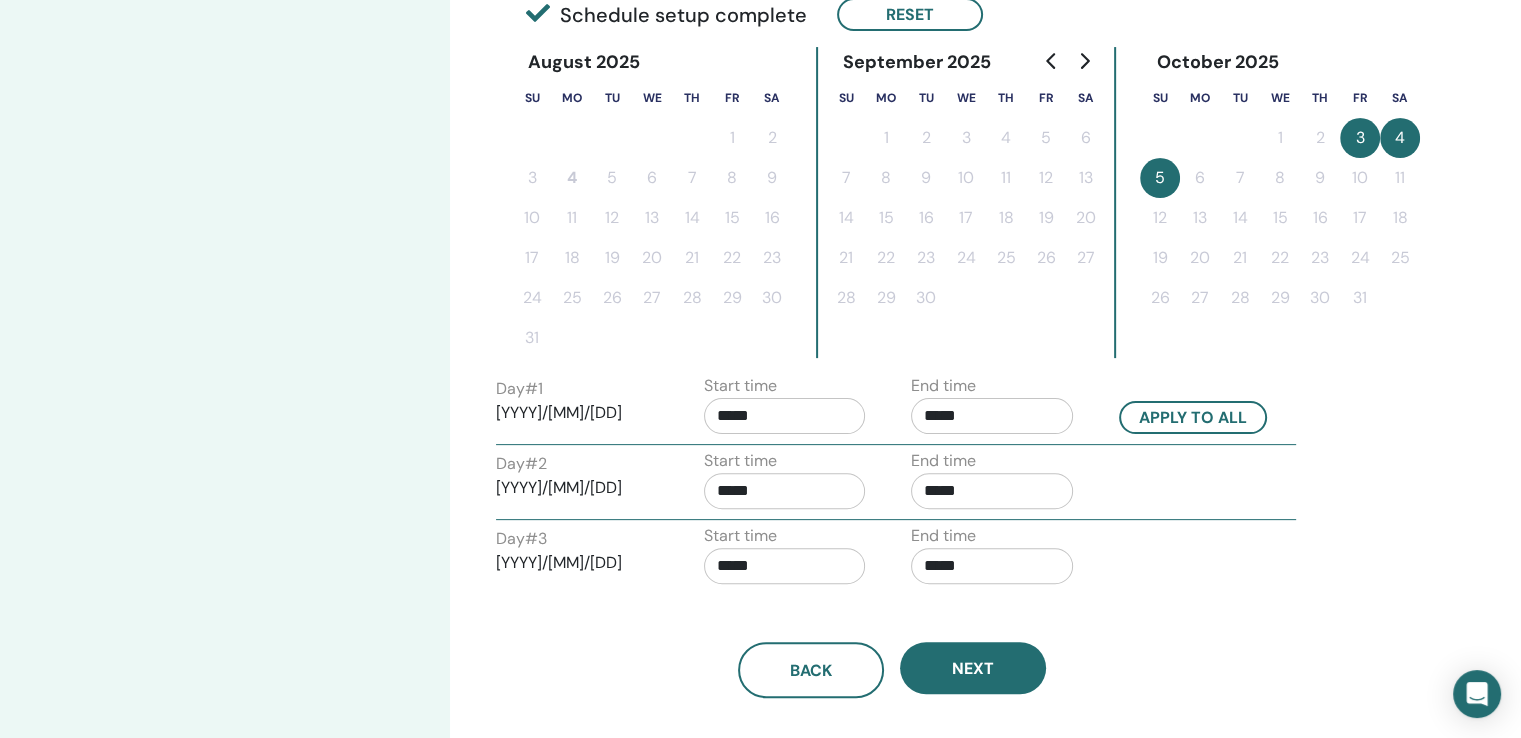 click on "Day  # 2 [YYYY]/[MM]/[DD] Start time ***** End time *****" at bounding box center (896, 484) 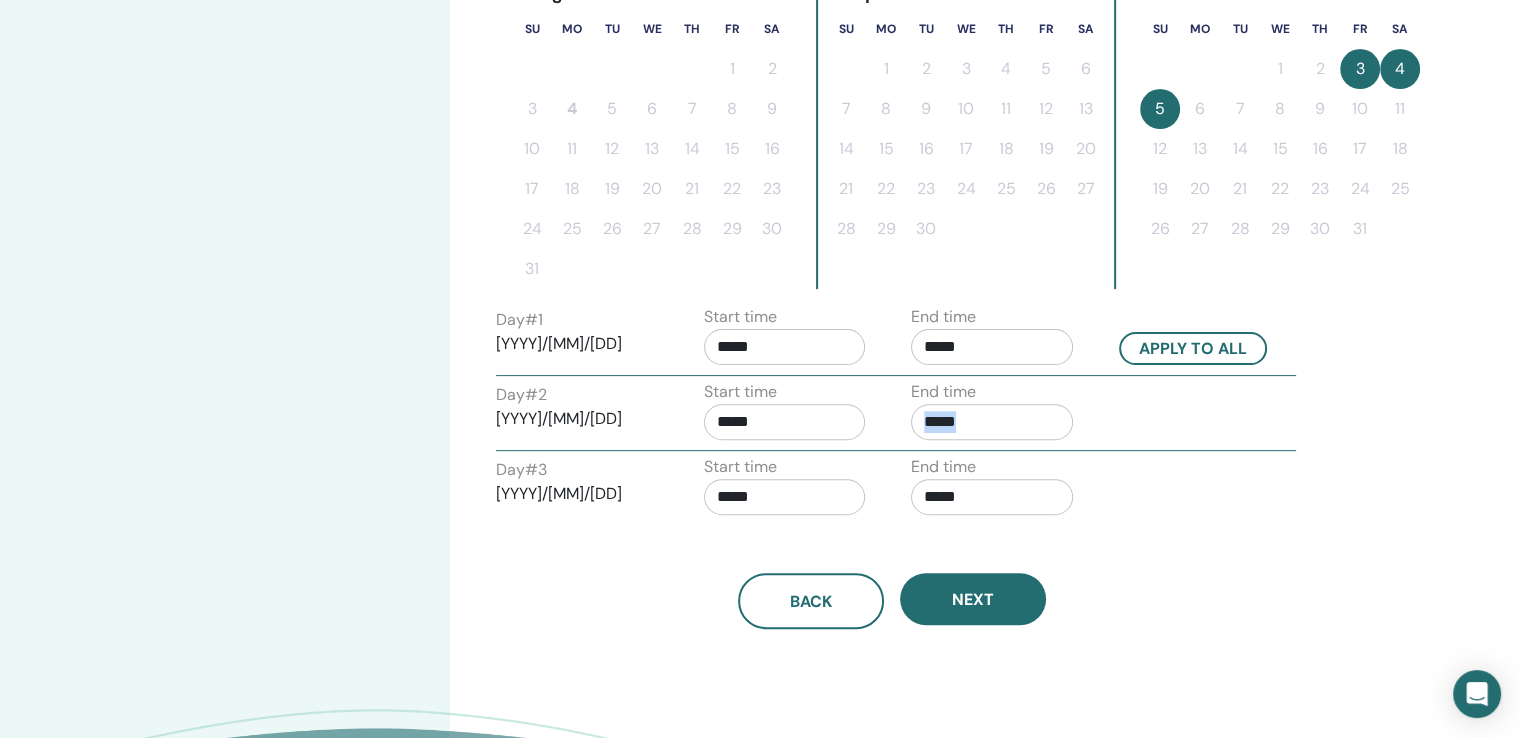scroll, scrollTop: 600, scrollLeft: 0, axis: vertical 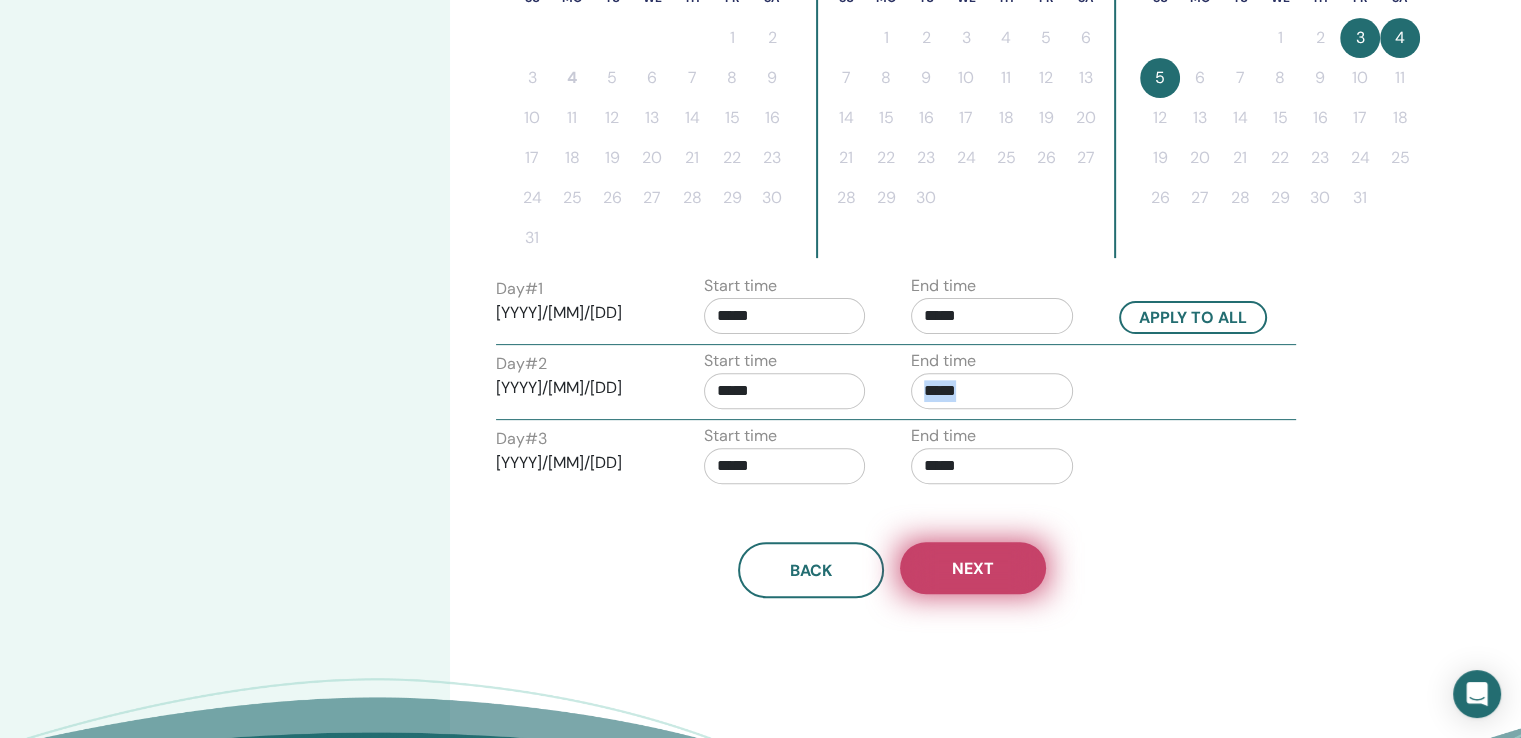 click on "Next" at bounding box center (973, 568) 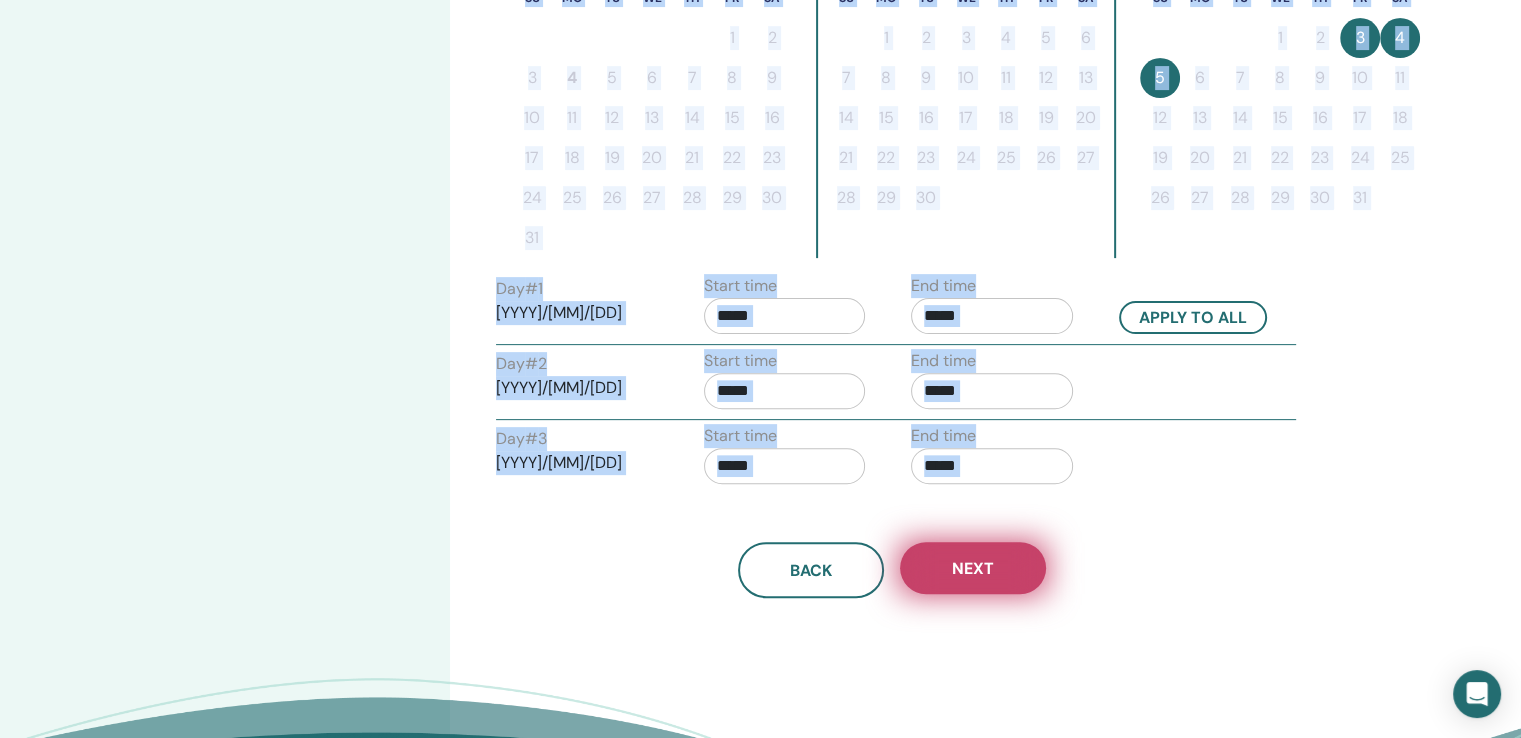 scroll, scrollTop: 476, scrollLeft: 0, axis: vertical 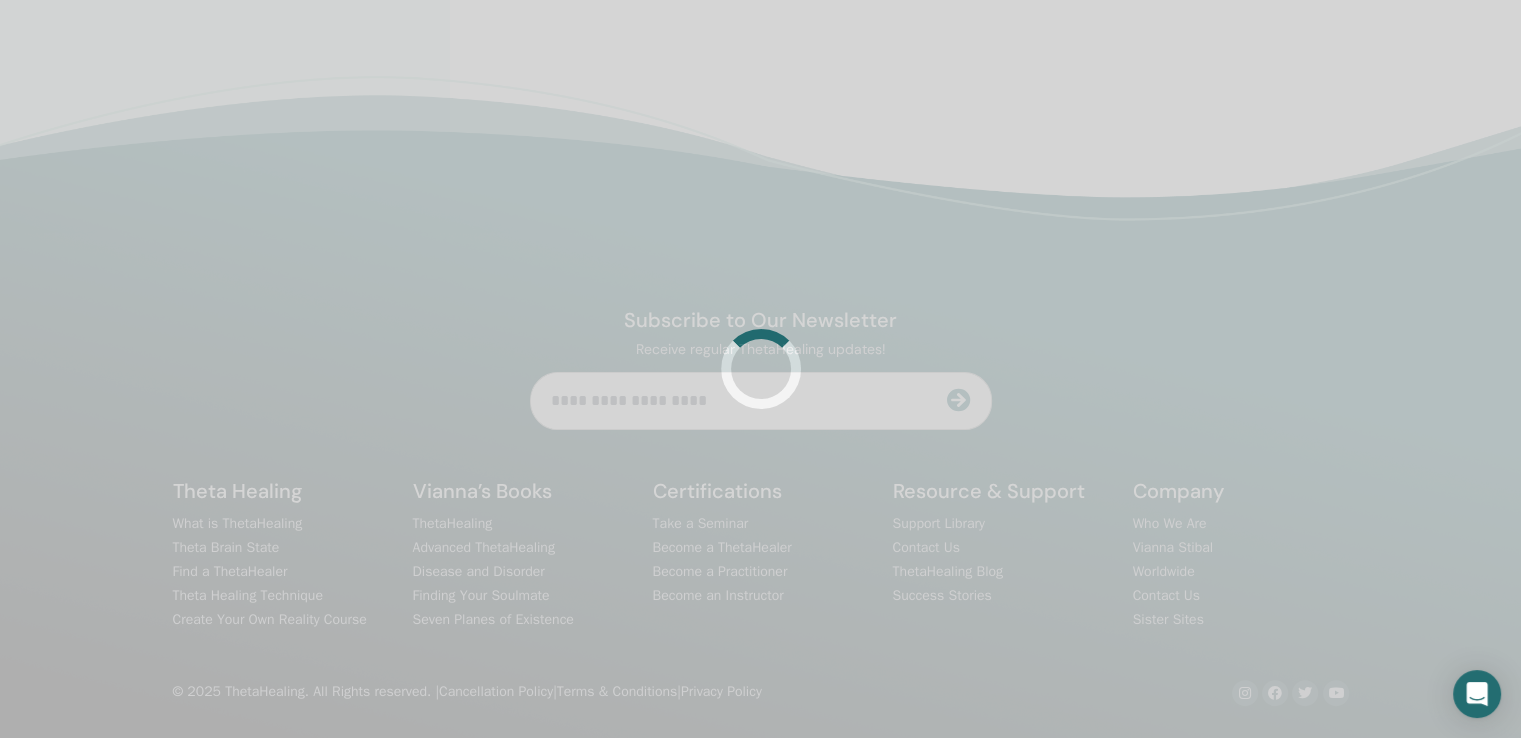 click at bounding box center [760, 369] 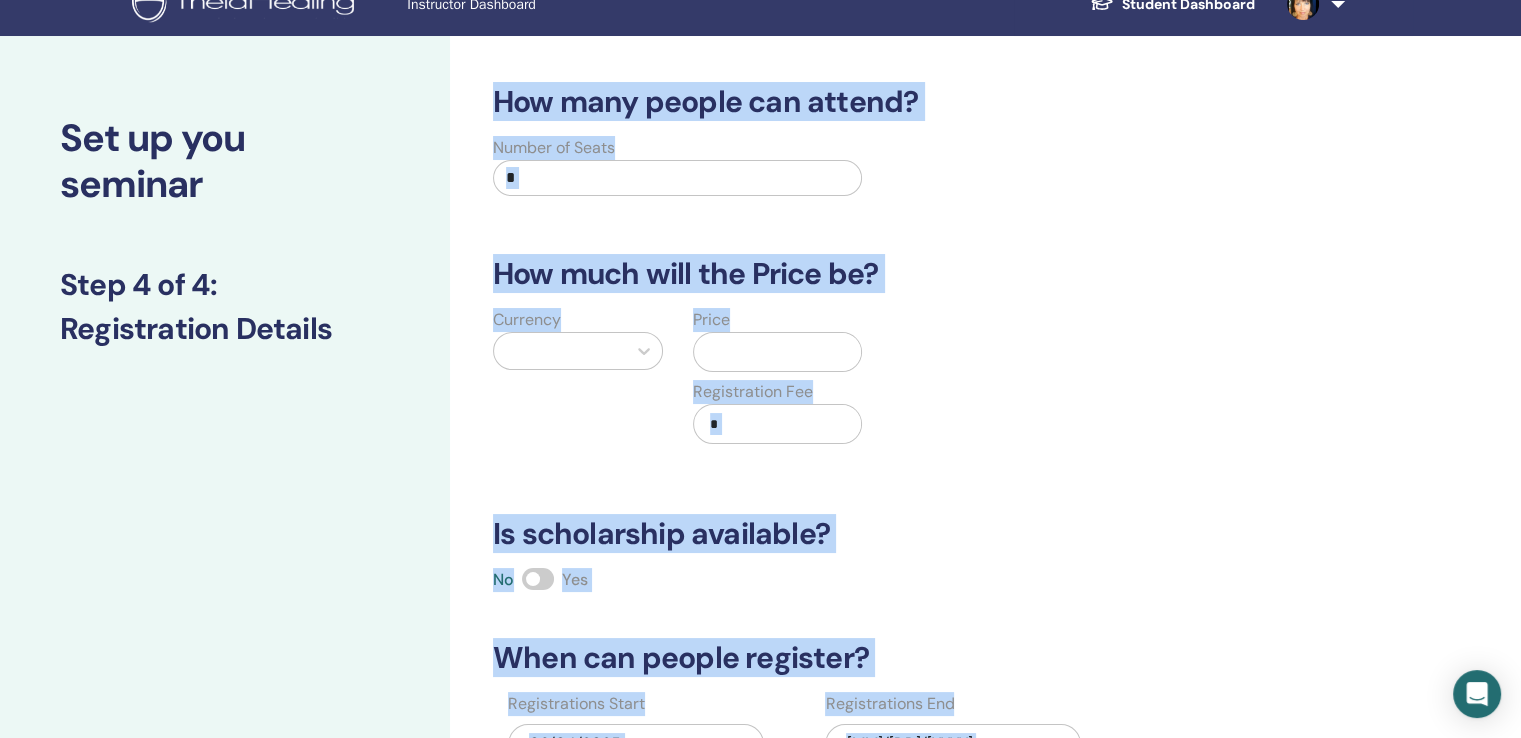 scroll, scrollTop: 0, scrollLeft: 0, axis: both 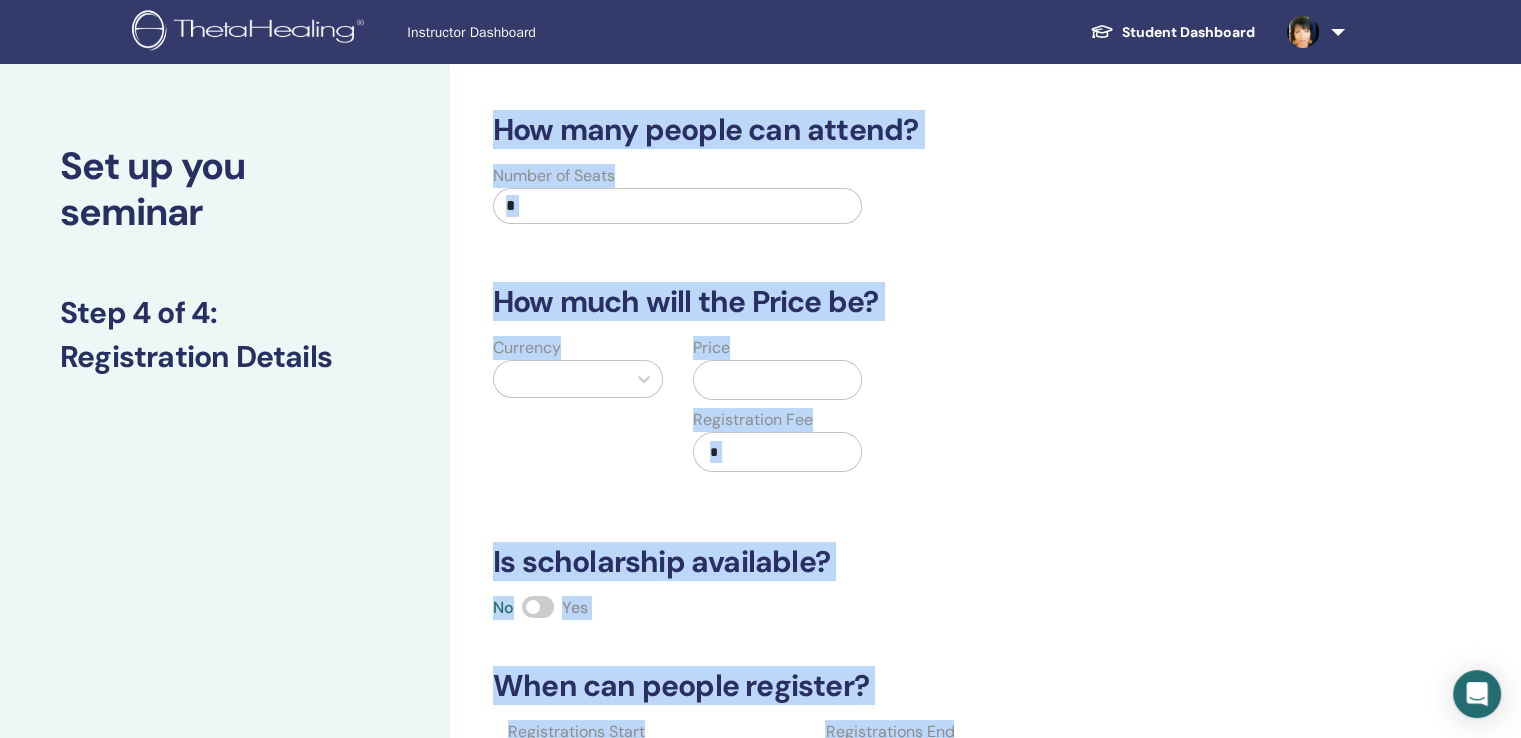 click on "*" at bounding box center [677, 206] 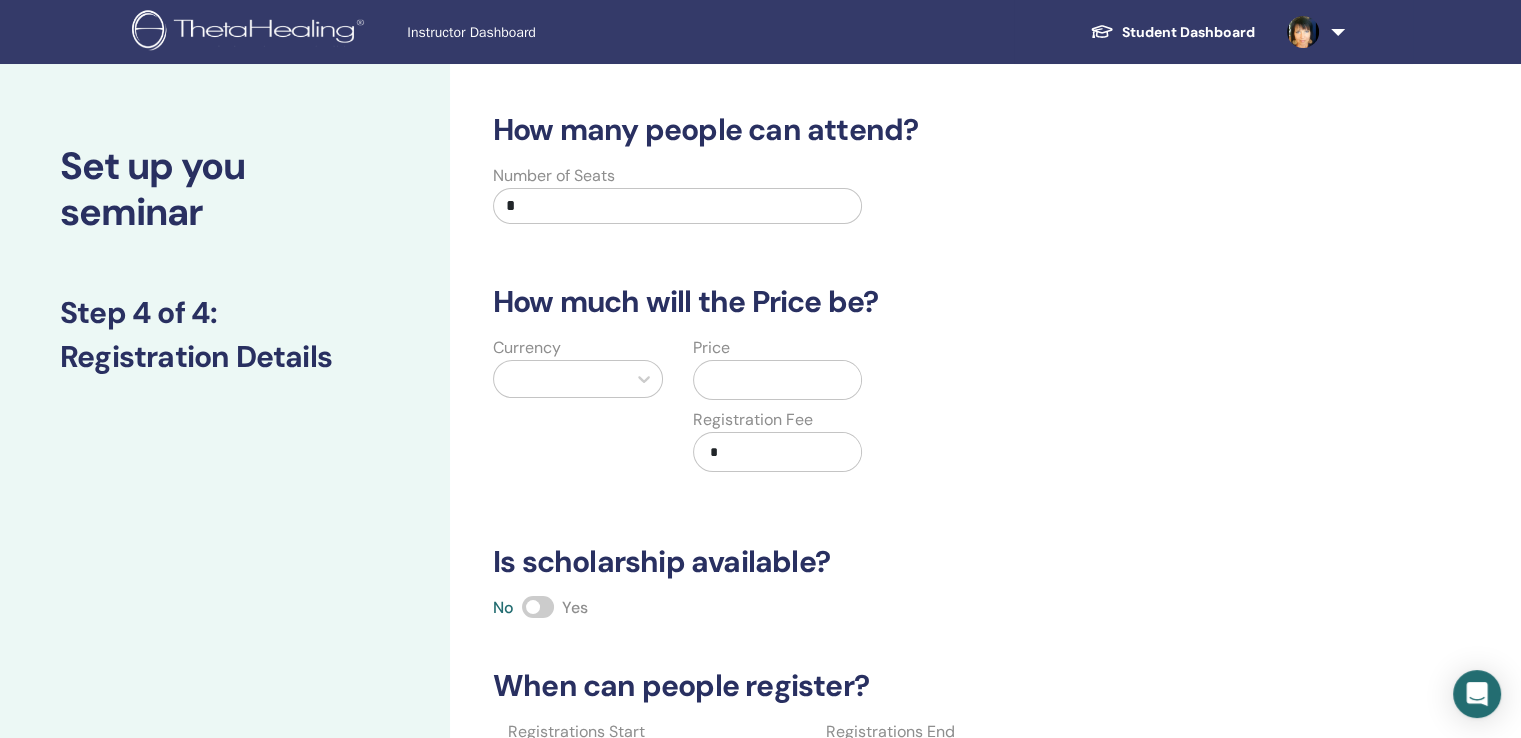 click at bounding box center [538, 607] 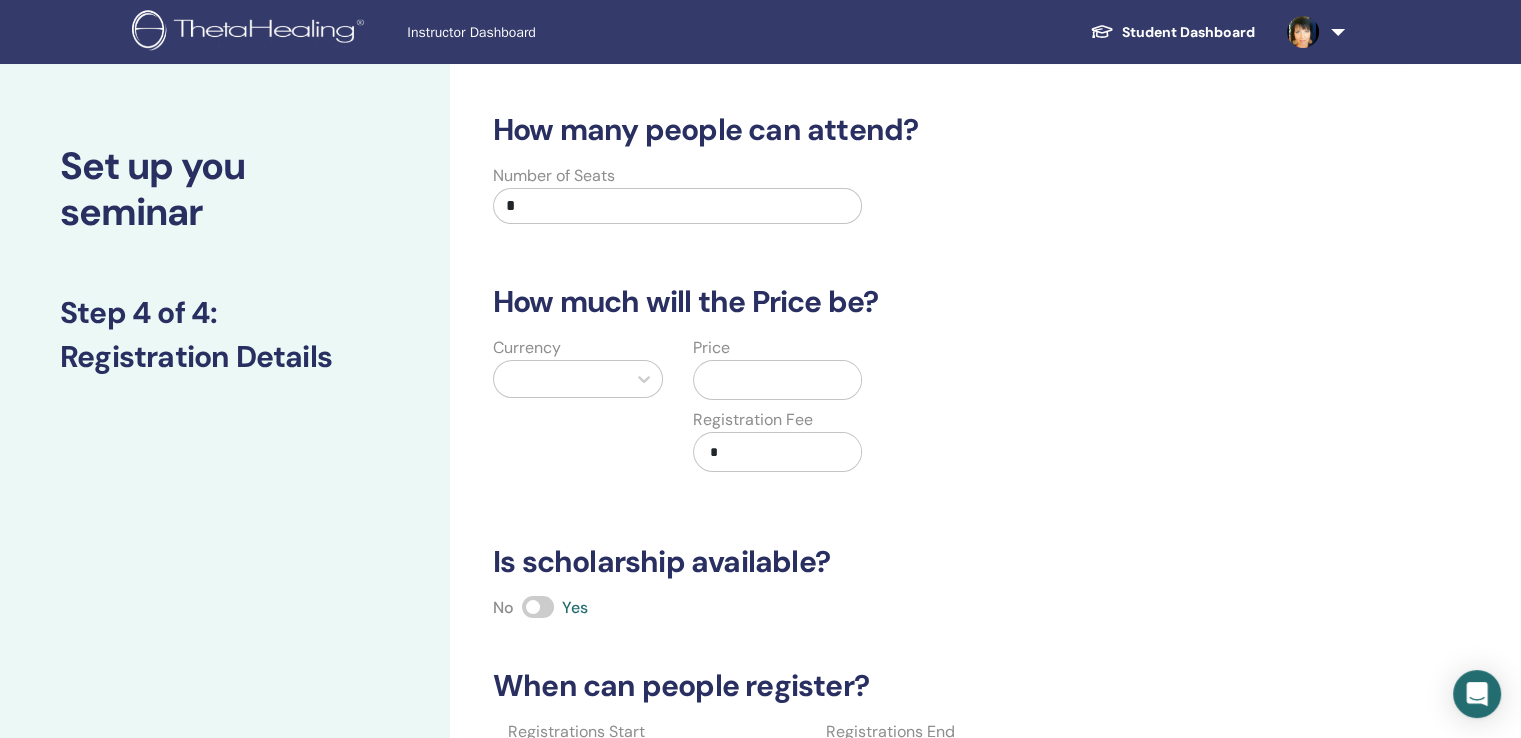 click on "*" at bounding box center [677, 206] 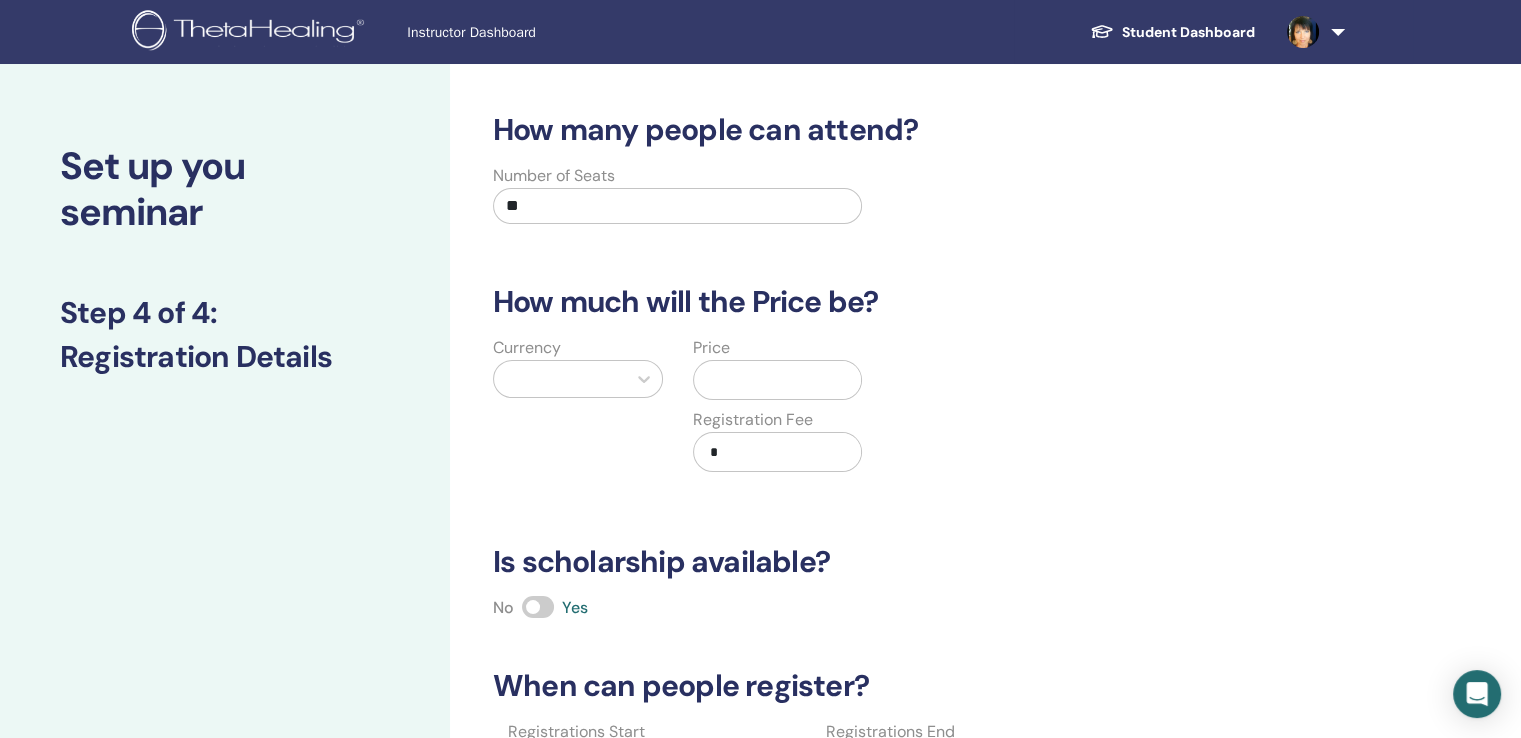 type on "**" 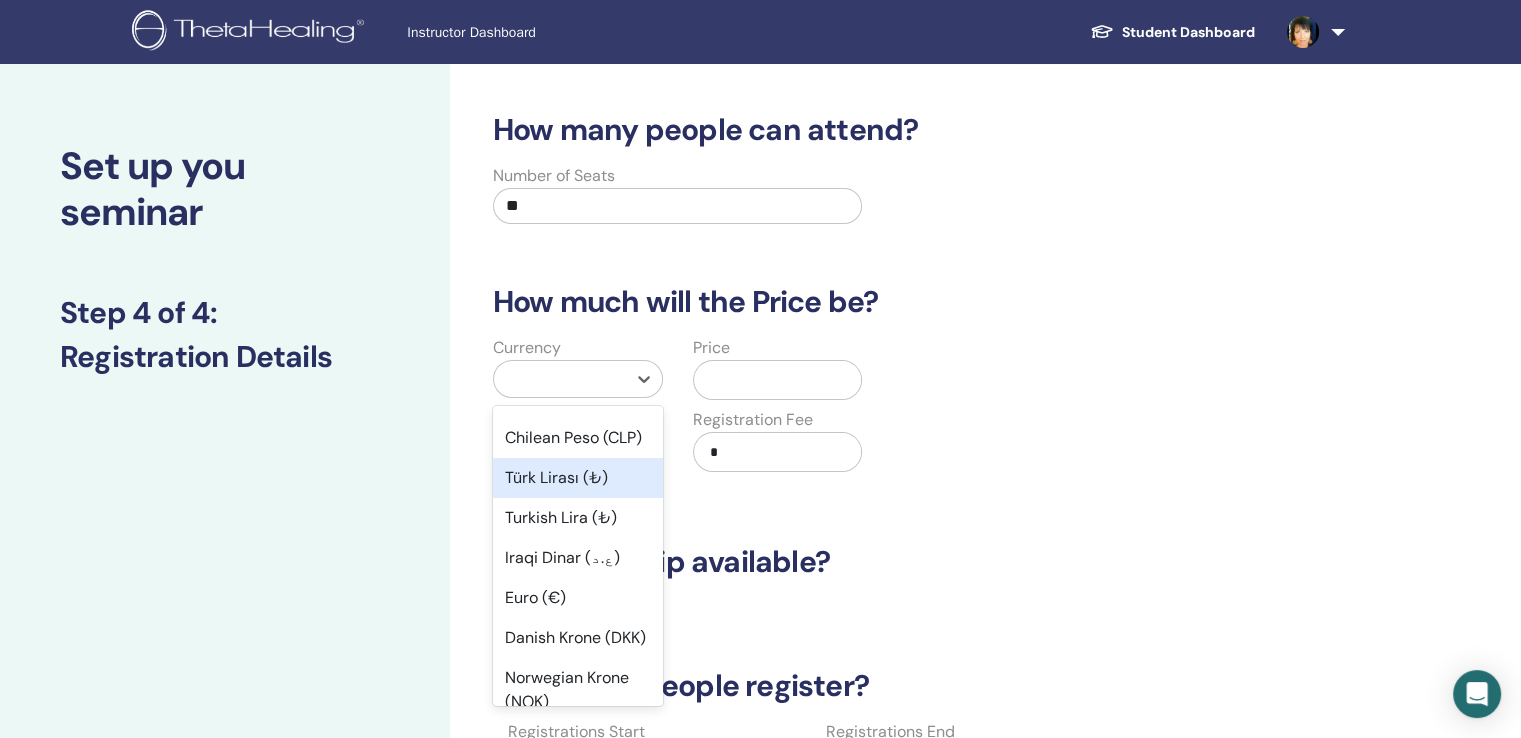 scroll, scrollTop: 1260, scrollLeft: 0, axis: vertical 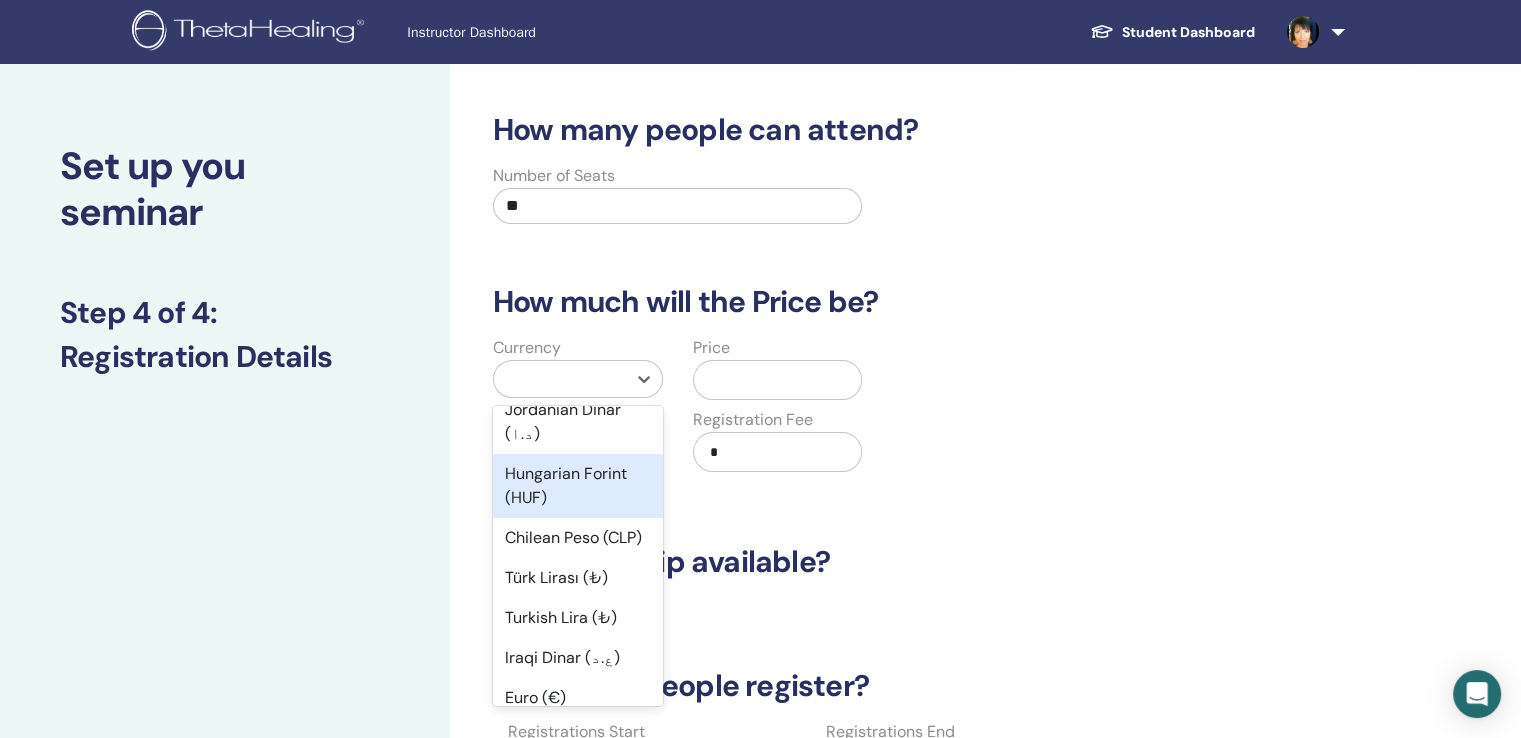 click on "Hungarian Forint (HUF)" at bounding box center (578, 486) 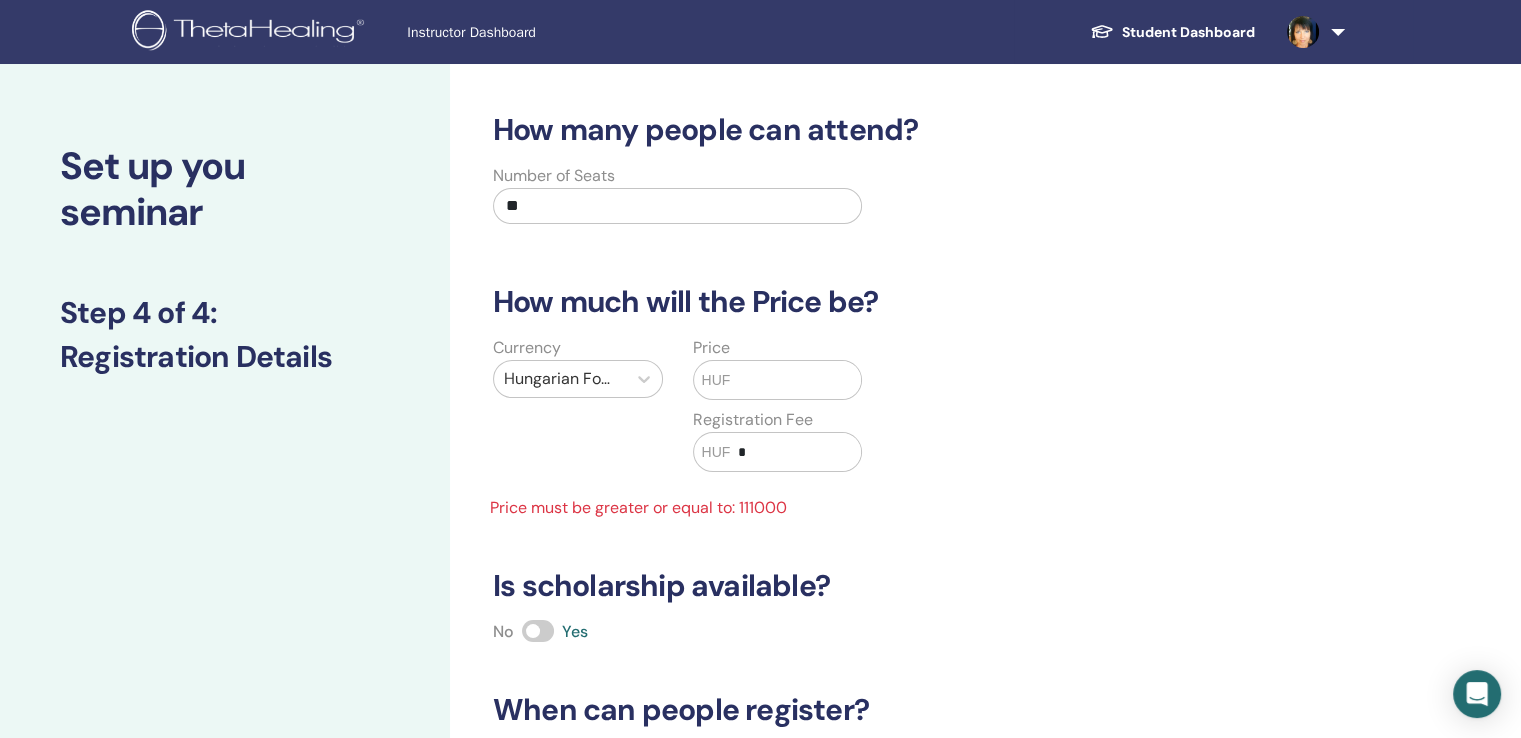 click at bounding box center (795, 380) 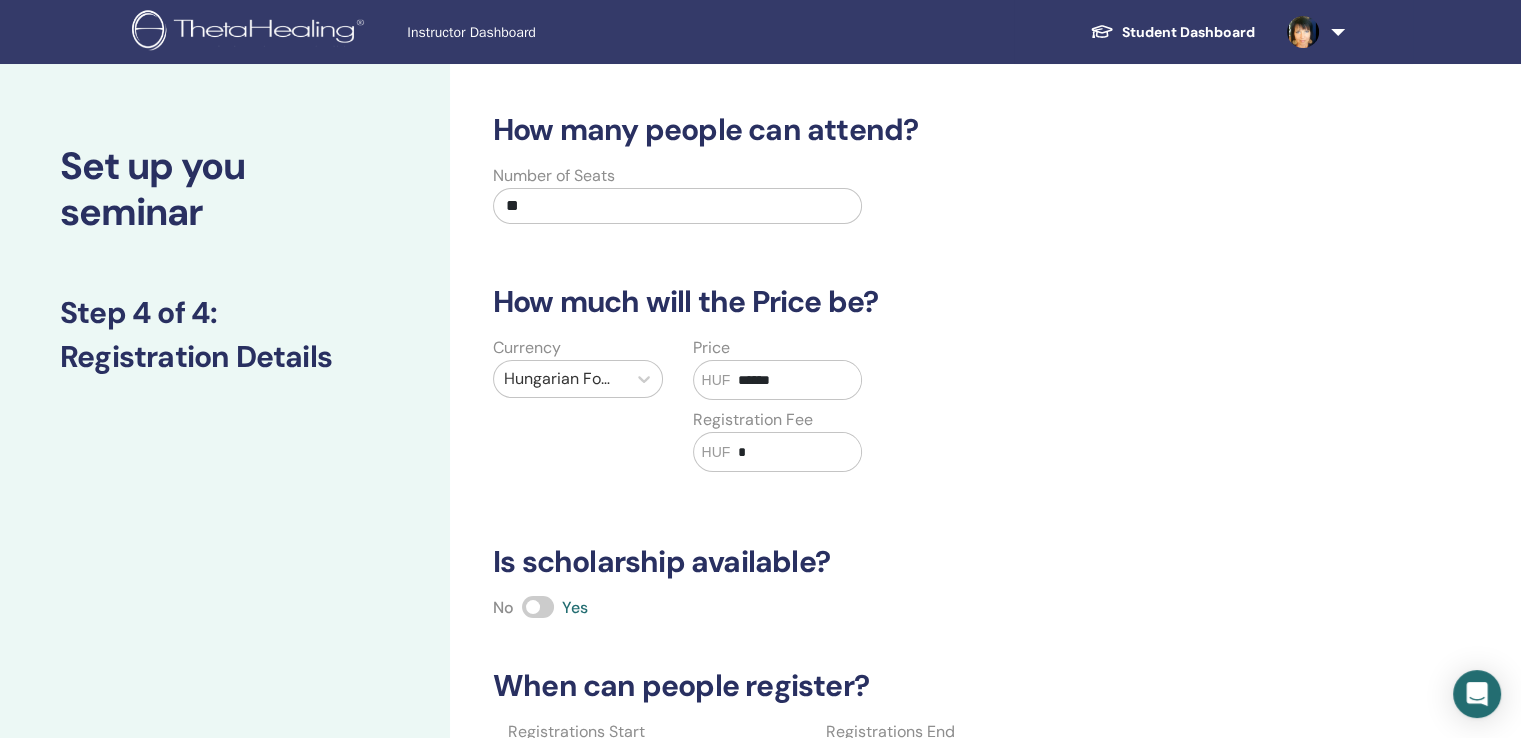 type on "******" 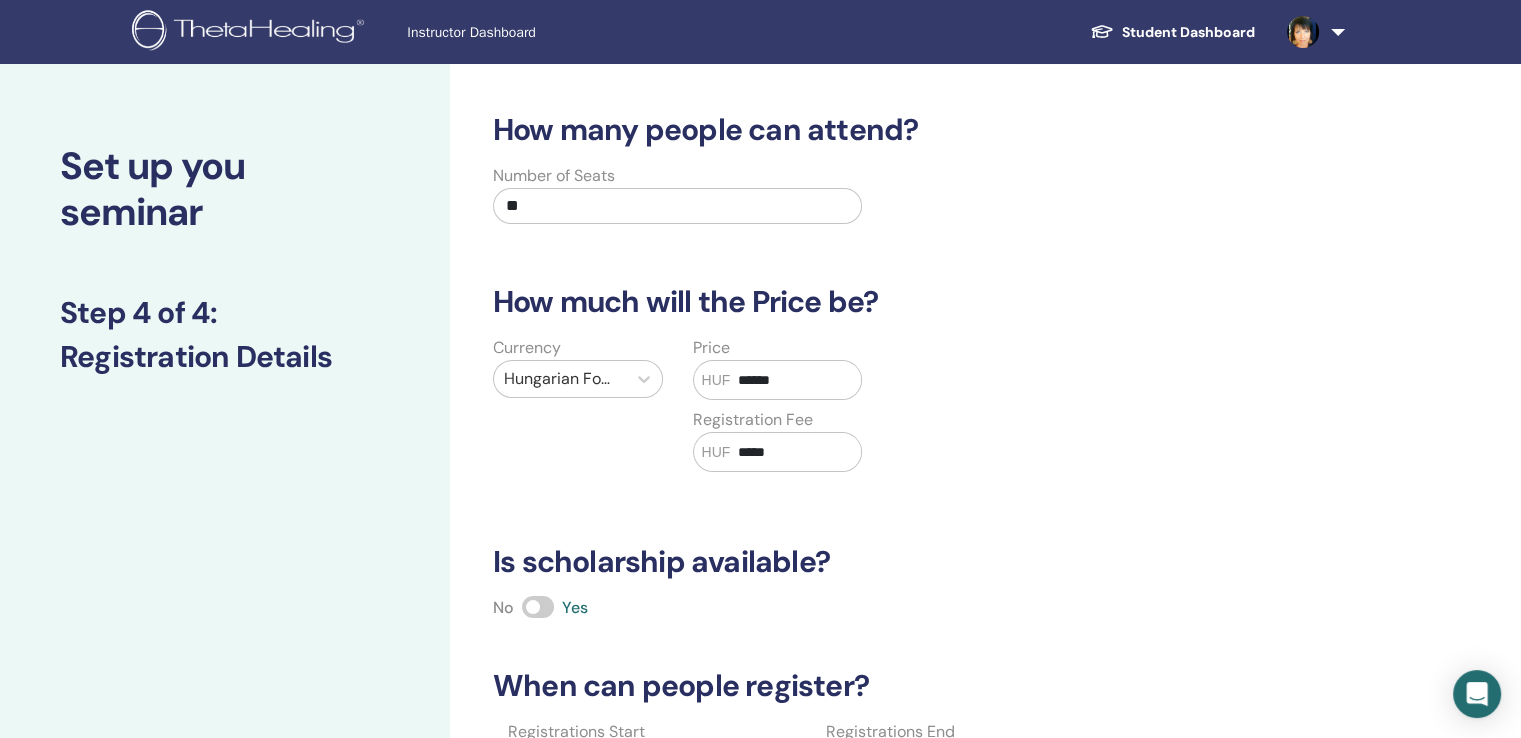 type on "*****" 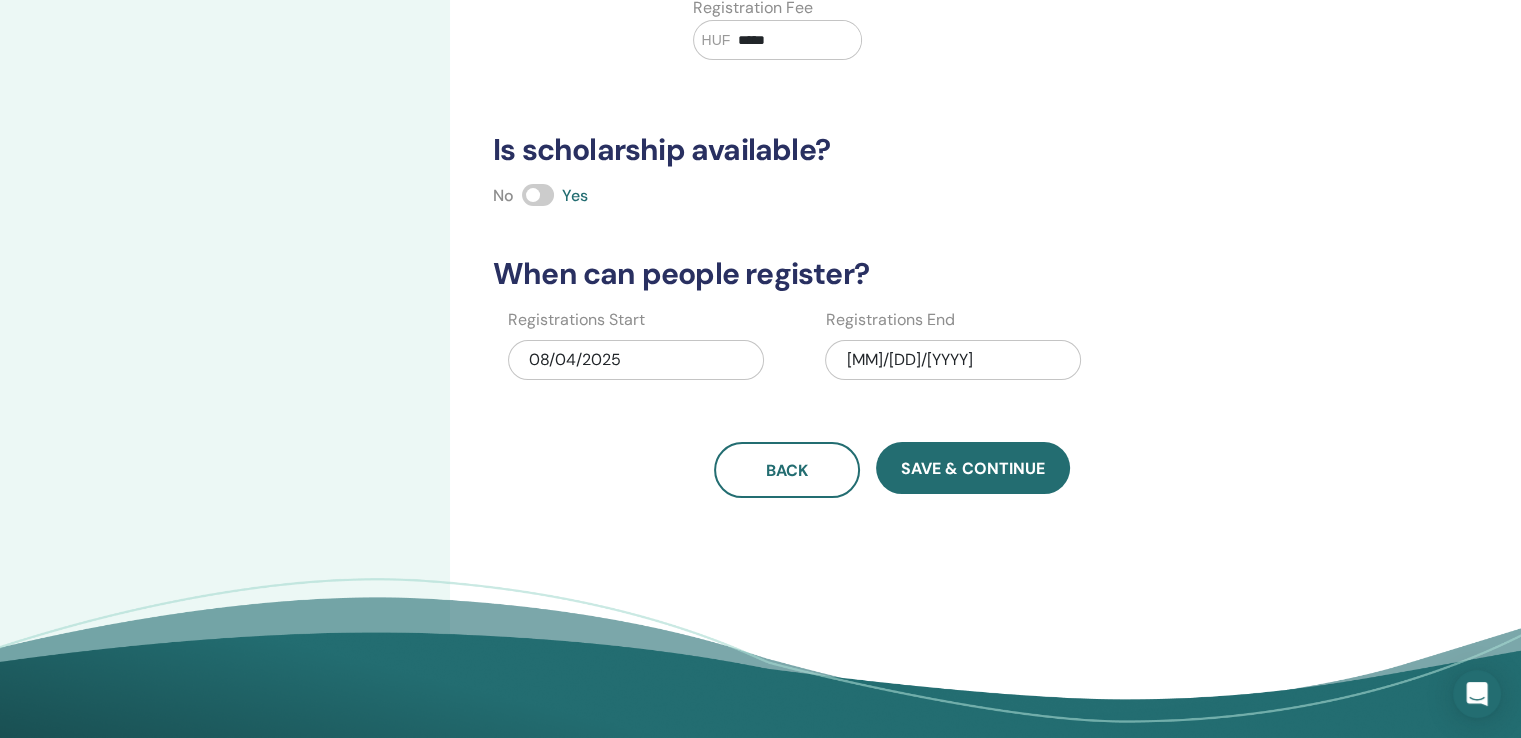 scroll, scrollTop: 400, scrollLeft: 0, axis: vertical 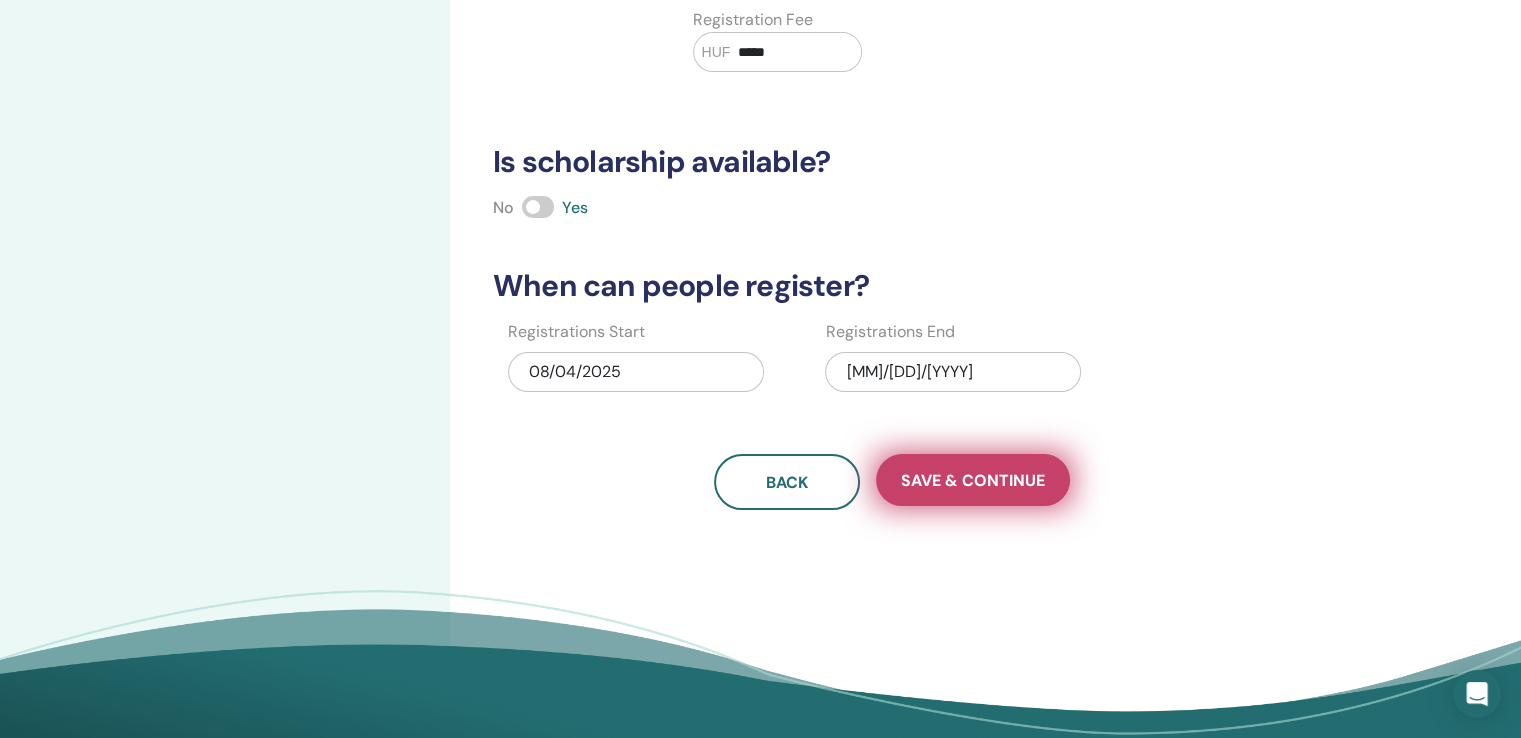 click on "Save & Continue" at bounding box center (973, 480) 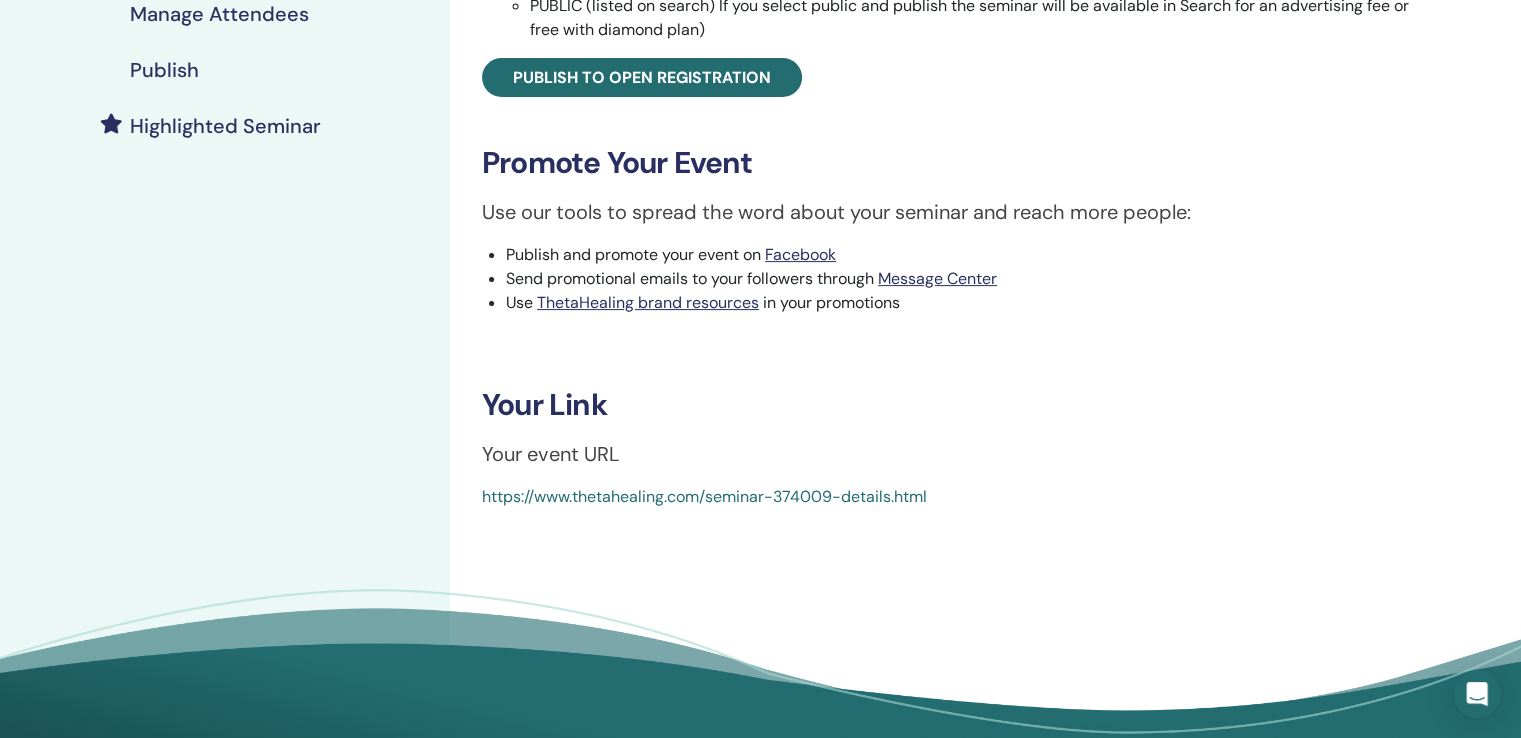 scroll, scrollTop: 400, scrollLeft: 0, axis: vertical 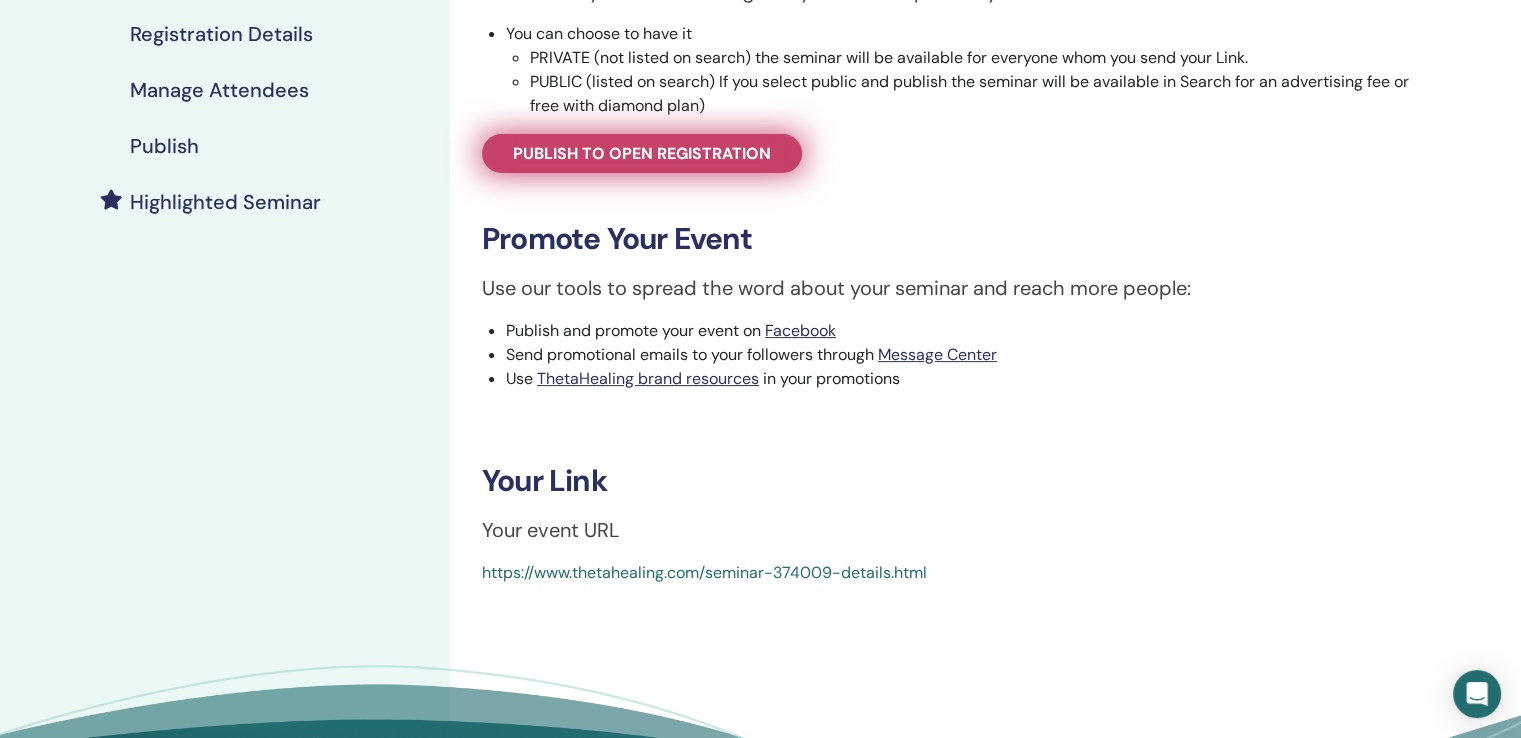 click on "Publish to open registration" at bounding box center (642, 153) 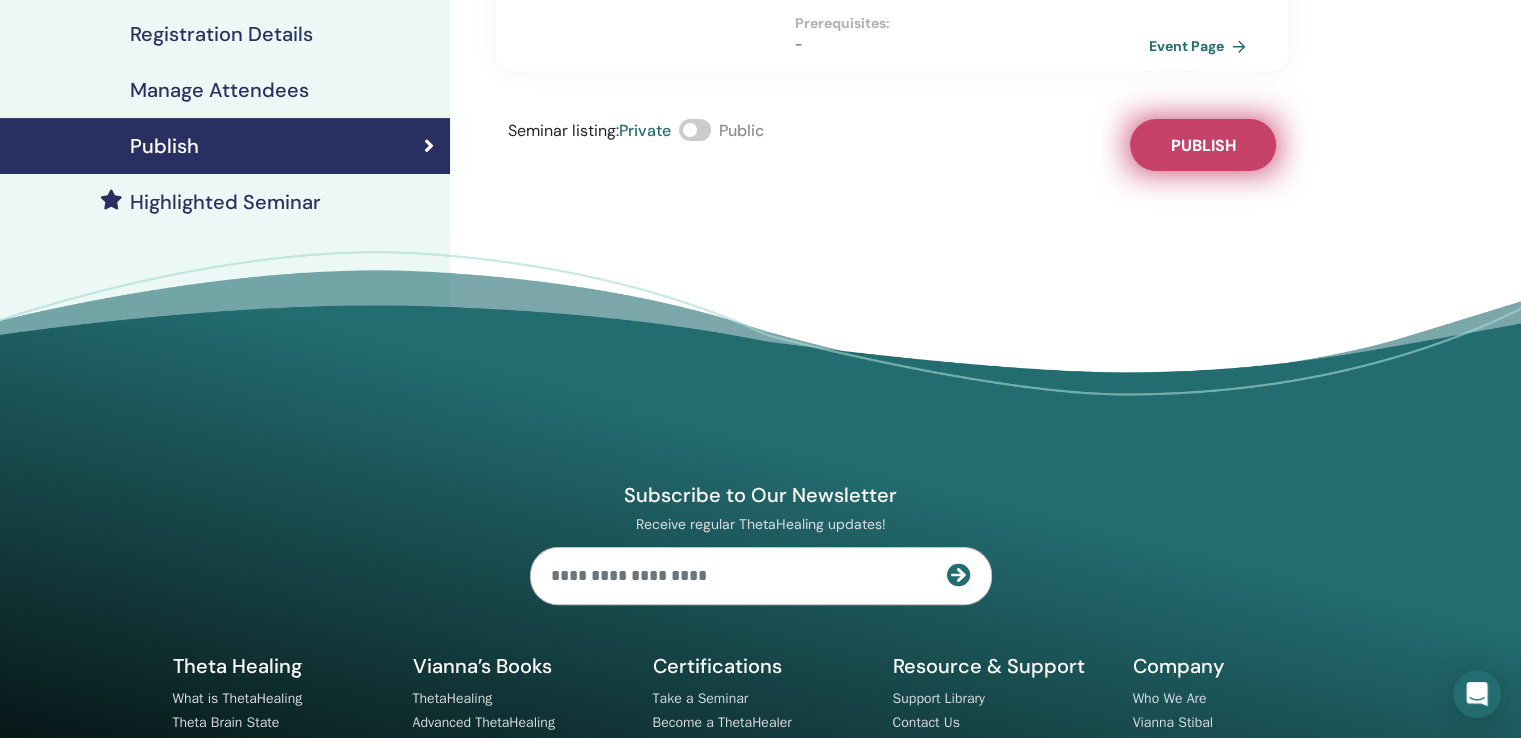 click on "Publish" at bounding box center [1203, 145] 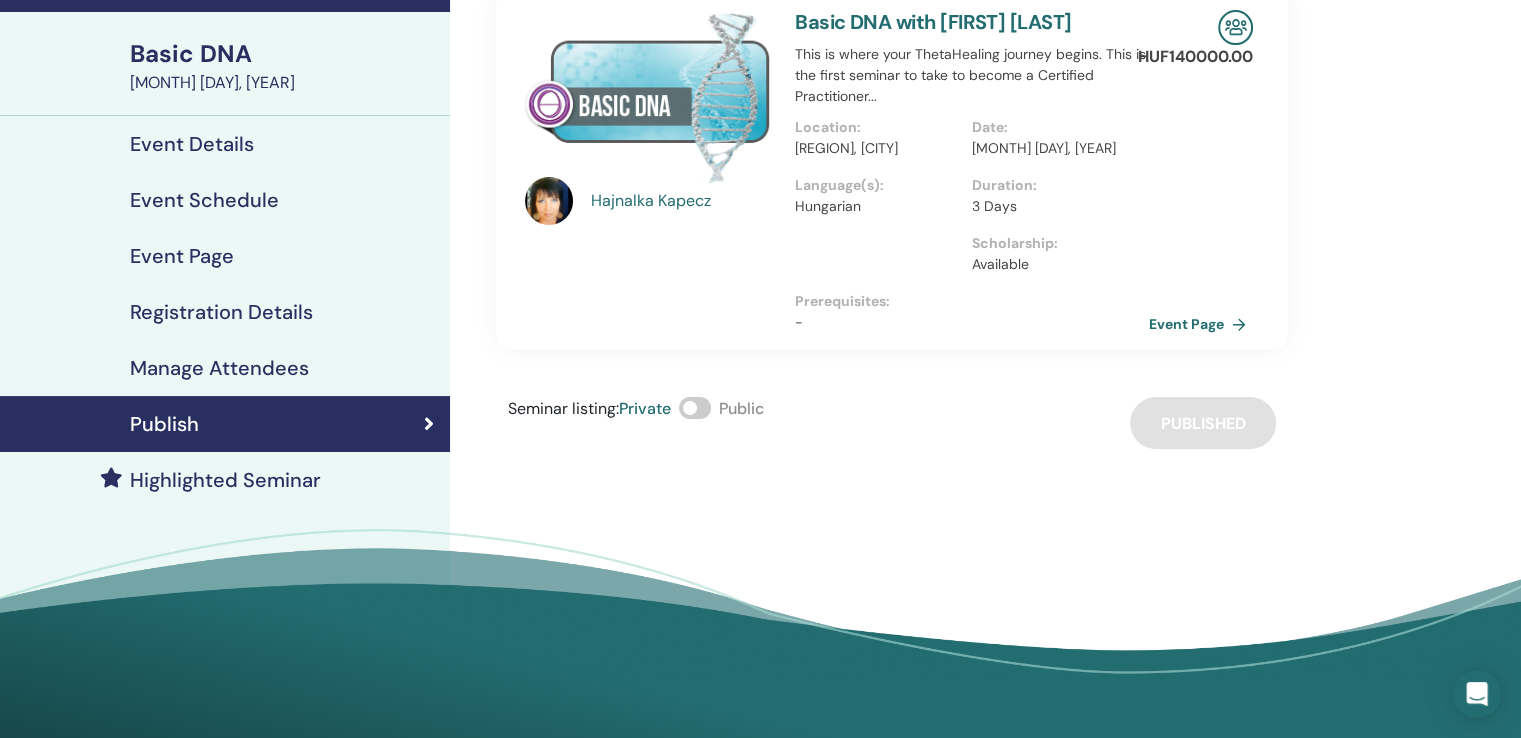 scroll, scrollTop: 100, scrollLeft: 0, axis: vertical 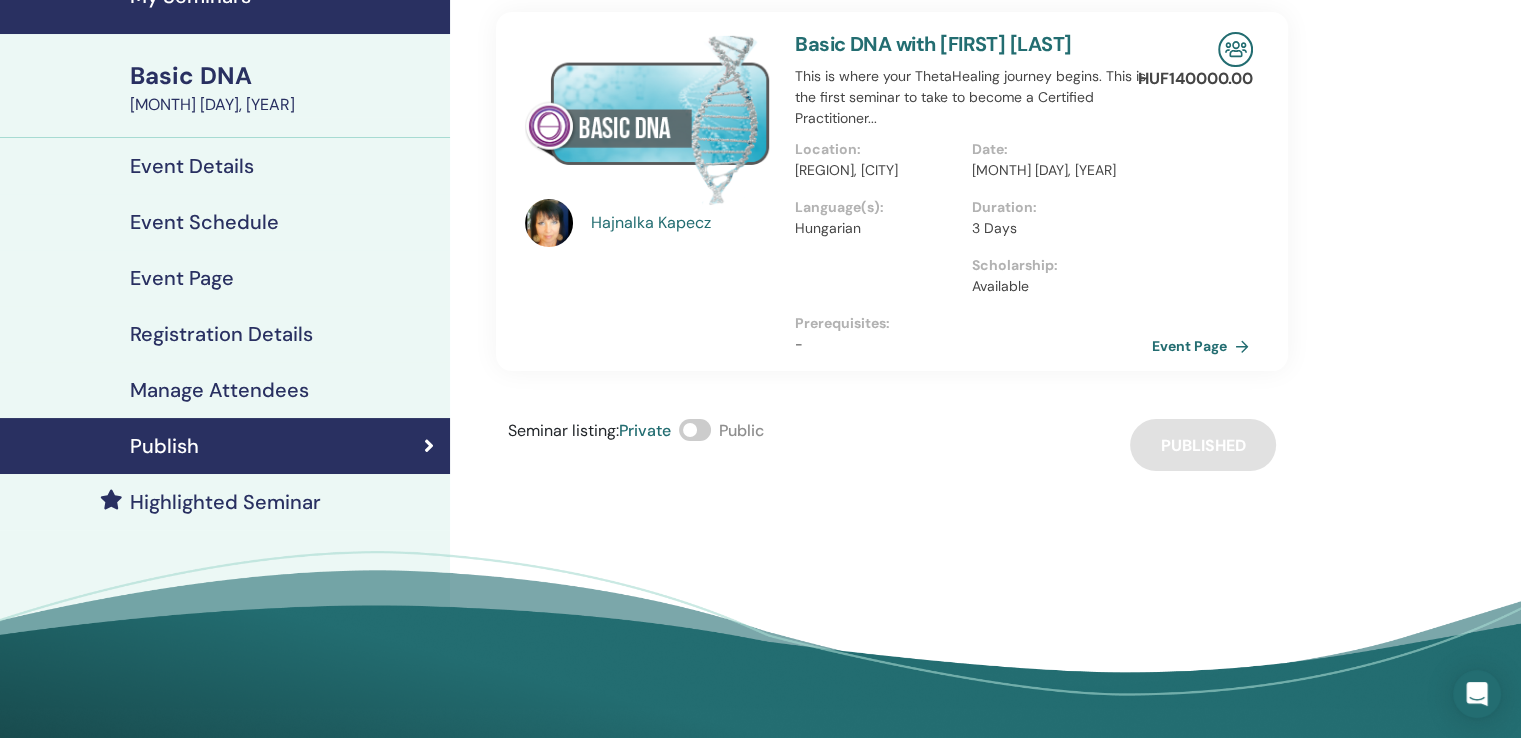 click on "Event Page" at bounding box center (1204, 346) 